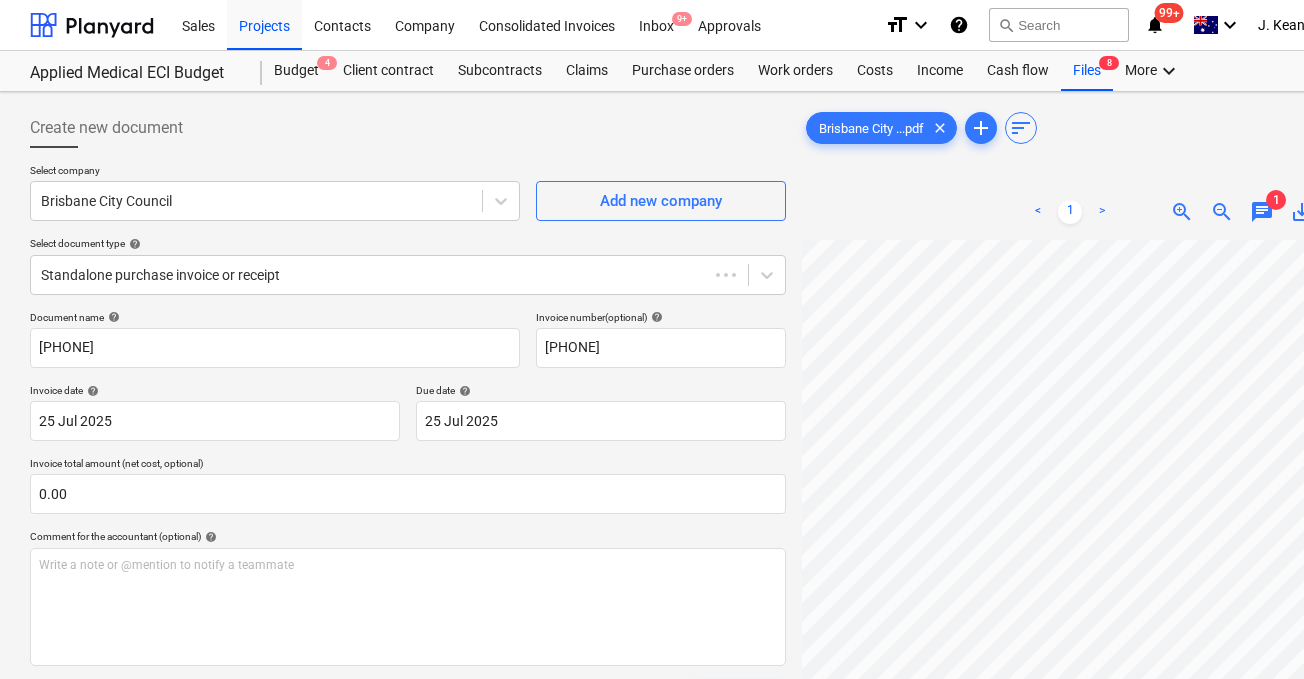 scroll, scrollTop: 6, scrollLeft: 64, axis: both 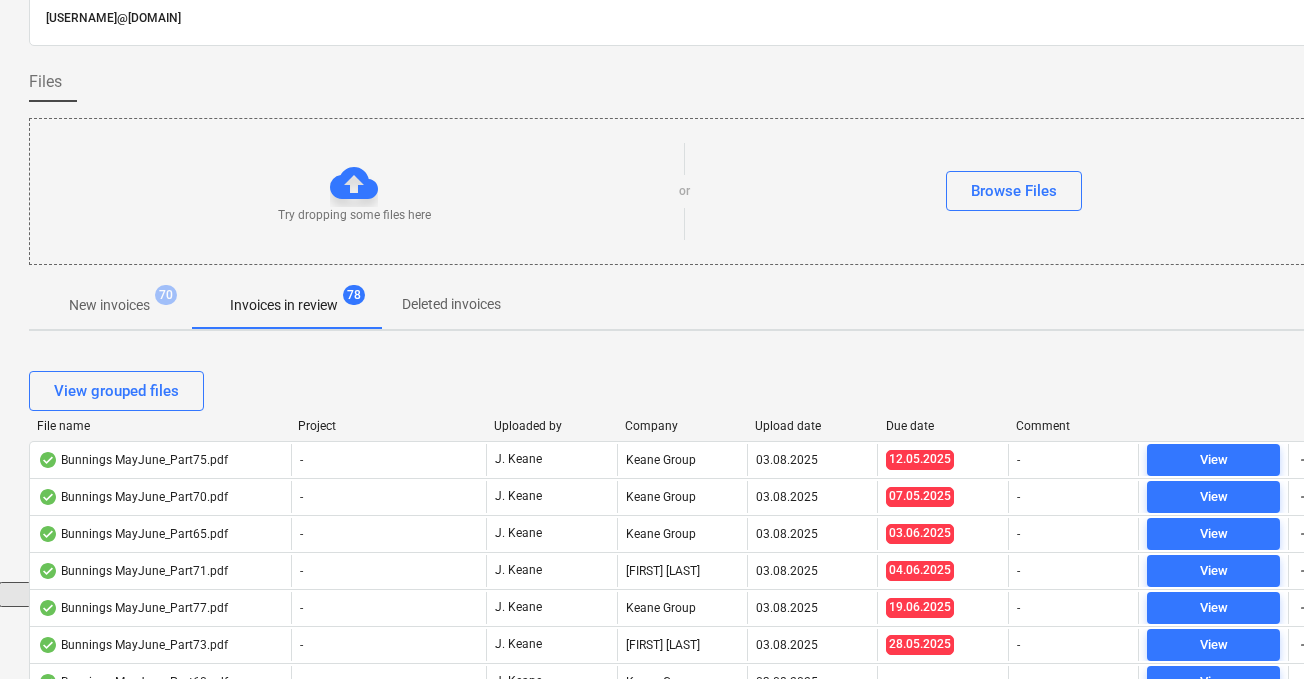 click on "Upload date" at bounding box center (812, 426) 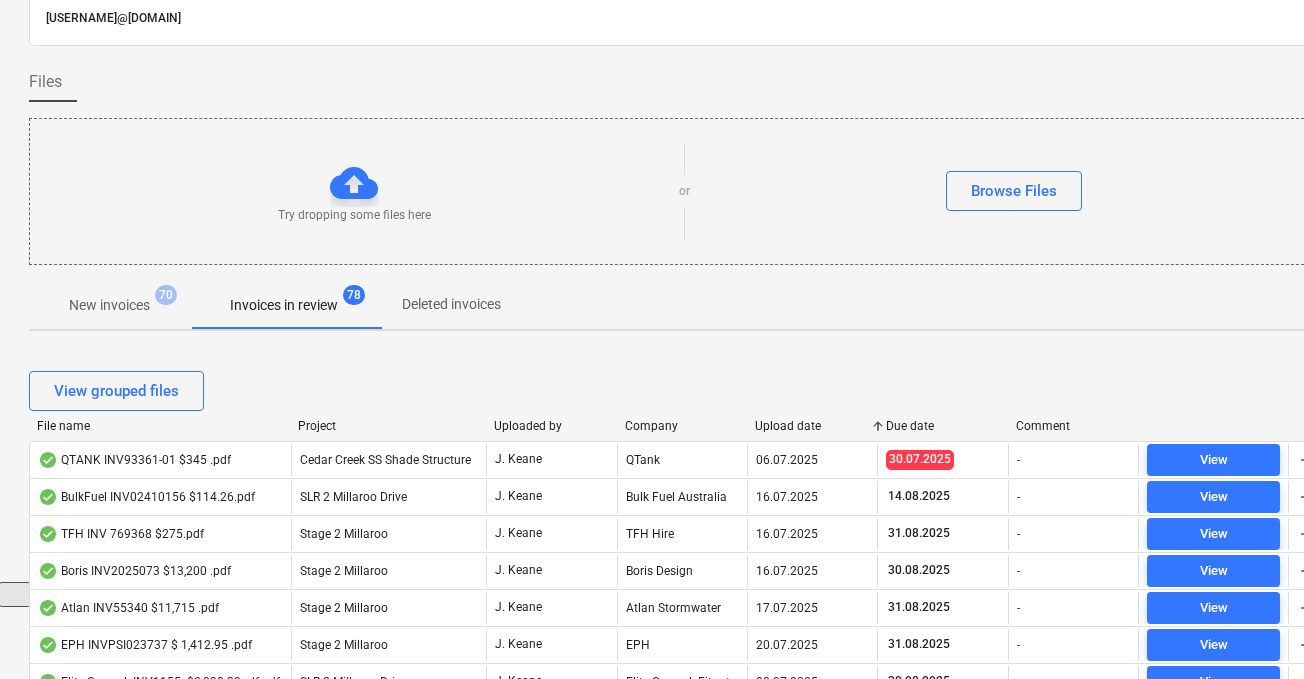 click on "Upload date" at bounding box center [812, 426] 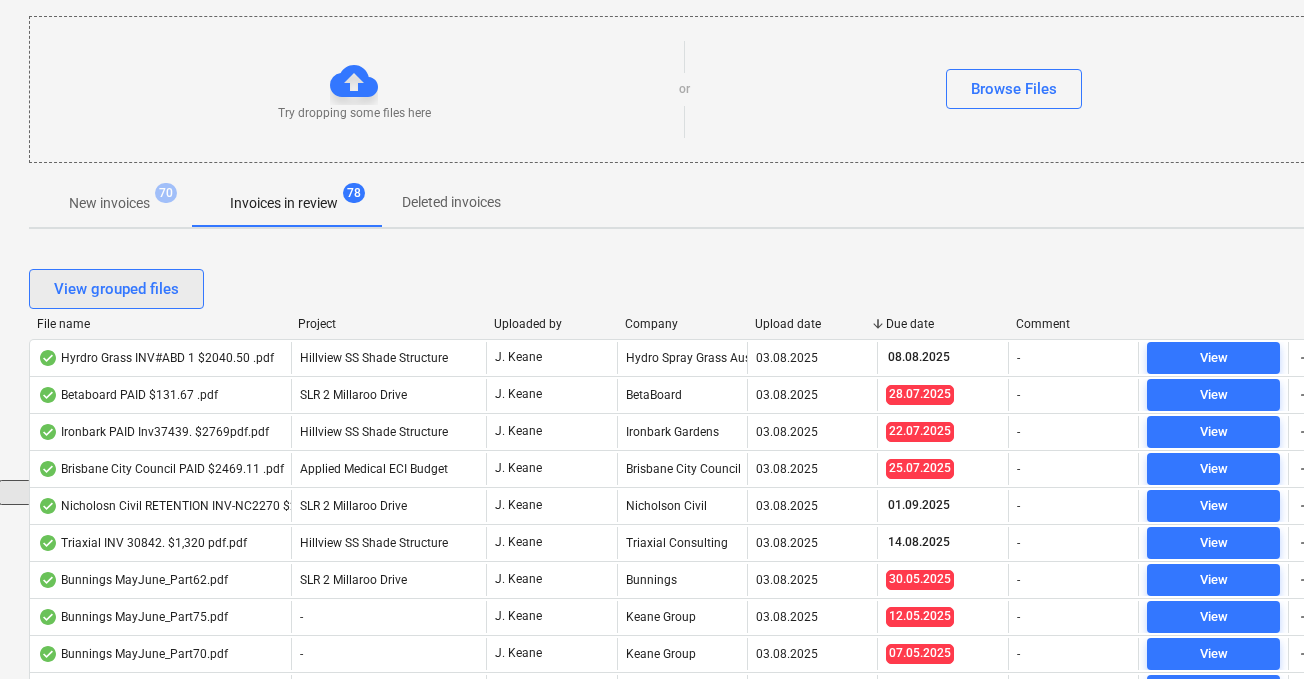 scroll, scrollTop: 0, scrollLeft: 1, axis: horizontal 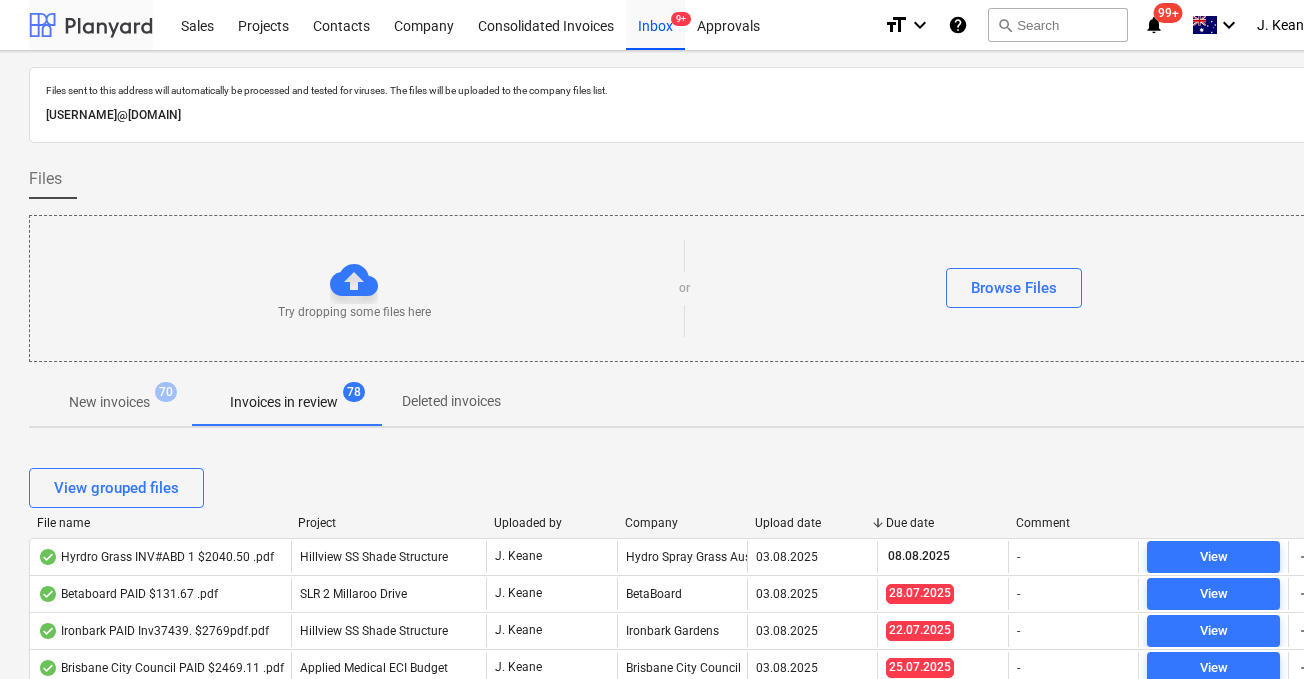 click at bounding box center [91, 25] 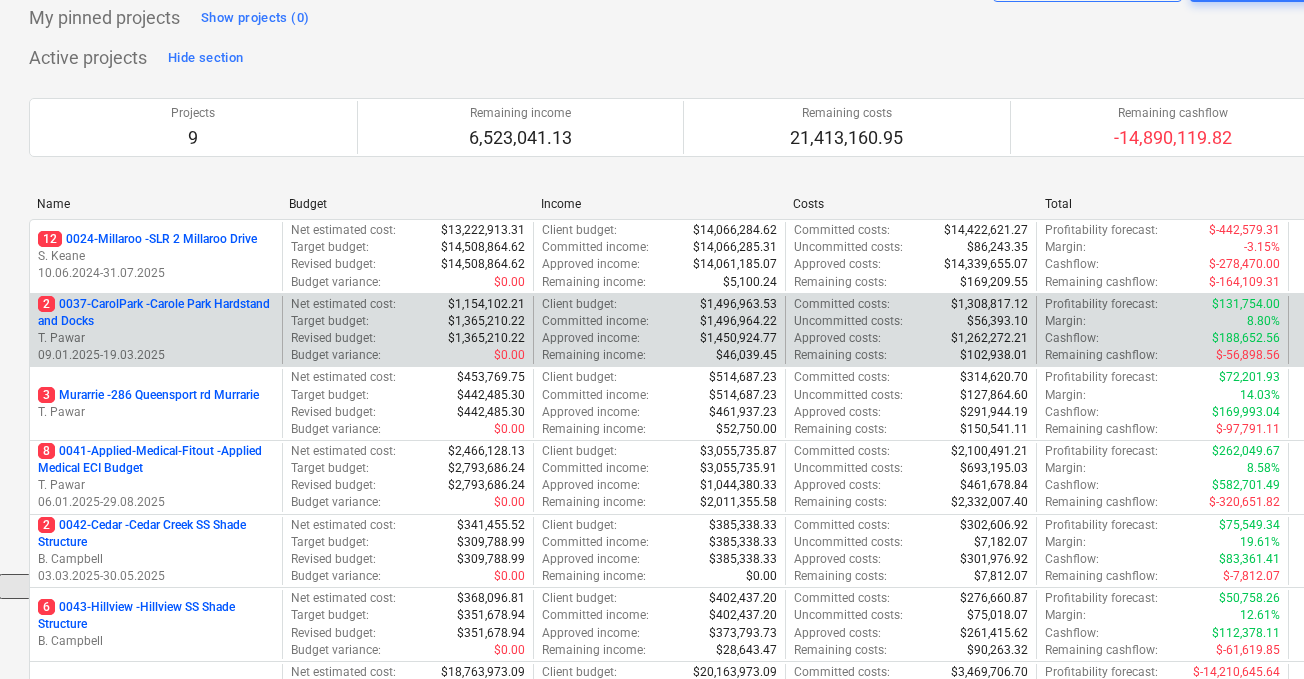 scroll, scrollTop: 108, scrollLeft: 1, axis: both 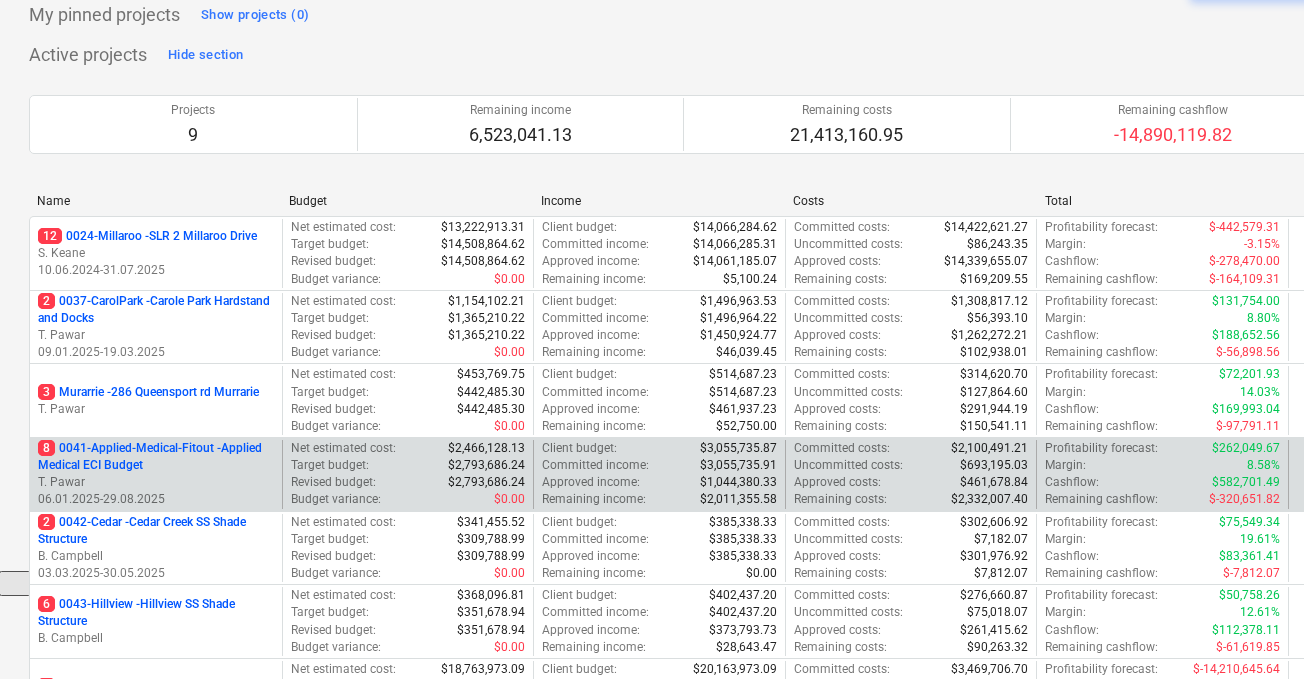click on "8  0041-Applied-Medical-Fitout -  Applied Medical ECI Budget" at bounding box center [156, 457] 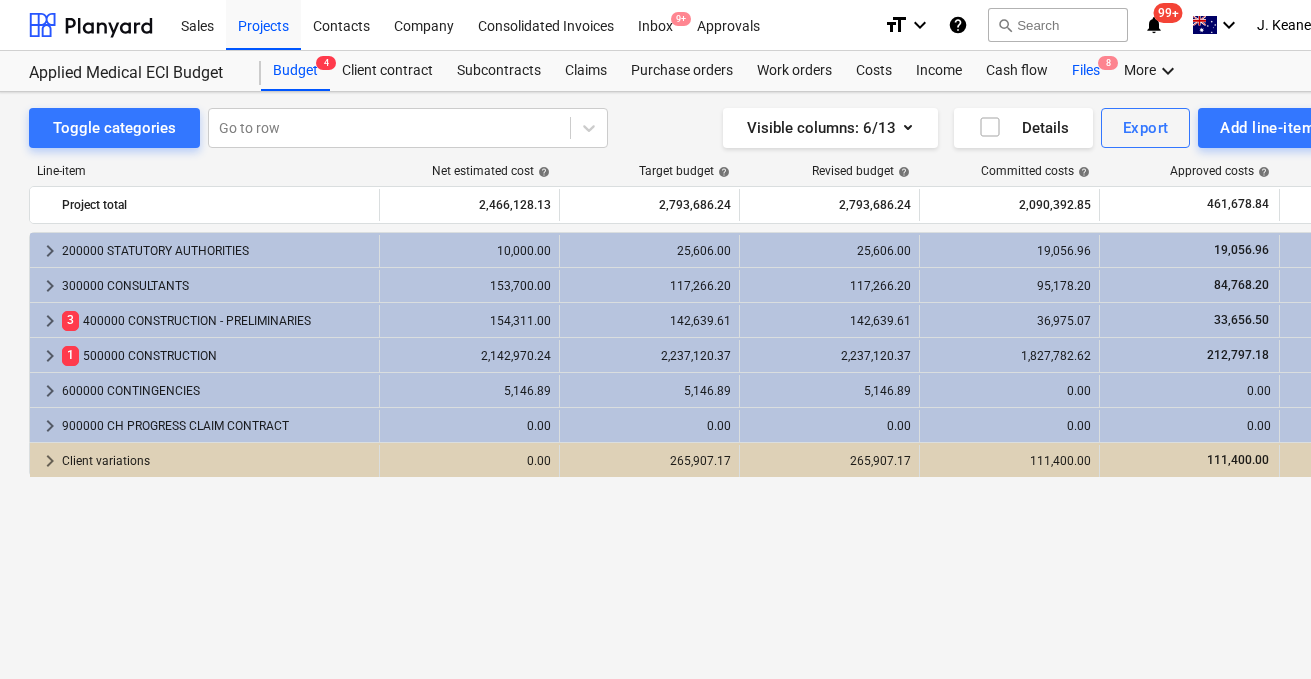 click on "Files 8" at bounding box center (1086, 71) 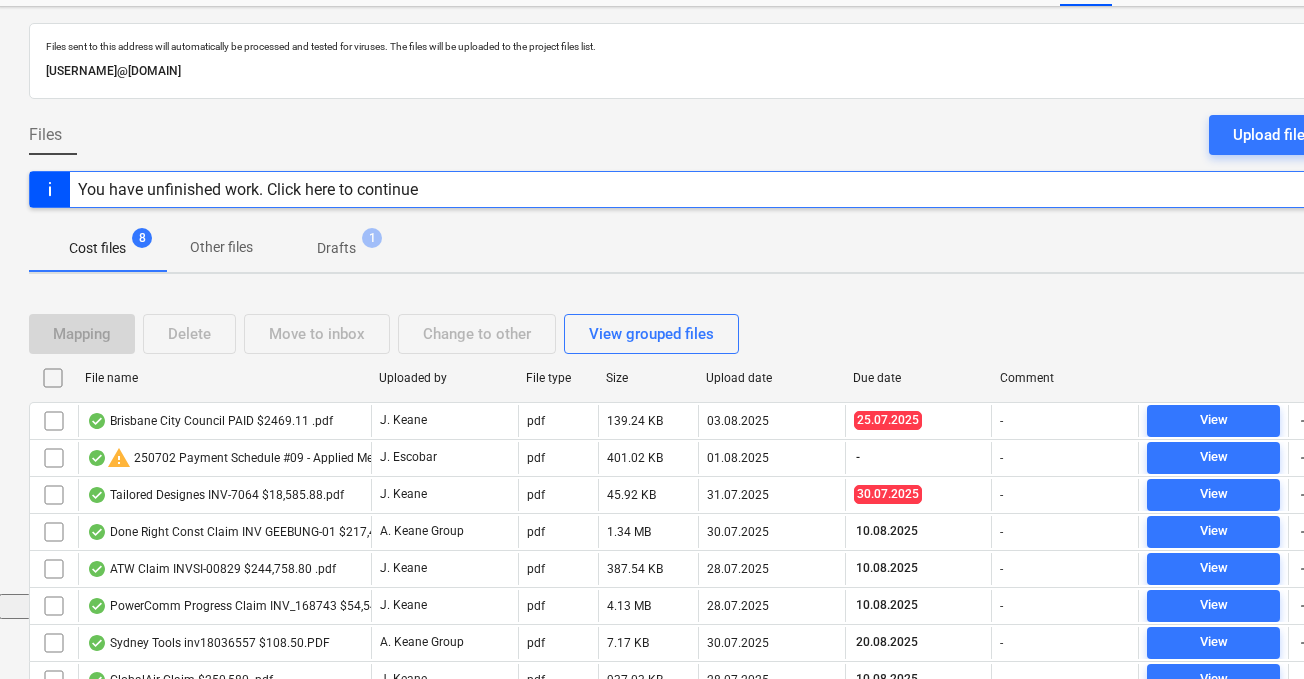 scroll, scrollTop: 160, scrollLeft: 1, axis: both 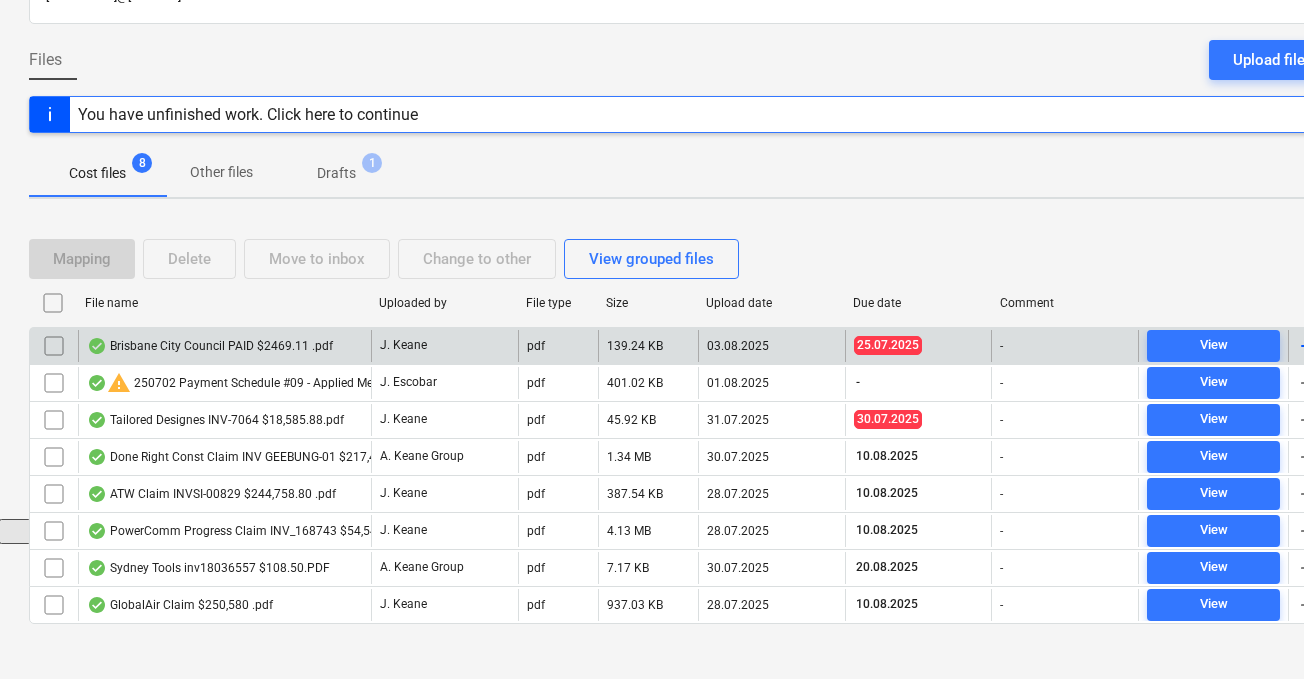 click at bounding box center [54, 346] 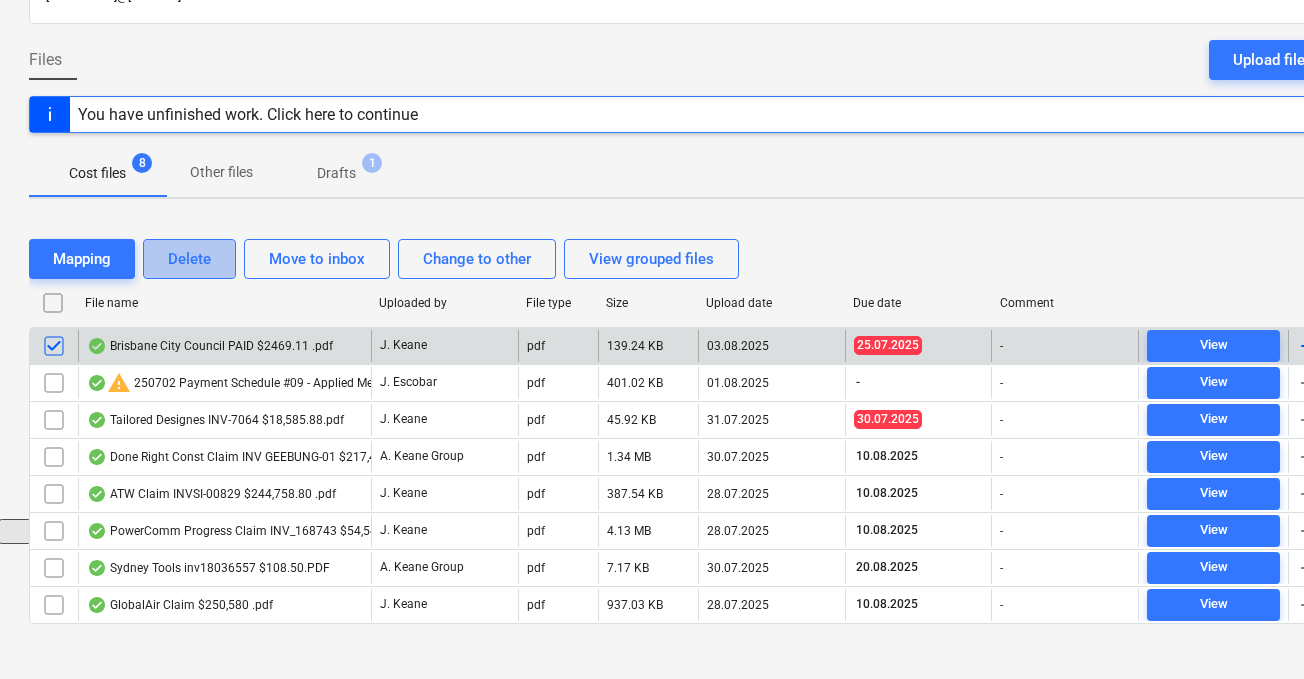 click on "Delete" at bounding box center (189, 259) 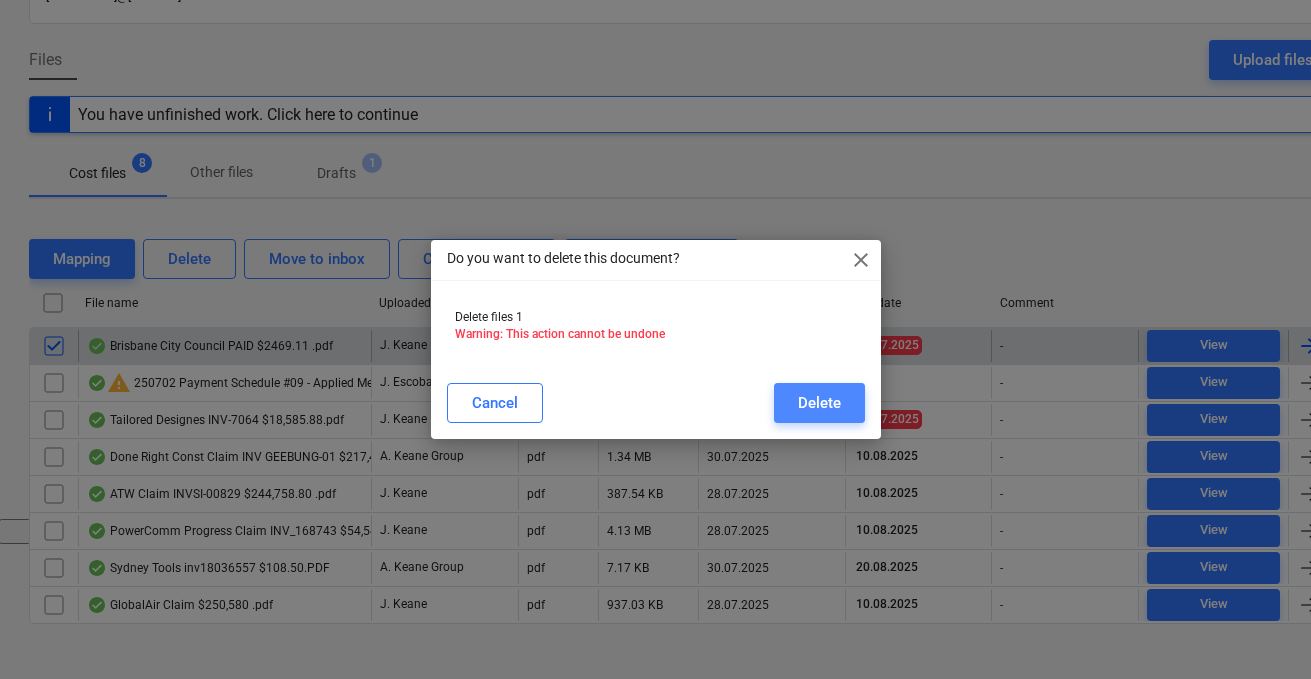 click on "Delete" at bounding box center (819, 403) 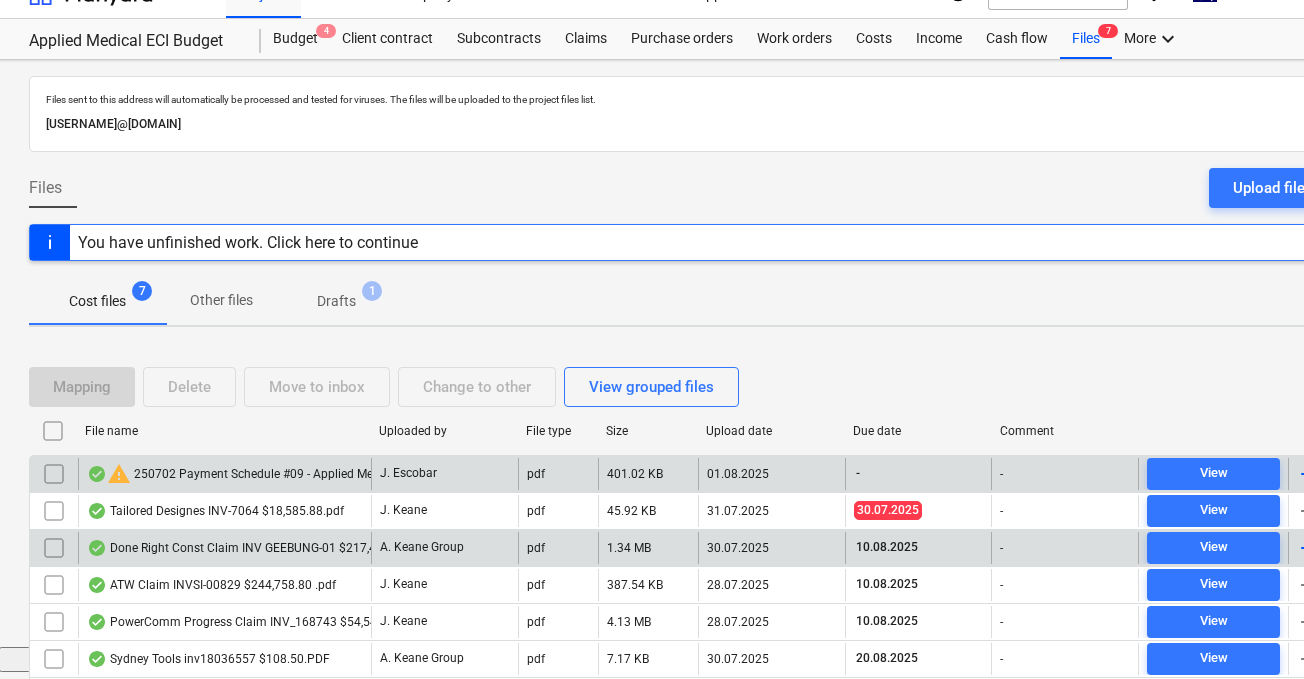 scroll, scrollTop: 0, scrollLeft: 1, axis: horizontal 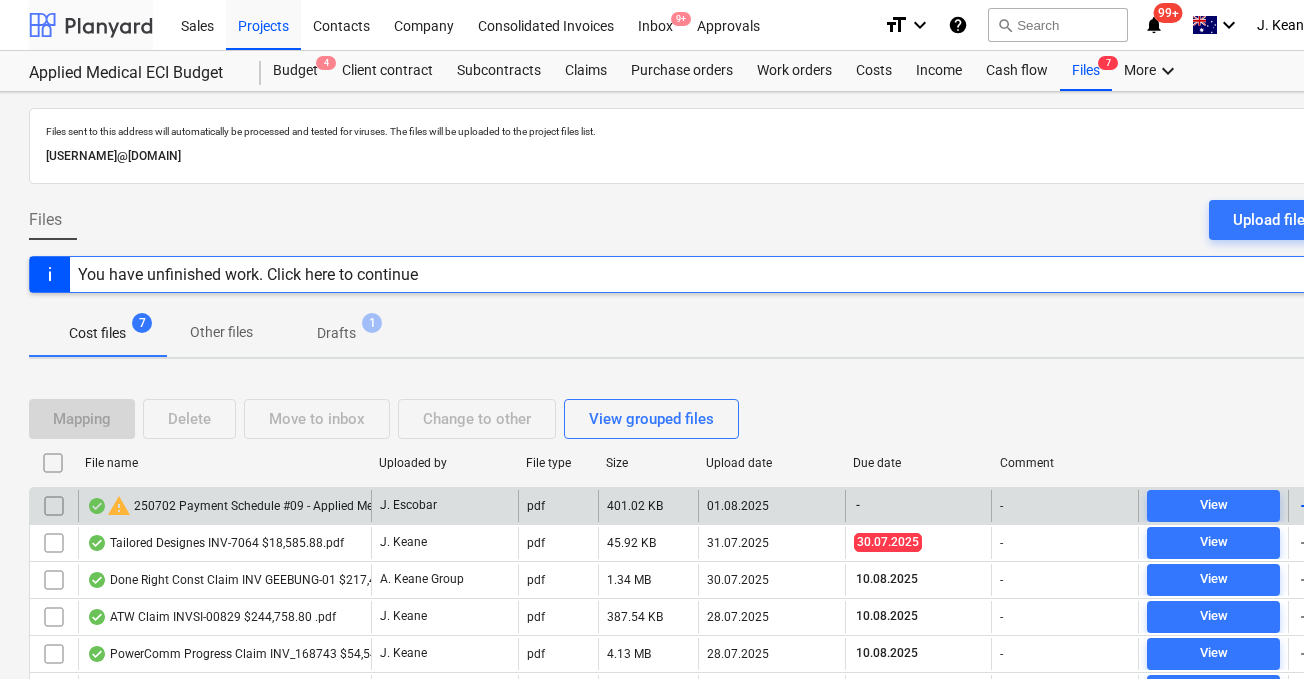 click at bounding box center (91, 25) 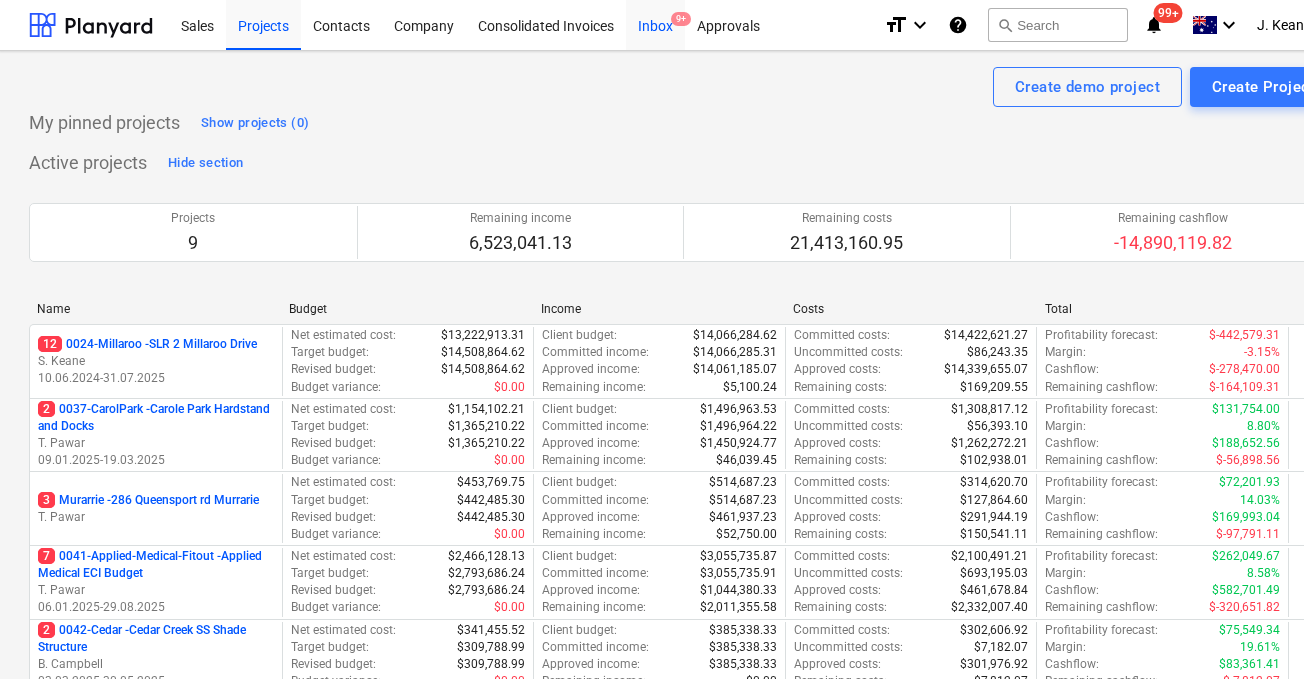 click on "Inbox 9+" at bounding box center (655, 24) 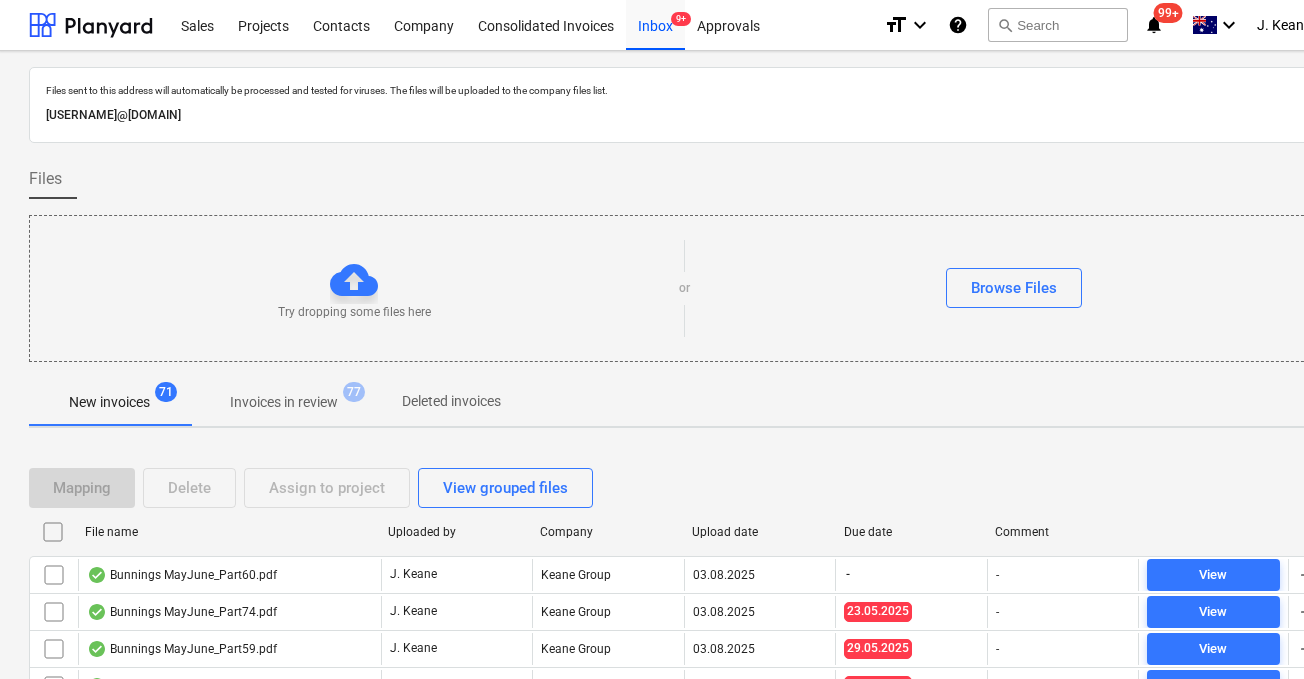 scroll, scrollTop: 122, scrollLeft: 4, axis: both 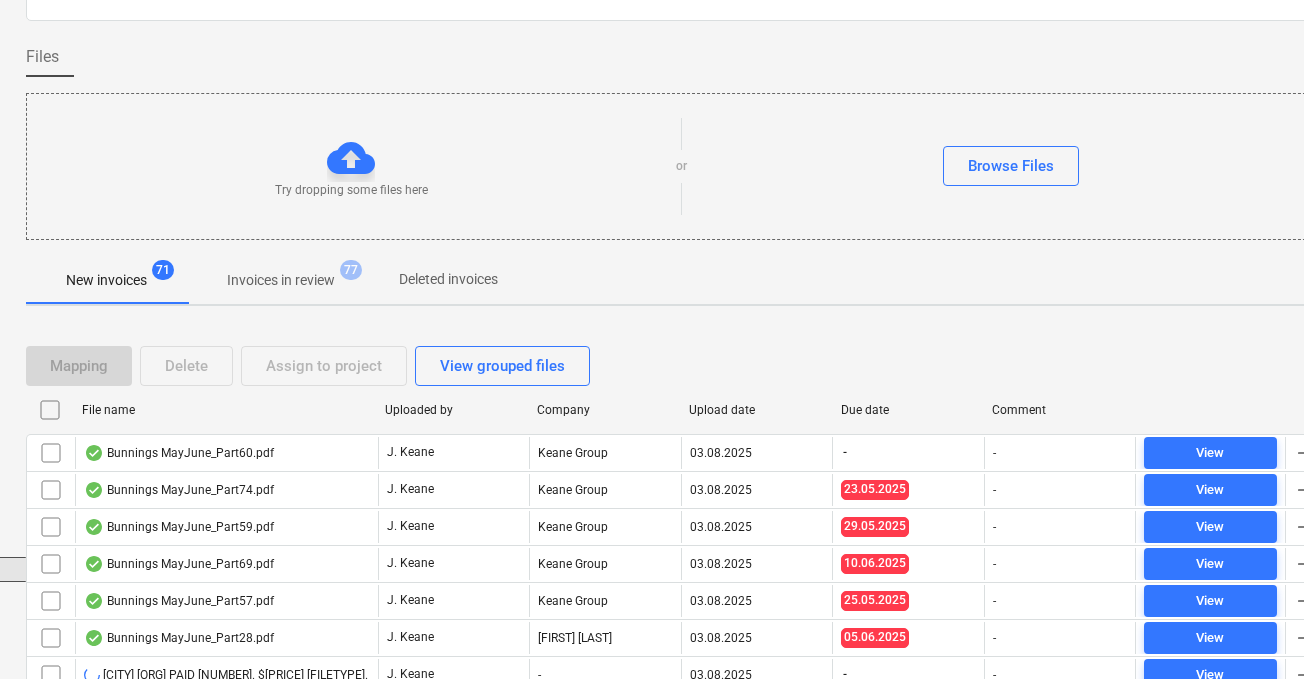 click on "Upload date" at bounding box center [757, 410] 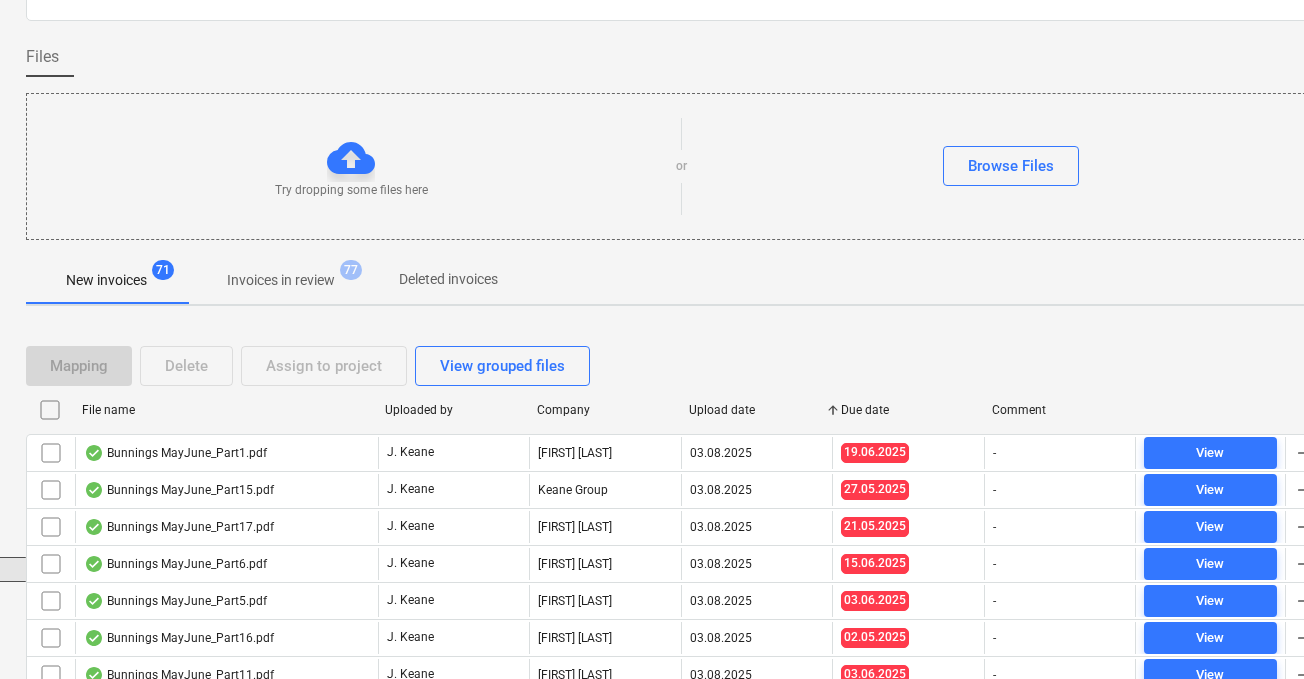 click on "Upload date" at bounding box center (757, 410) 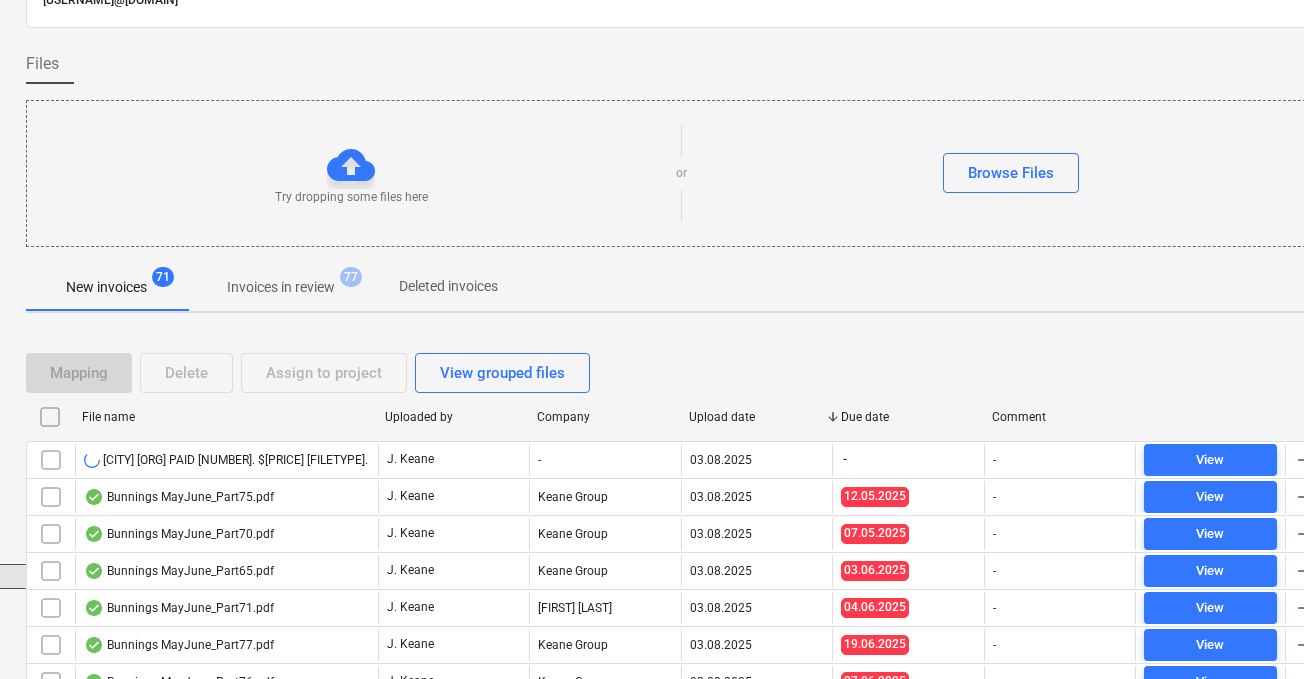 scroll, scrollTop: 137, scrollLeft: 4, axis: both 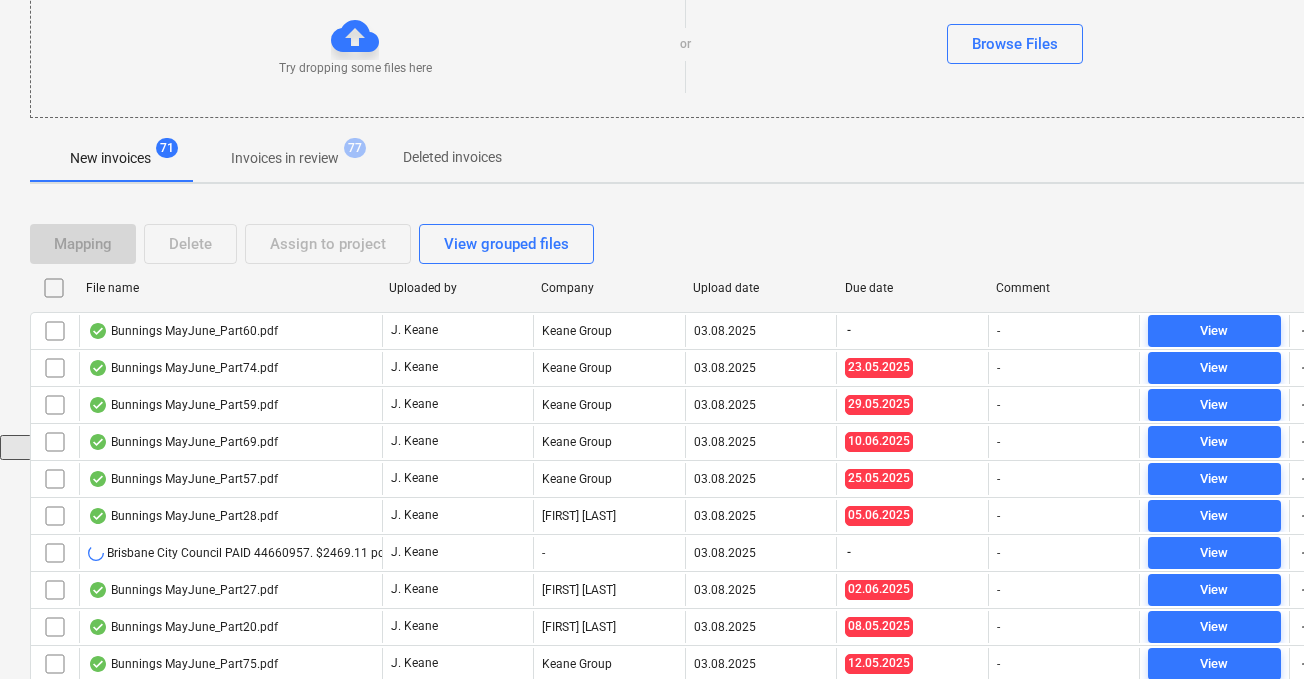 click on "Upload date" at bounding box center (761, 288) 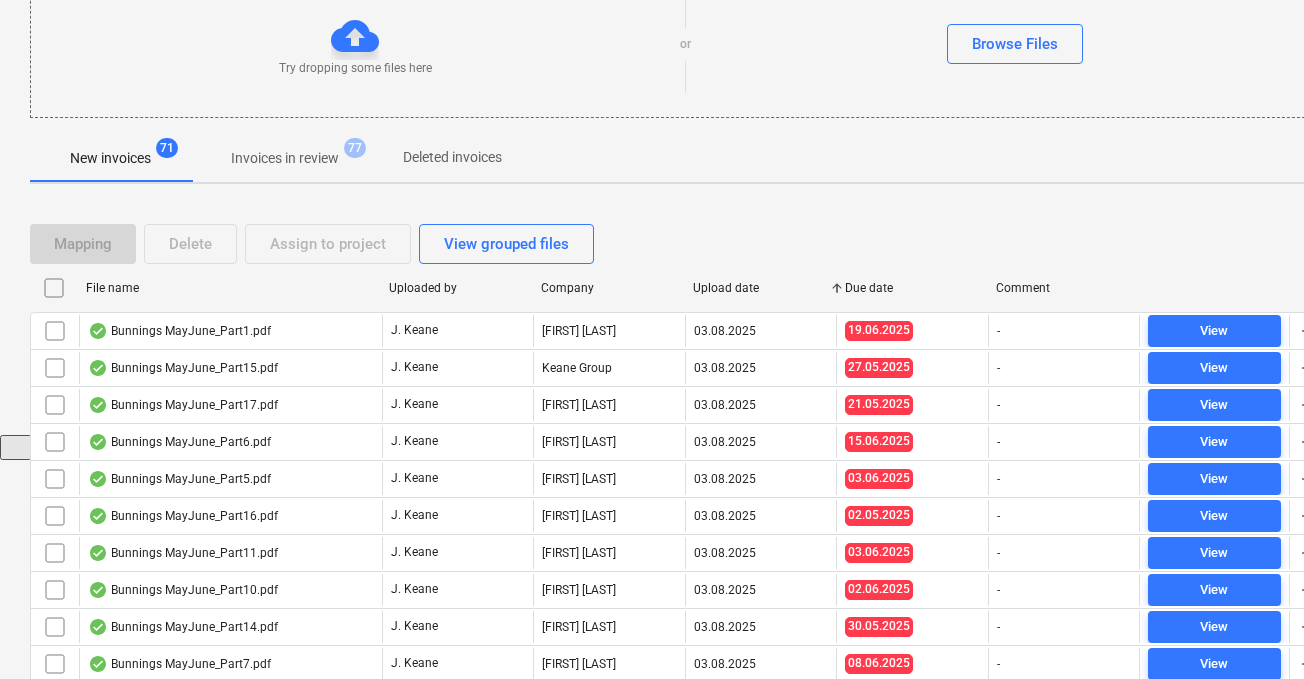 click on "Upload date" at bounding box center (761, 288) 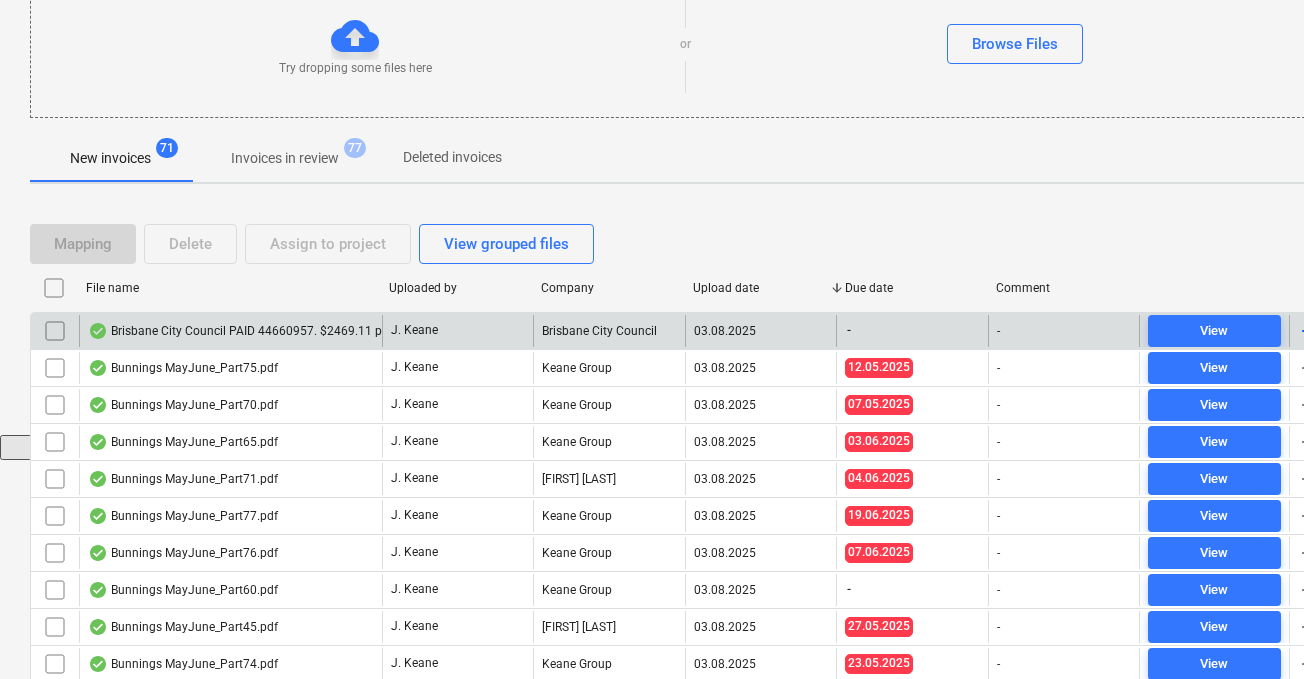 click on "Brisbane City Council PAID 44660957. $2469.11 pdf.pdf" at bounding box center [251, 331] 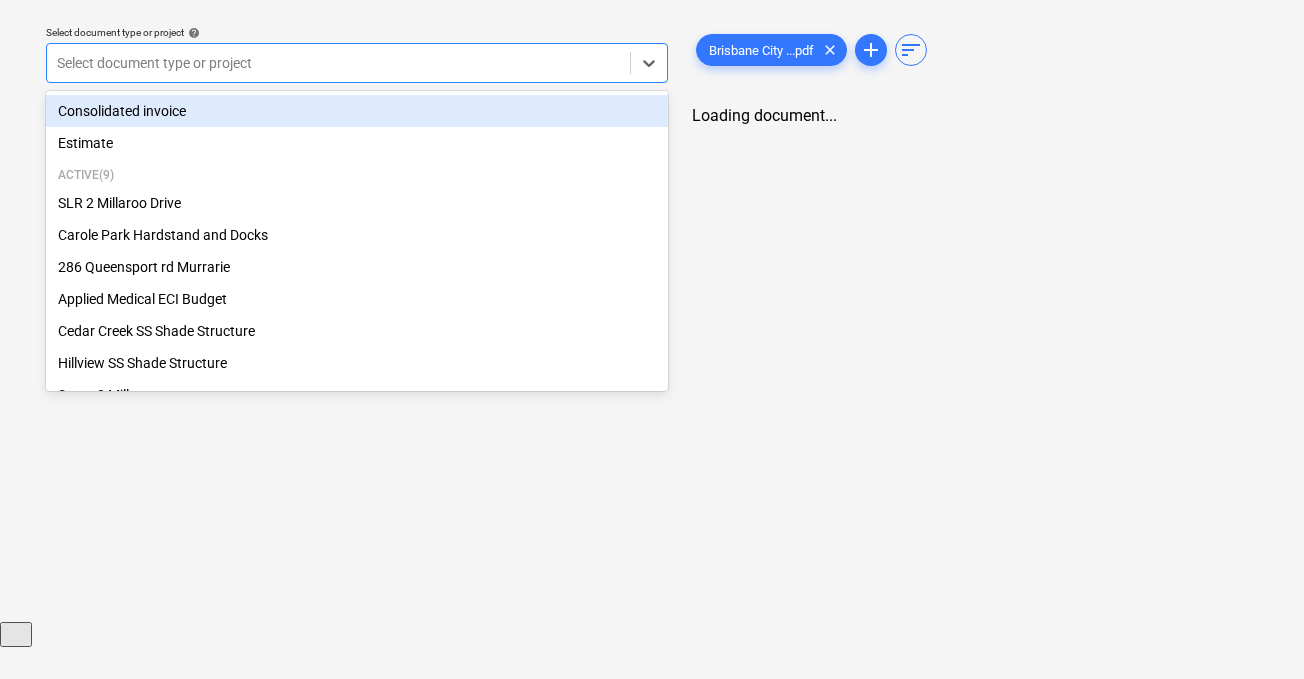 click on "Select document type or project" at bounding box center [338, 63] 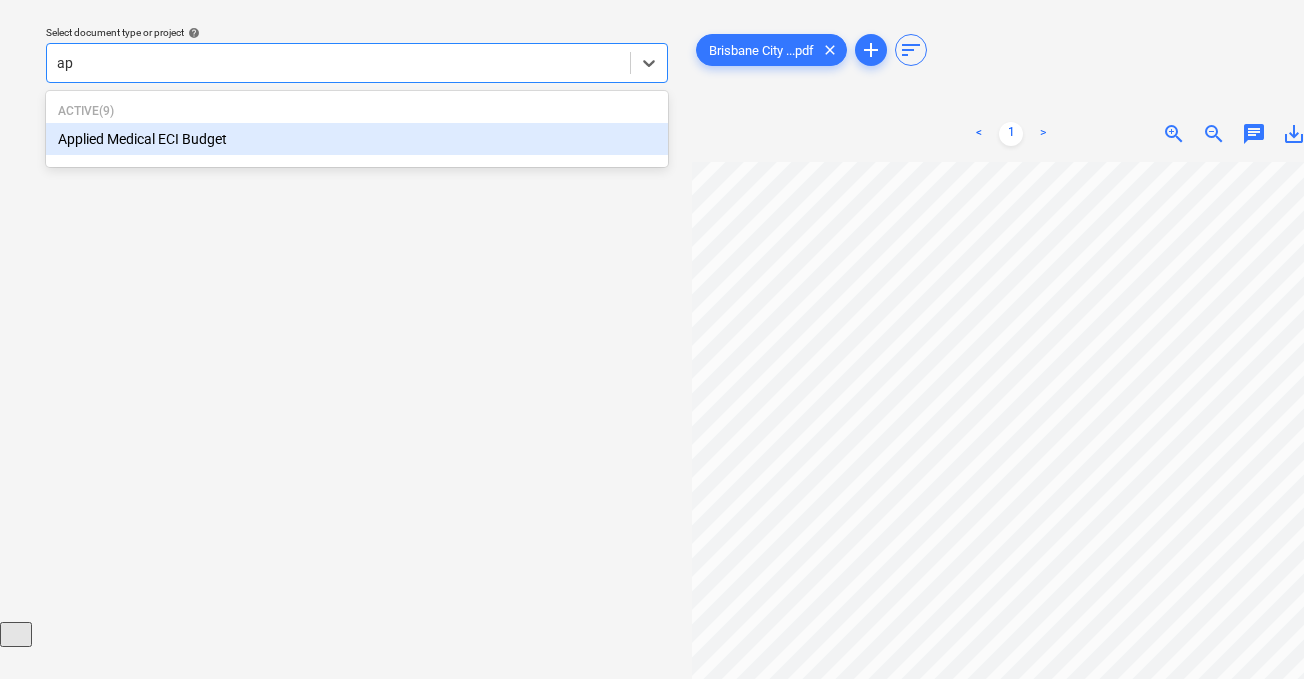 type on "app" 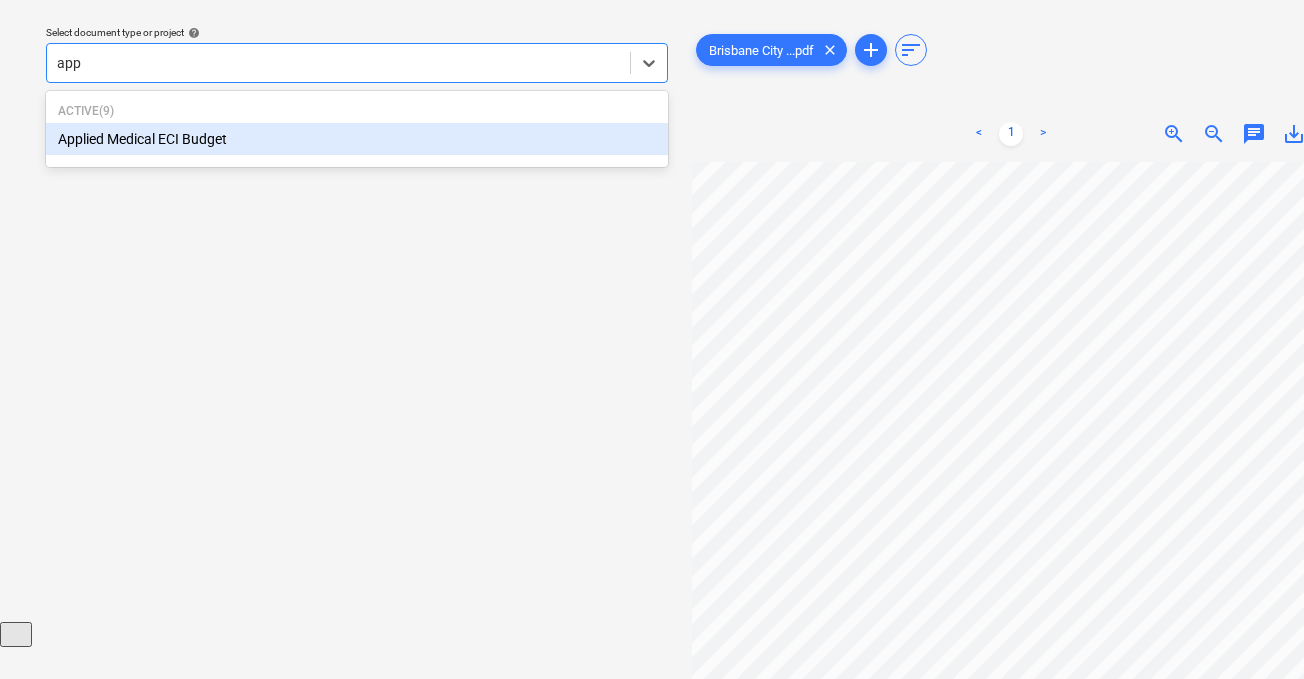 click on "Applied Medical ECI Budget" at bounding box center [357, 139] 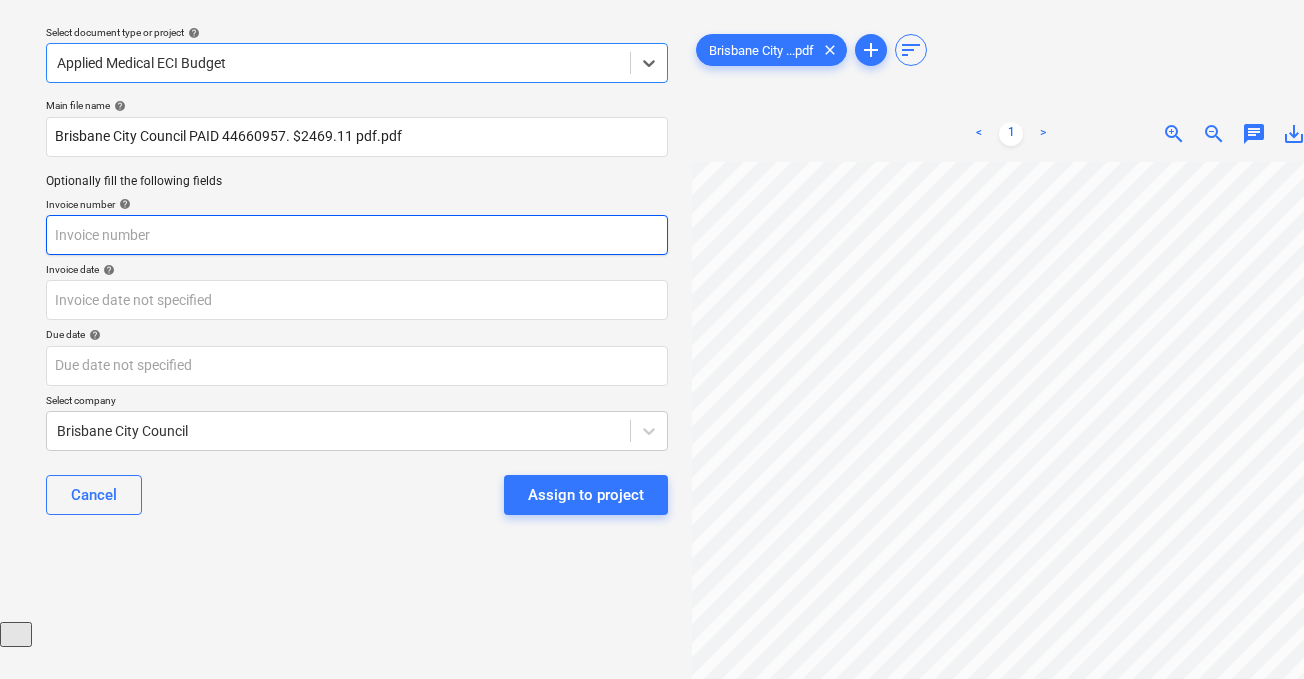 click at bounding box center (357, 235) 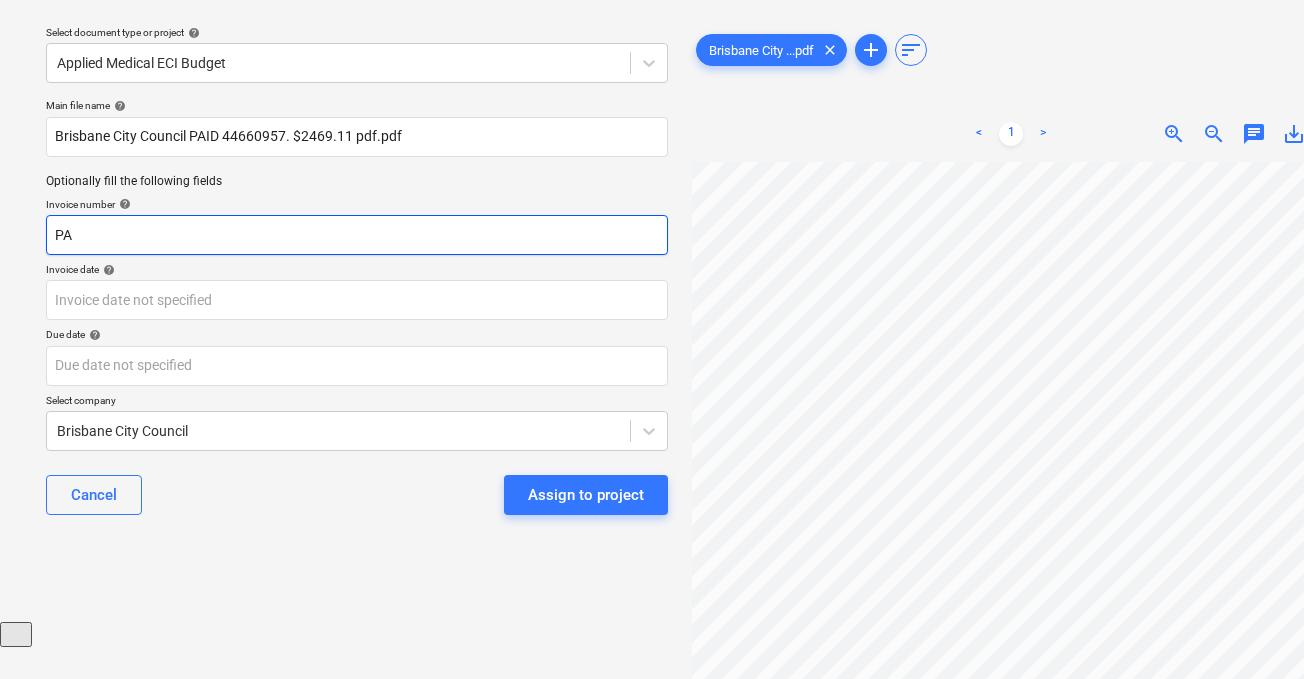 type on "P" 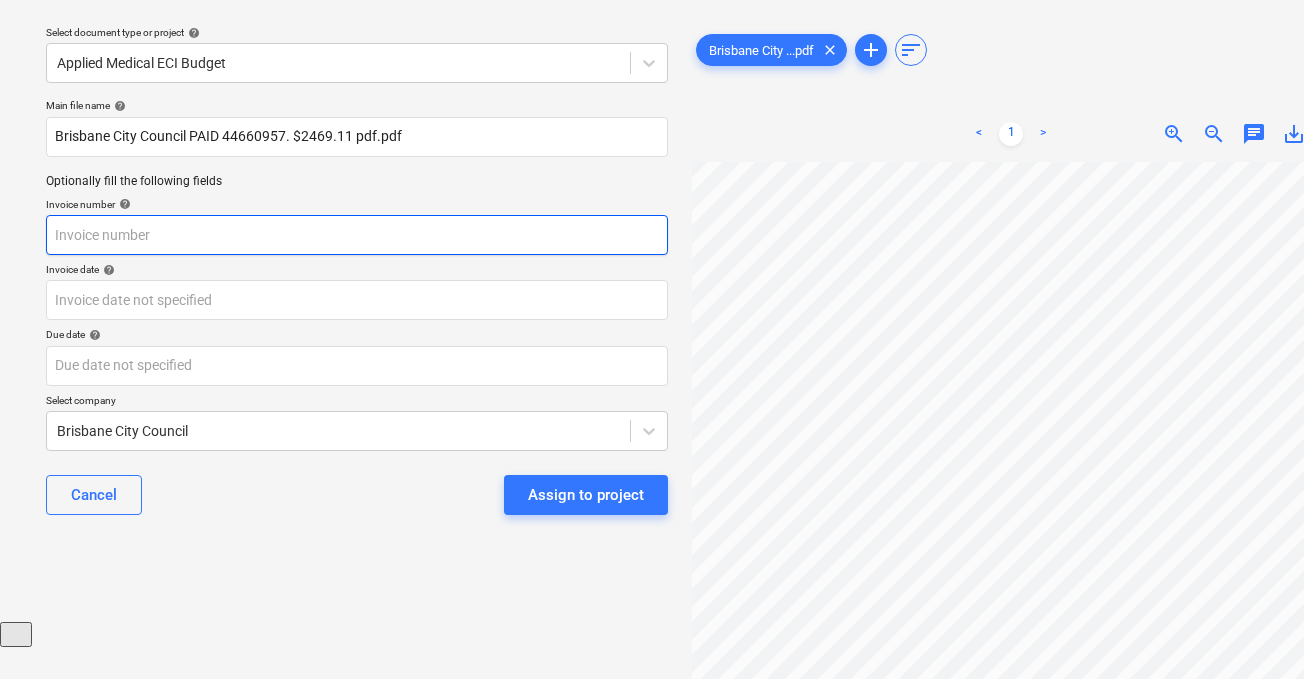 scroll, scrollTop: 173, scrollLeft: 0, axis: vertical 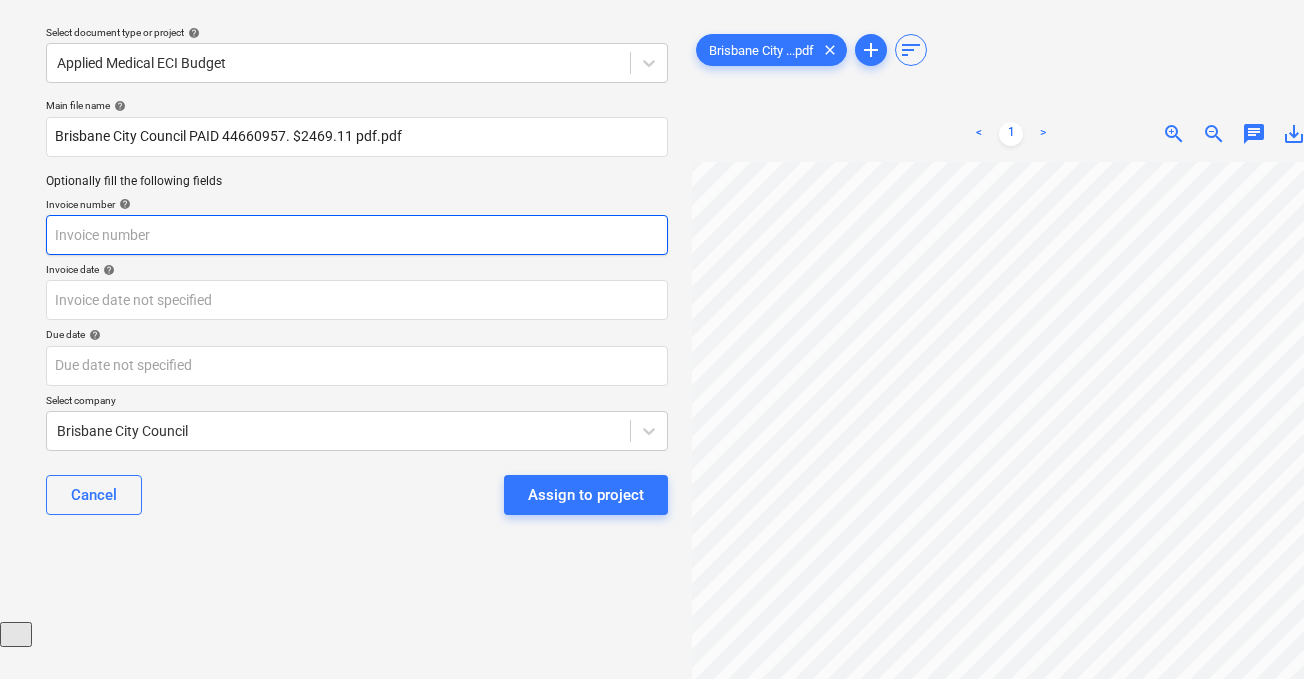 paste on "6500056077077" 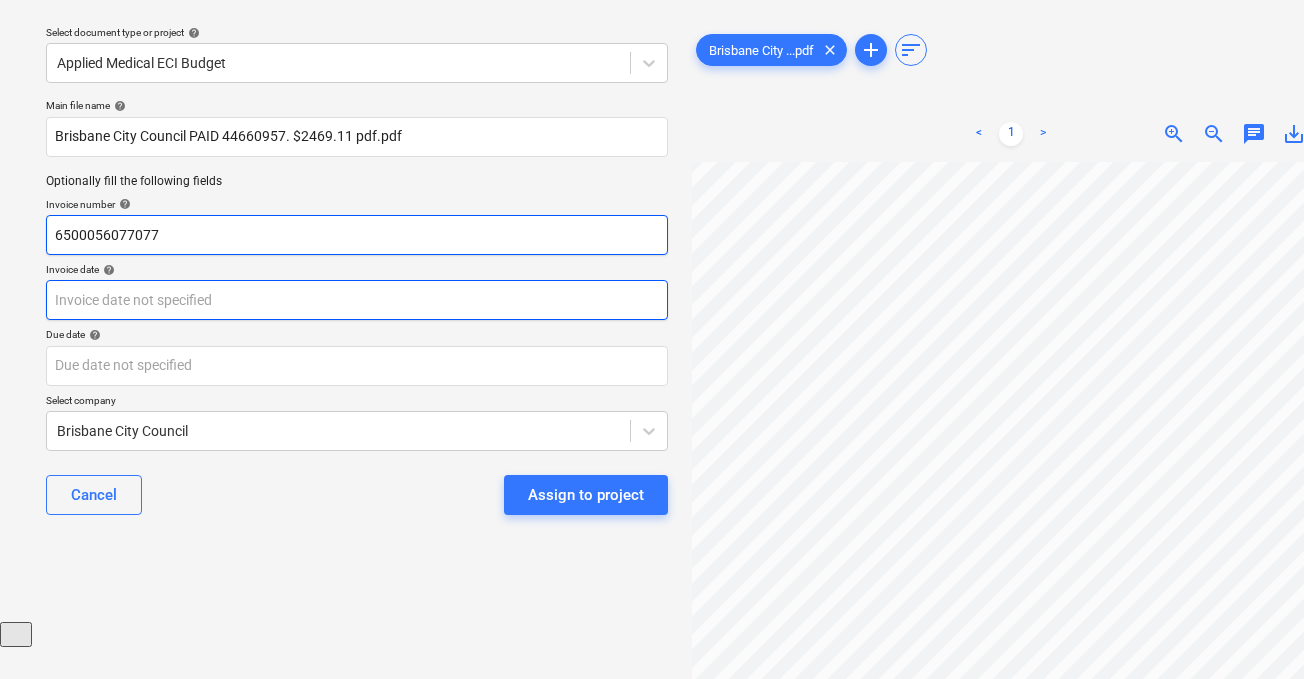 type on "6500056077077" 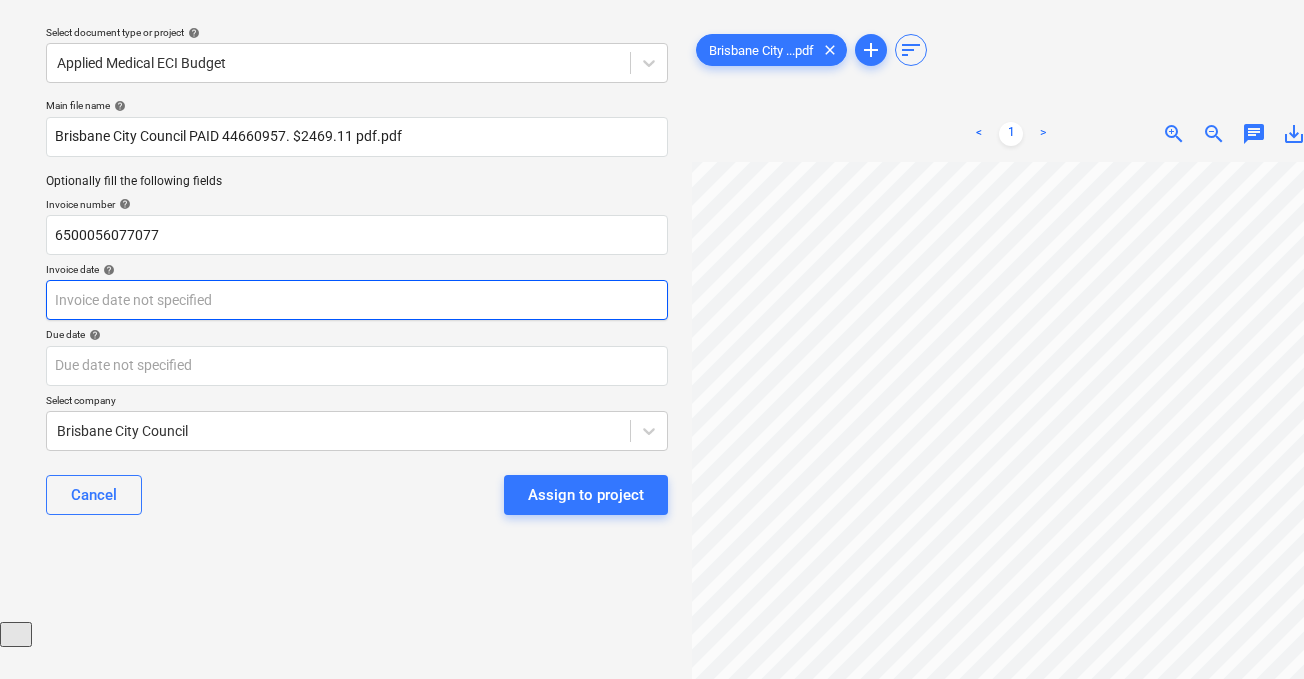 click on "Sales Projects Contacts Company Consolidated Invoices Inbox 9+ Approvals format_size keyboard_arrow_down help search Search notifications 99+ keyboard_arrow_down J. [LAST] keyboard_arrow_down Select document type or project help Applied Medical ECI Budget Main file name help Brisbane City Council PAID 44660957. $2469.11 pdf.pdf Optionally fill the following fields Invoice number help 6500056077077 Invoice date help Press the down arrow key to interact with the calendar and
select a date. Press the question mark key to get the keyboard shortcuts for changing dates. Due date help Press the down arrow key to interact with the calendar and
select a date. Press the question mark key to get the keyboard shortcuts for changing dates. Select company Brisbane City Council   Cancel Assign to project Brisbane City ...pdf clear add sort < 1 > zoom_in zoom_out chat 0 save_alt" at bounding box center [652, 282] 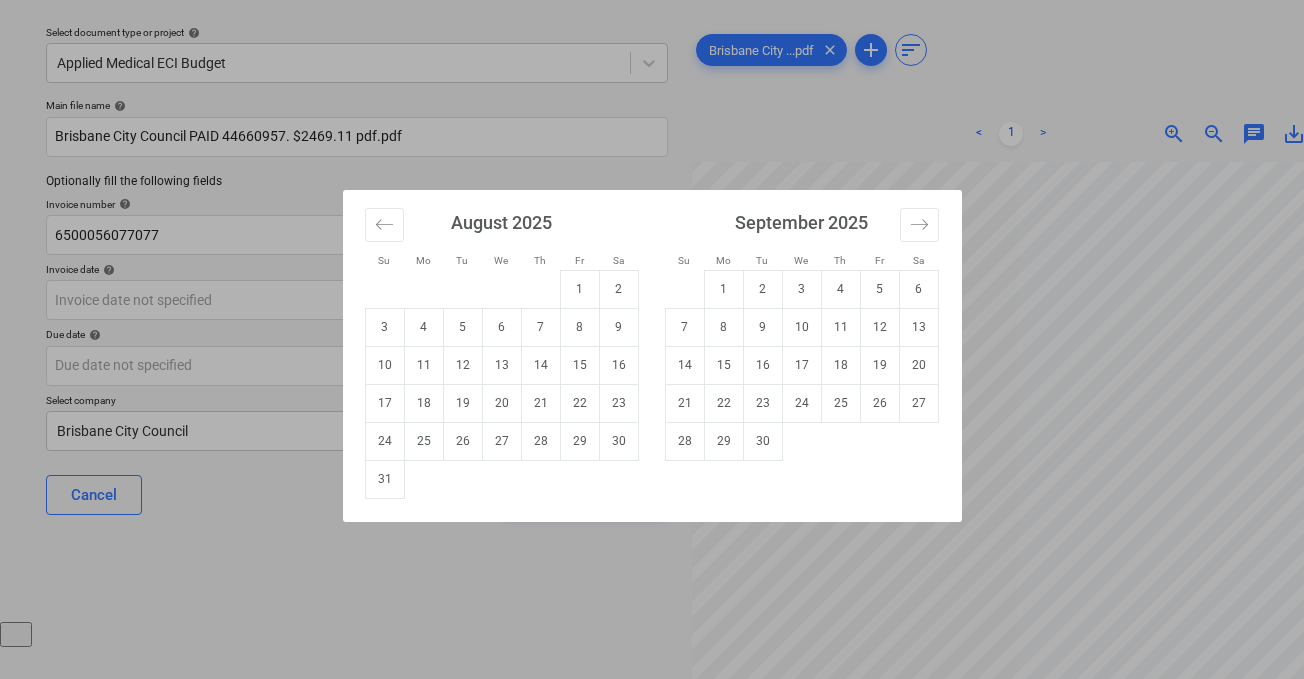click on "Su Mo Tu We Th Fr Sa Su Mo Tu We Th Fr Sa July 2025 1 2 3 4 5 6 7 8 9 10 11 12 13 14 15 16 17 18 19 20 21 22 23 24 25 26 27 28 29 30 31 August 2025 1 2 3 4 5 6 7 8 9 10 11 12 13 14 15 16 17 18 19 20 21 22 23 24 25 26 27 28 29 30 31 September 2025 1 2 3 4 5 6 7 8 9 10 11 12 13 14 15 16 17 18 19 20 21 22 23 24 25 26 27 28 29 30 October 2025 1 2 3 4 5 6 7 8 9 10 11 12 13 14 15 16 17 18 19 20 21 22 23 24 25 26 27 28 29 30 31" at bounding box center [652, 339] 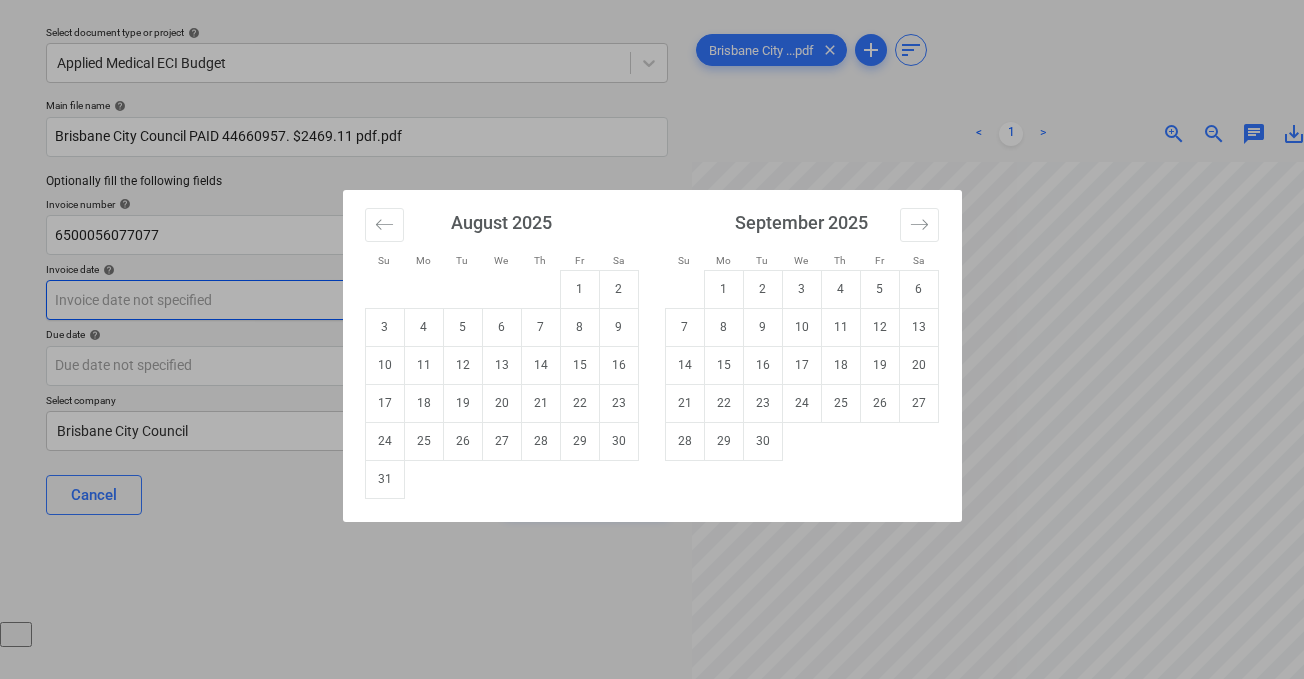 click on "Sales Projects Contacts Company Consolidated Invoices Inbox 9+ Approvals format_size keyboard_arrow_down help search Search notifications 99+ keyboard_arrow_down J. [LAST] keyboard_arrow_down Select document type or project help Applied Medical ECI Budget Main file name help Brisbane City Council PAID 44660957. $2469.11 pdf.pdf Optionally fill the following fields Invoice number help 6500056077077 Invoice date help Press the down arrow key to interact with the calendar and
select a date. Press the question mark key to get the keyboard shortcuts for changing dates. Due date help Press the down arrow key to interact with the calendar and
select a date. Press the question mark key to get the keyboard shortcuts for changing dates. Select company Brisbane City Council   Cancel Assign to project Brisbane City ...pdf clear add sort < 1 > zoom_in zoom_out chat 0 save_alt
Su Mo Tu We Th Fr Sa Su Mo Tu We Th Fr Sa July [YEAR] 1 2 3 4 5 6 7 8 9 10 11 12 13 14 15 16 17 18 19 20 21 22 23 24 25 26 27" at bounding box center [652, 282] 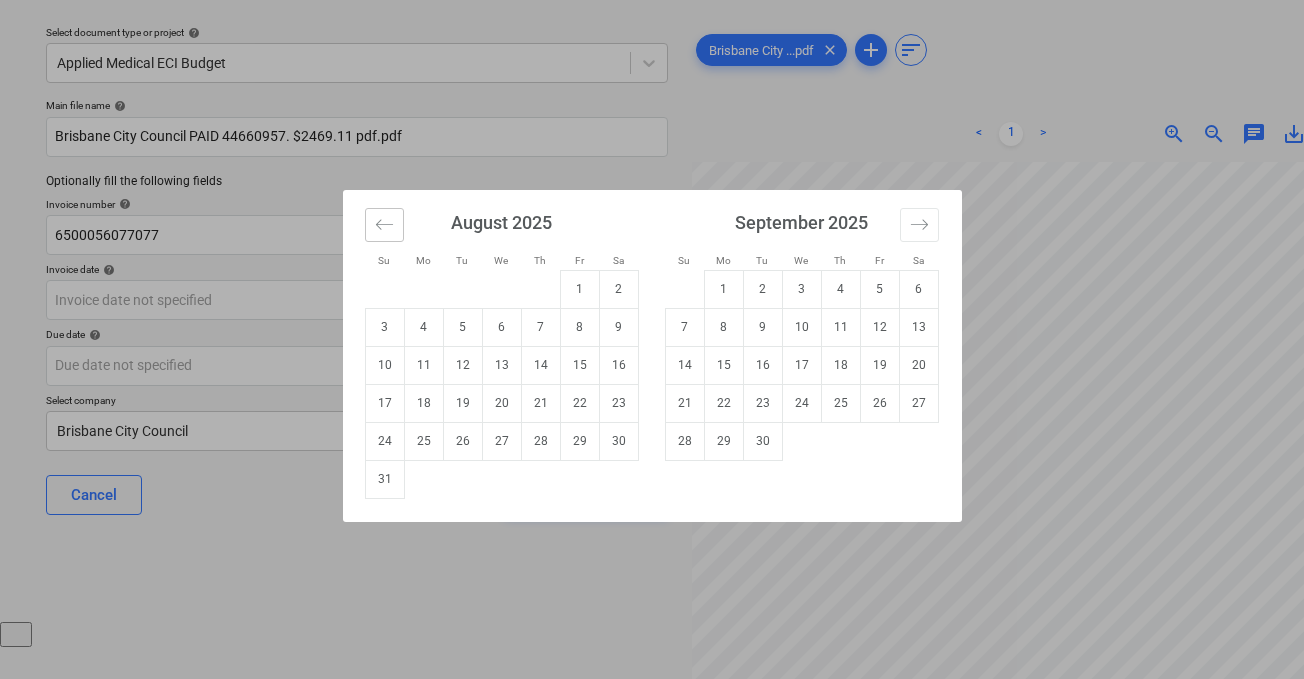 click 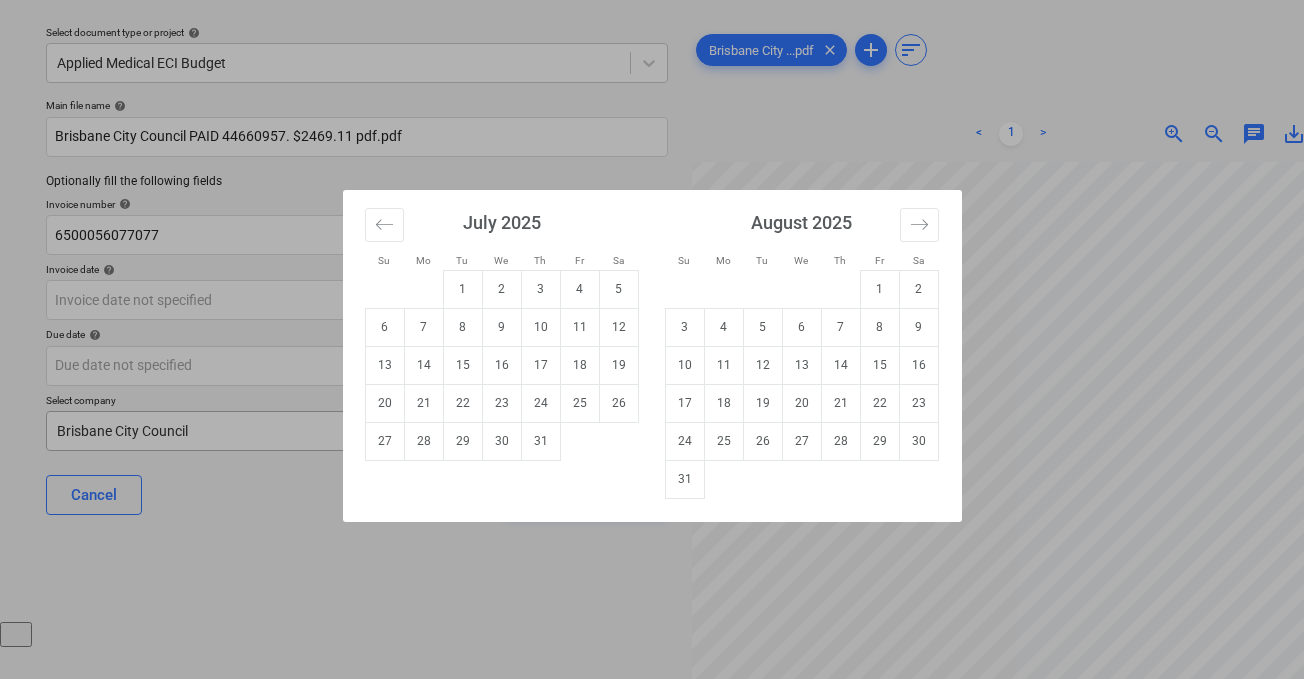 click on "28" at bounding box center (423, 441) 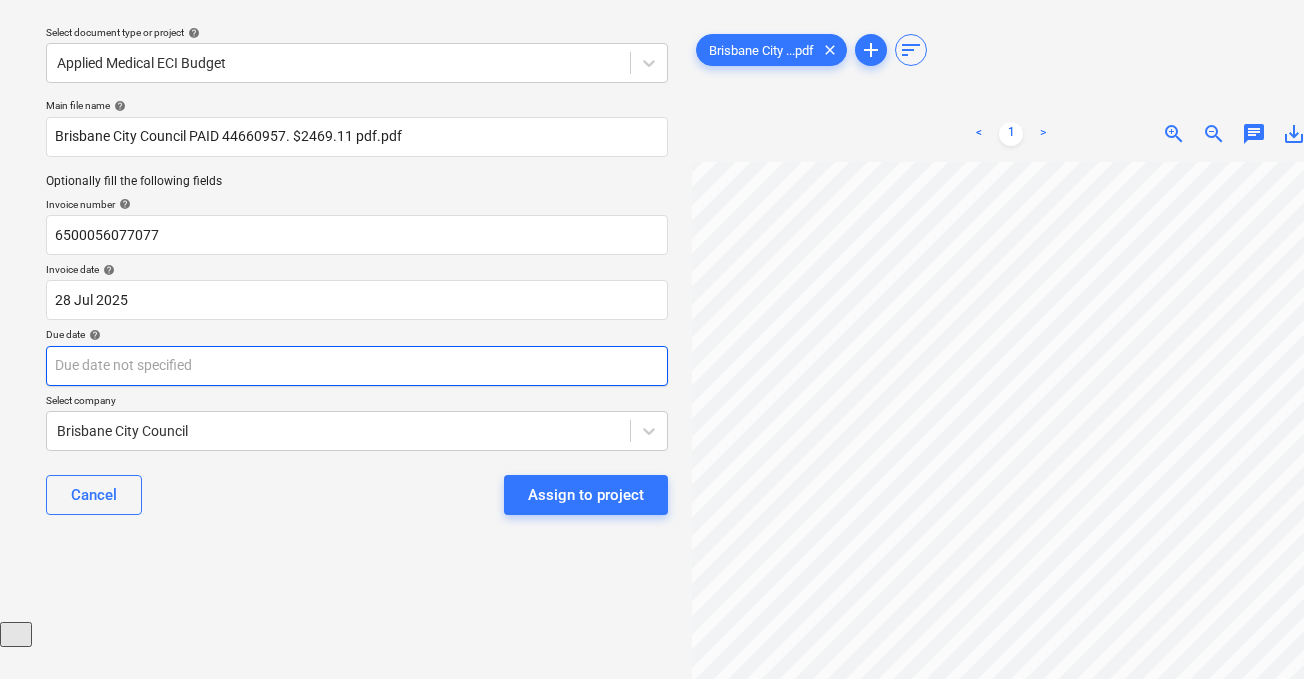 click on "Sales Projects Contacts Company Consolidated Invoices Inbox 9+ Approvals format_size keyboard_arrow_down help search Search notifications 99+ keyboard_arrow_down J. [LAST] keyboard_arrow_down Select document type or project help Applied Medical ECI Budget Main file name help Brisbane City Council PAID 44660957. $2469.11 pdf.pdf Optionally fill the following fields Invoice number help 6500056077077 Invoice date help 28 Jul [YEAR] 28.07.[YEAR] Press the down arrow key to interact with the calendar and
select a date. Press the question mark key to get the keyboard shortcuts for changing dates. Due date help Press the down arrow key to interact with the calendar and
select a date. Press the question mark key to get the keyboard shortcuts for changing dates. Select company Brisbane City Council   Cancel Assign to project Brisbane City ...pdf clear add sort < 1 > zoom_in zoom_out chat 0 save_alt" at bounding box center [652, 282] 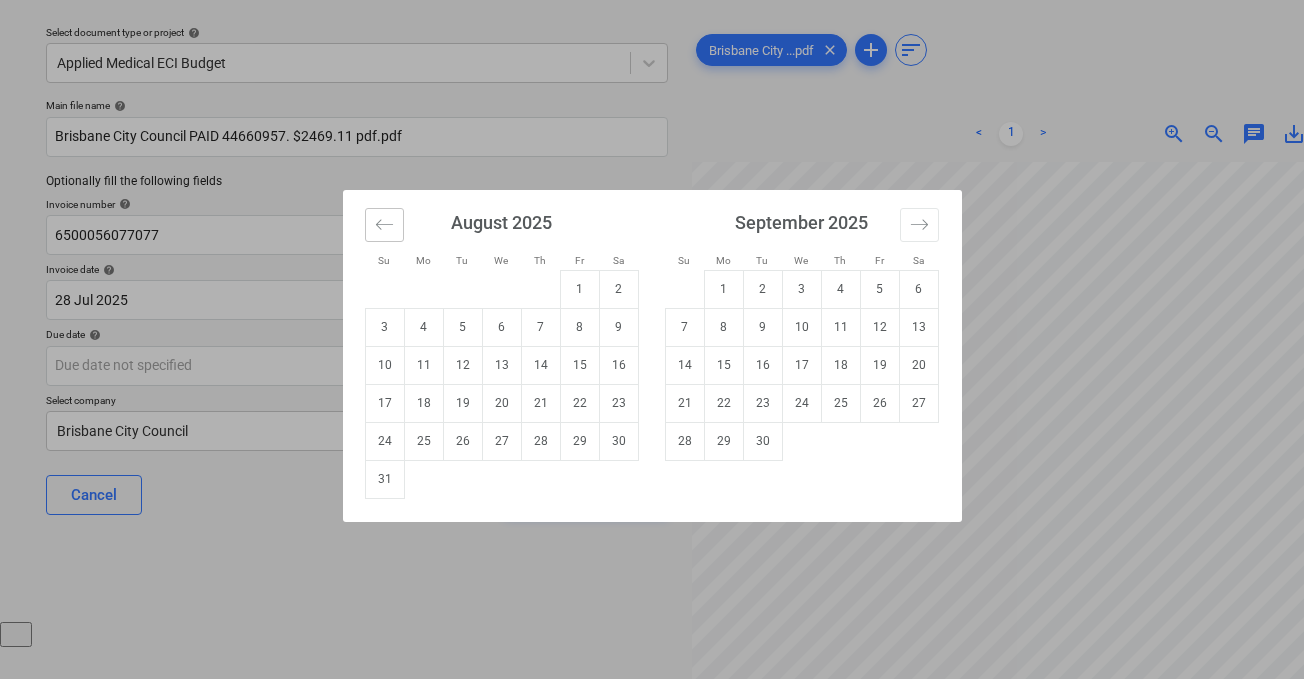 click 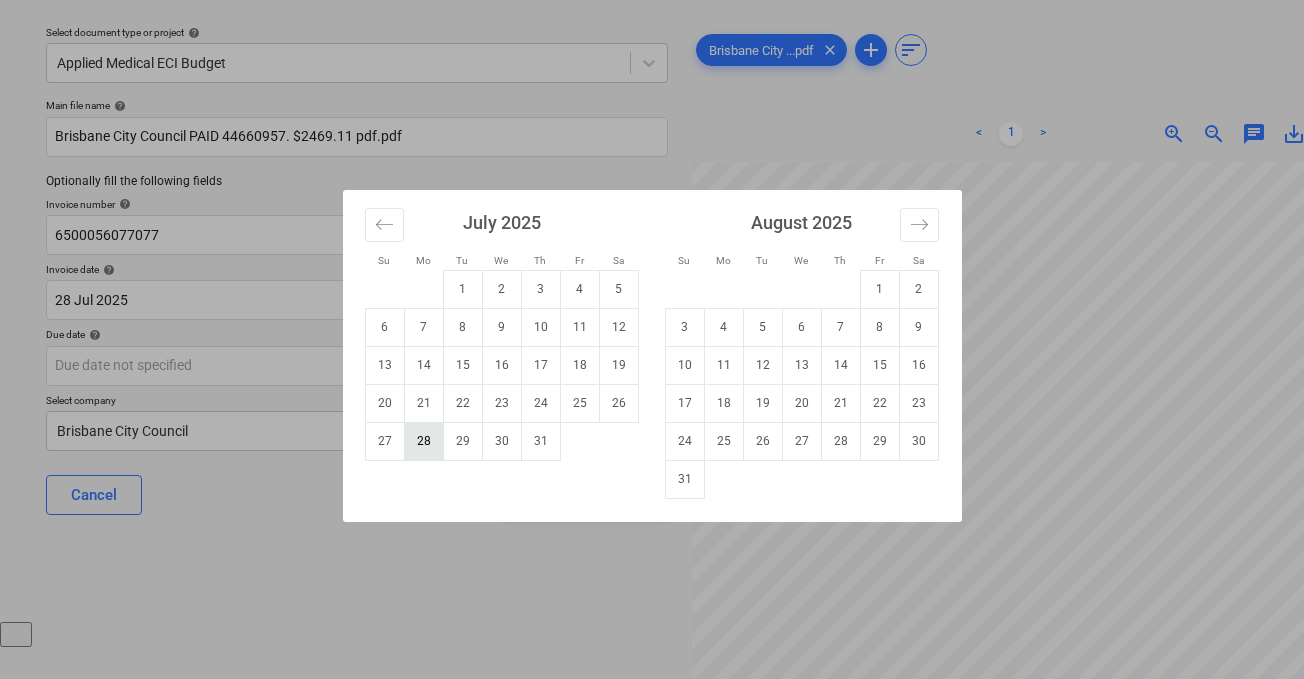click on "28" at bounding box center (423, 441) 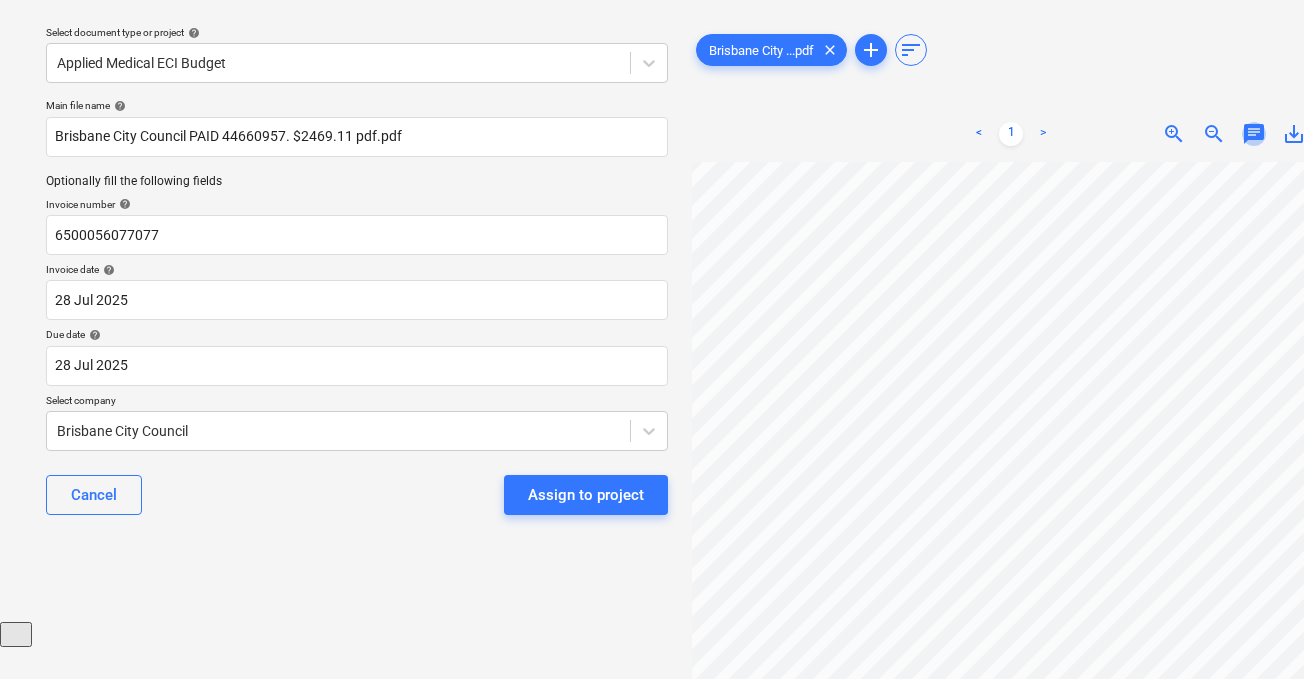 click on "chat" at bounding box center (1254, 134) 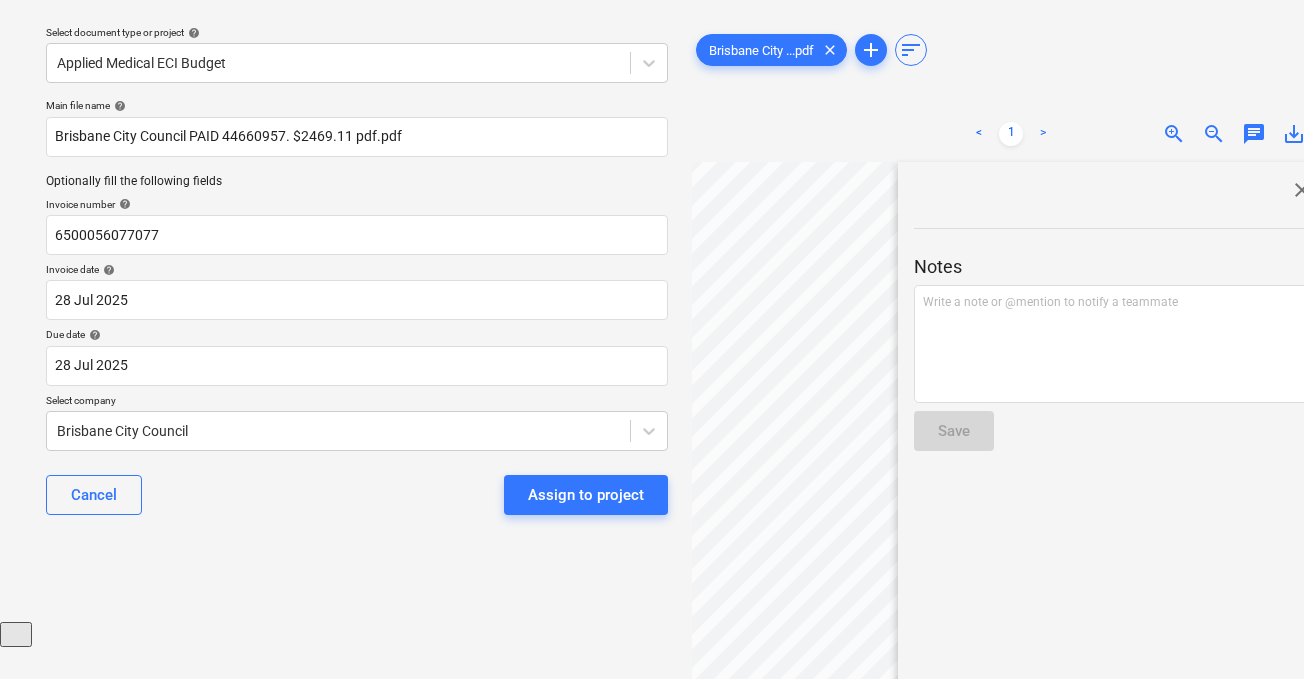 type 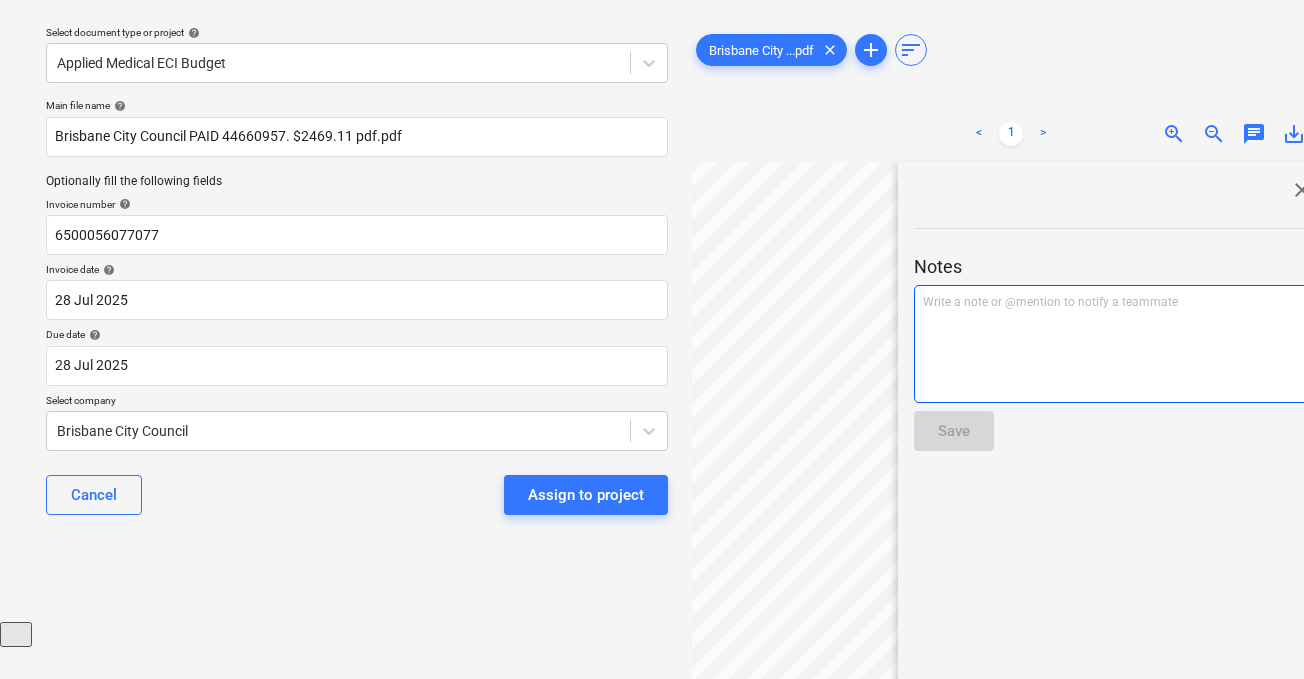 click on "Write a note or @mention to notify a teammate ﻿" at bounding box center [1114, 302] 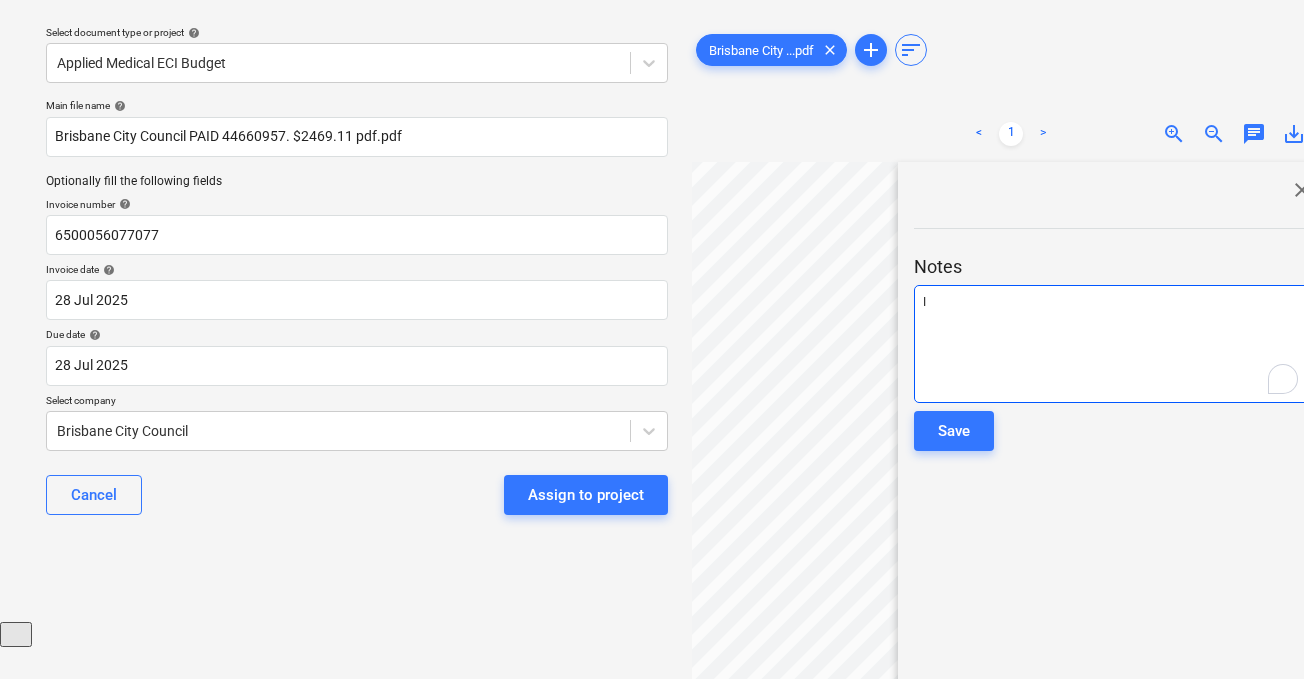 type 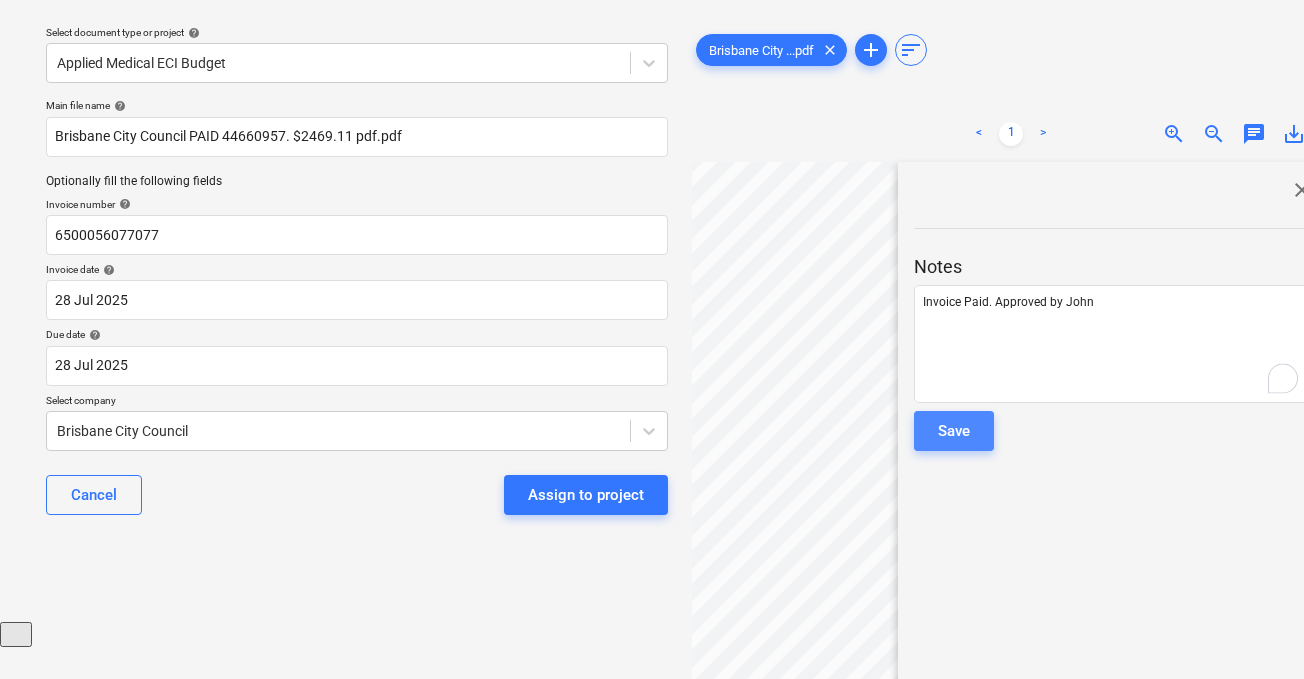 click on "Save" at bounding box center [954, 431] 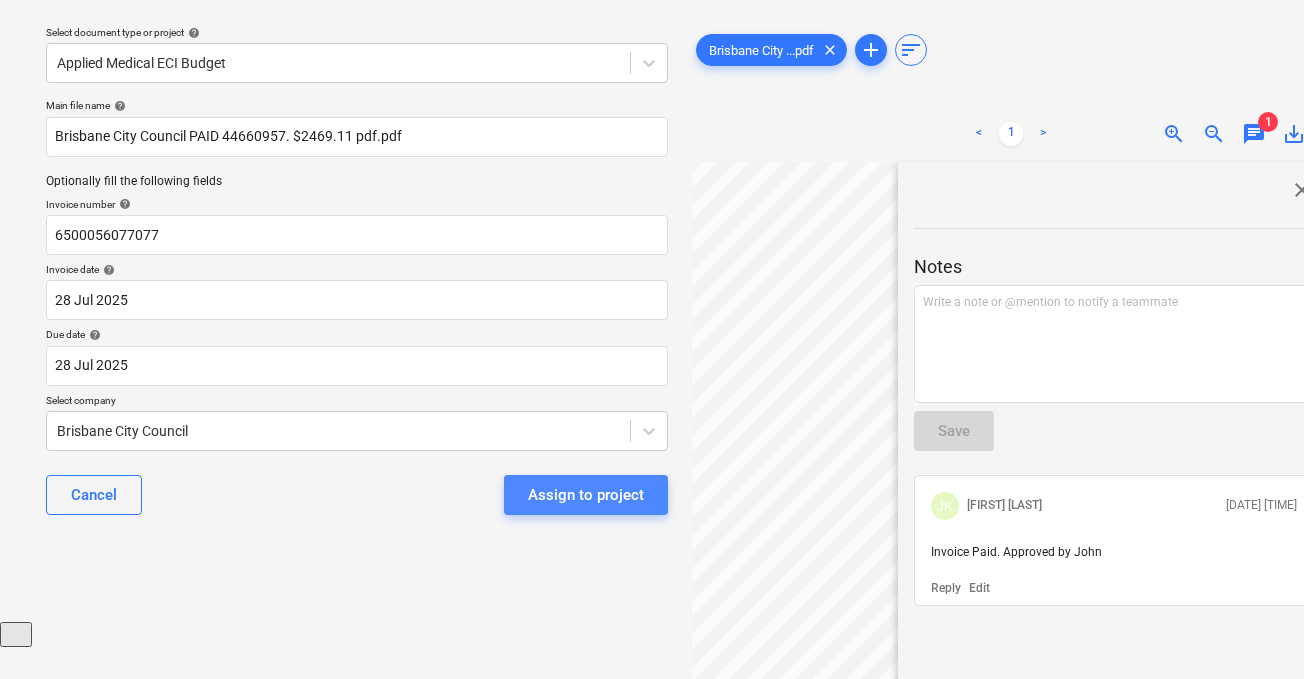 click on "Assign to project" at bounding box center (586, 495) 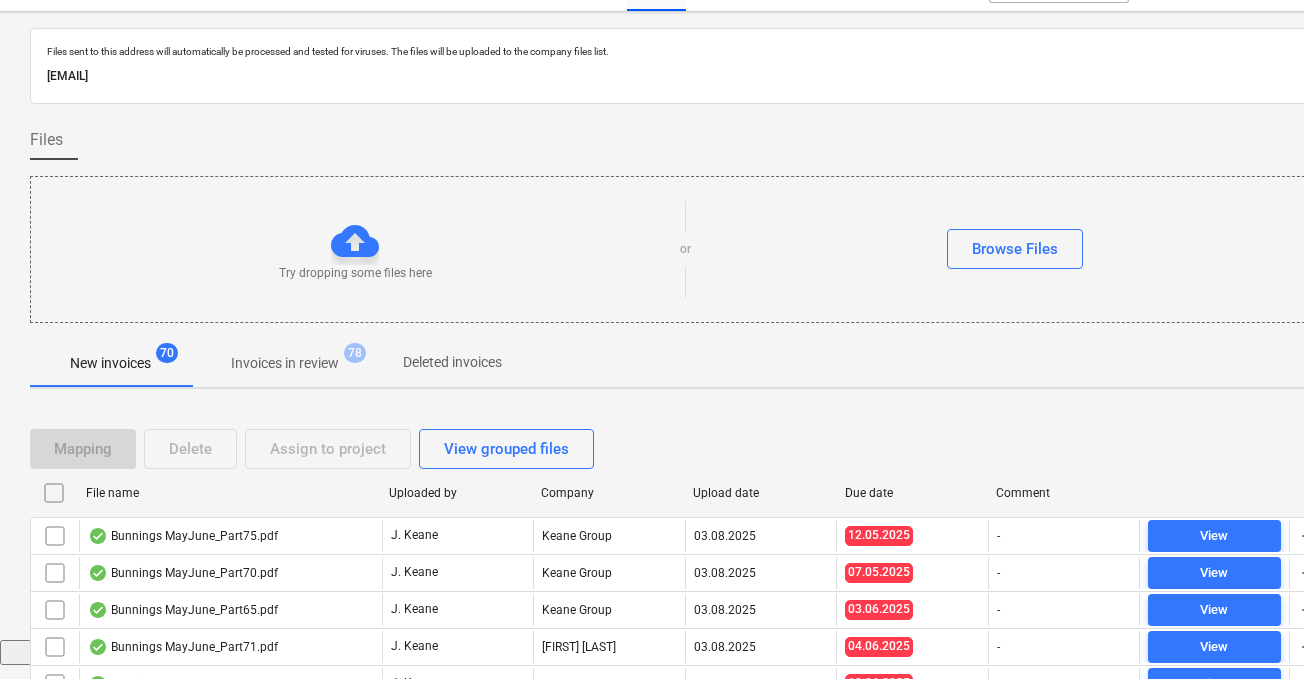 scroll, scrollTop: 0, scrollLeft: 2, axis: horizontal 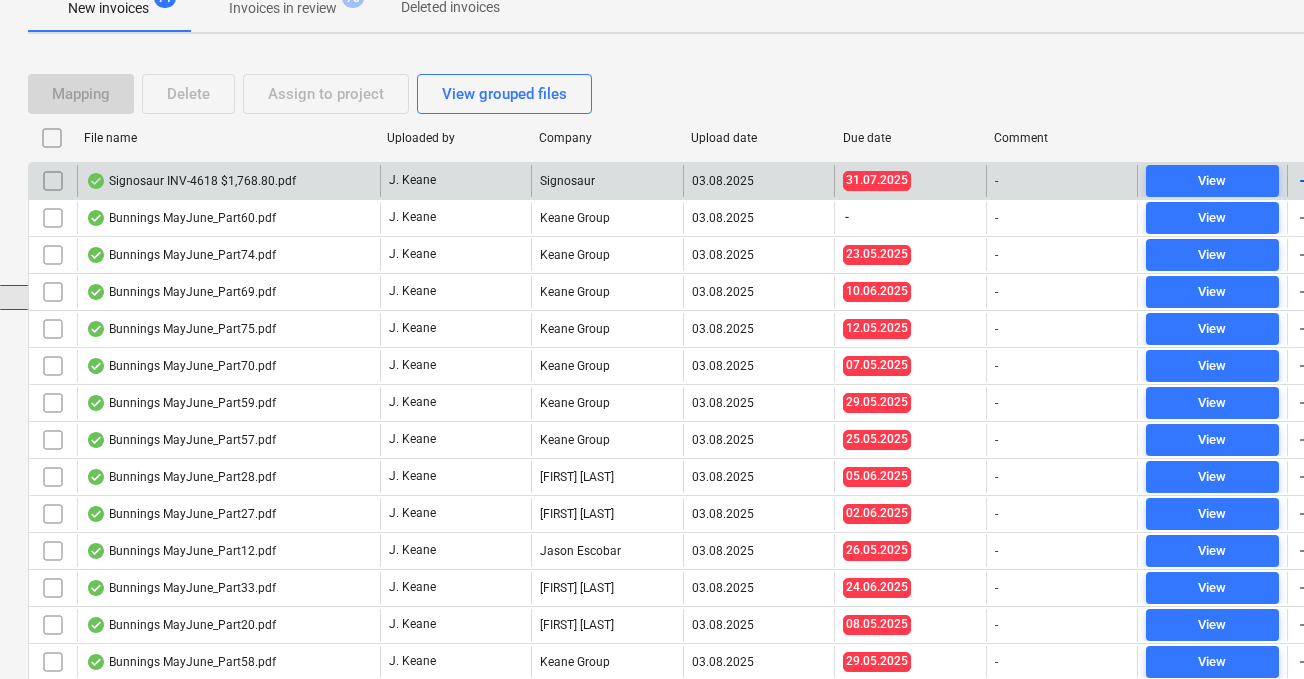 click on "Signosaur INV-4618 $1,768.80.pdf" at bounding box center [191, 181] 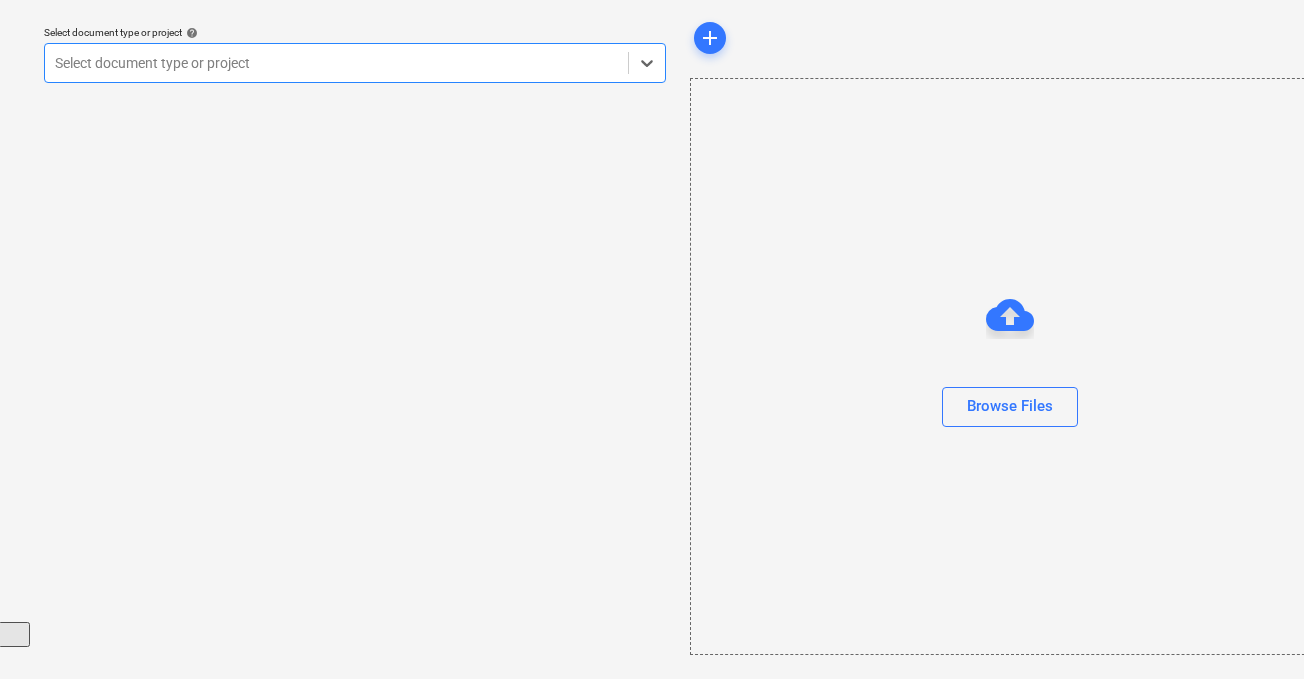 scroll, scrollTop: 57, scrollLeft: 2, axis: both 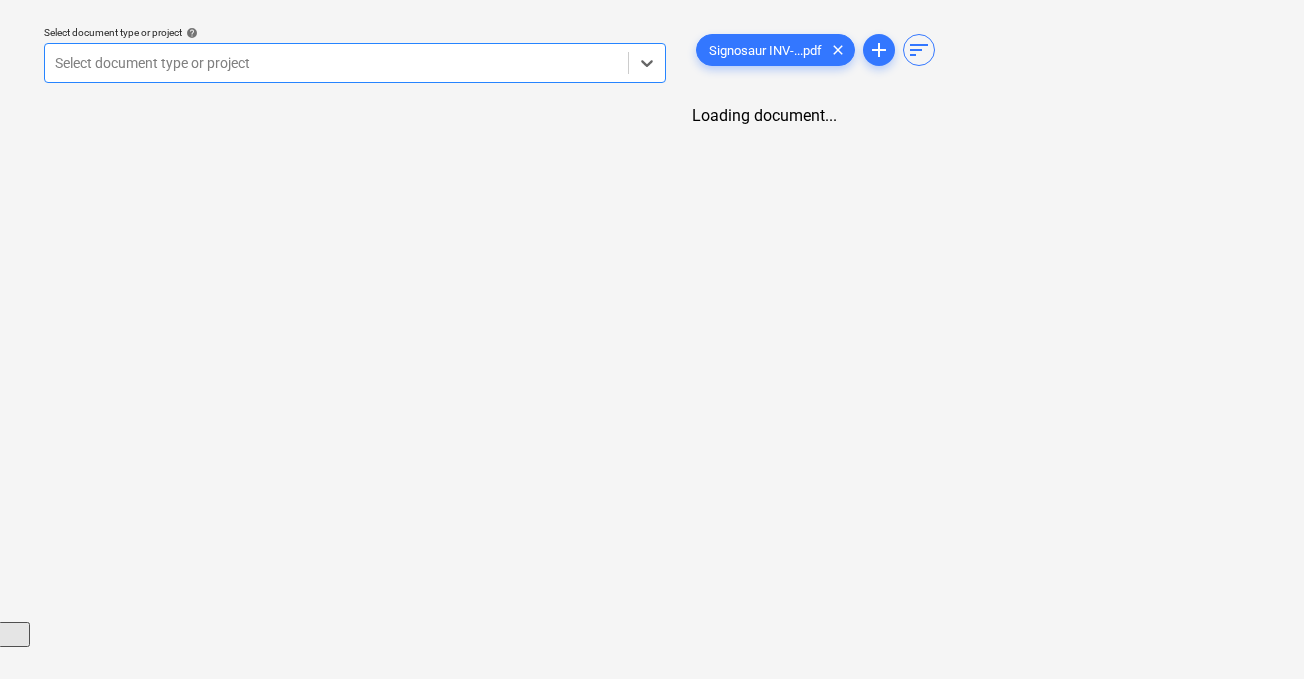 click on "Select document type or project" at bounding box center [336, 63] 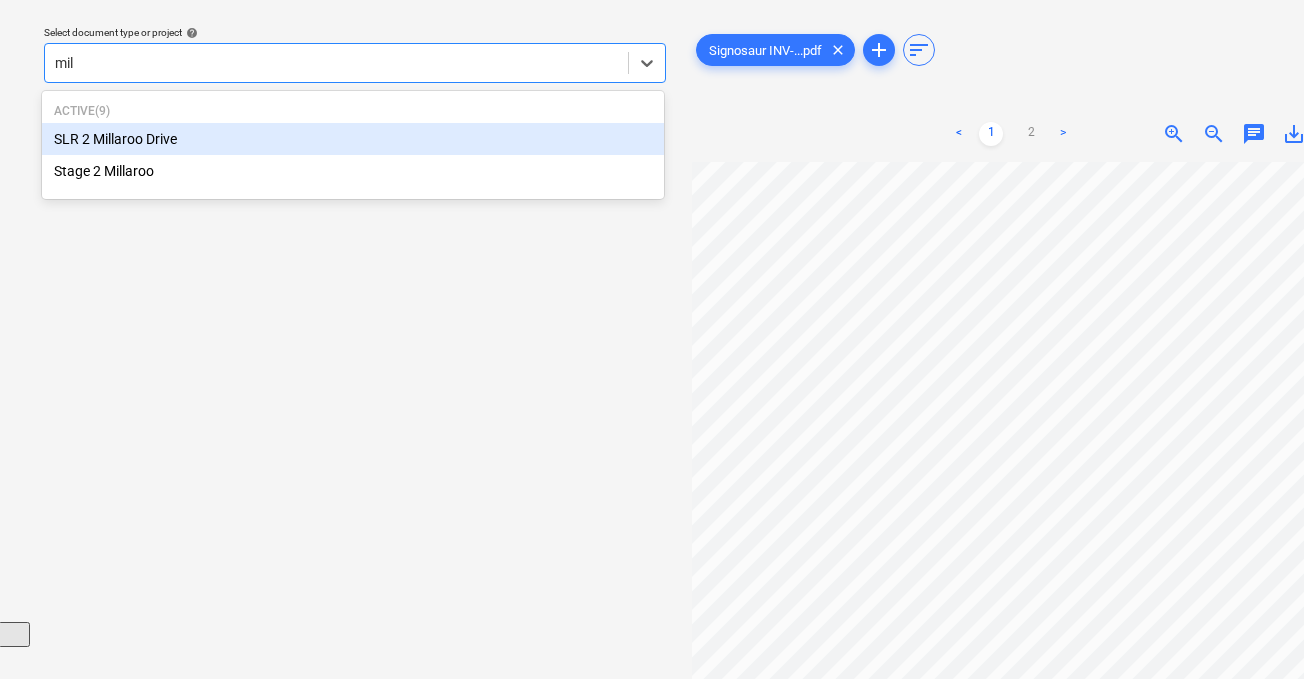 type on "mill" 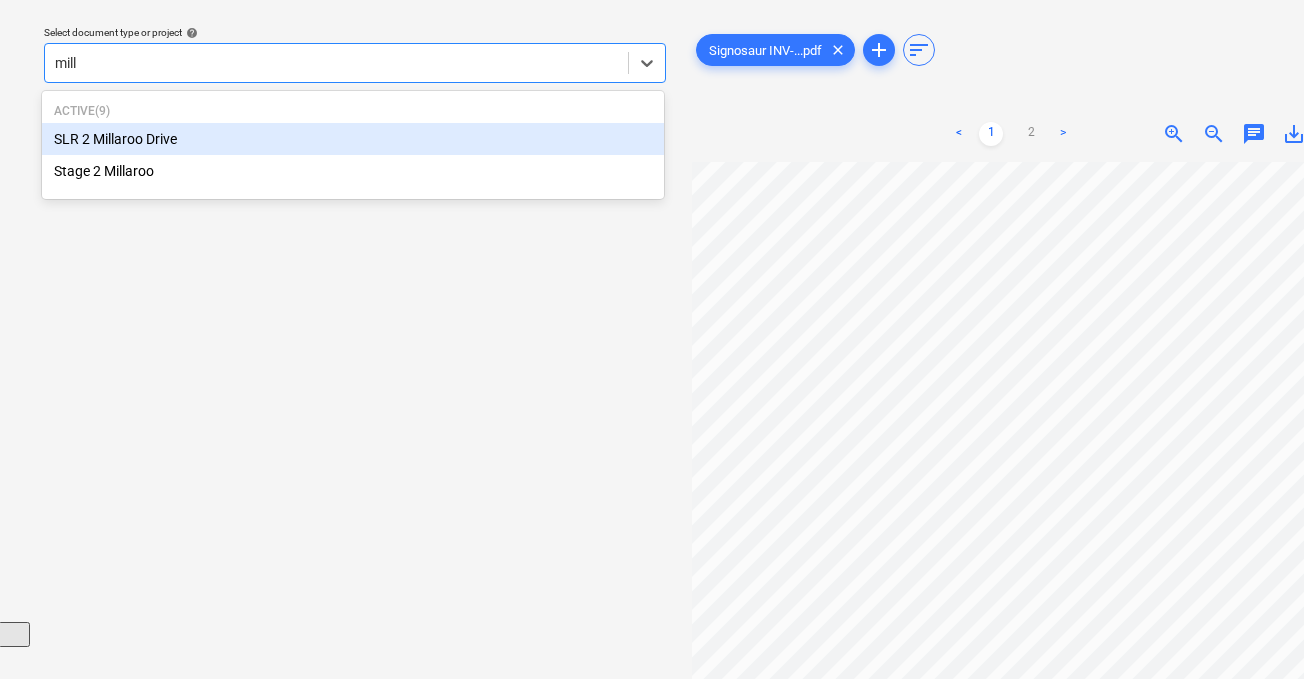 click on "SLR 2 Millaroo Drive" at bounding box center (353, 139) 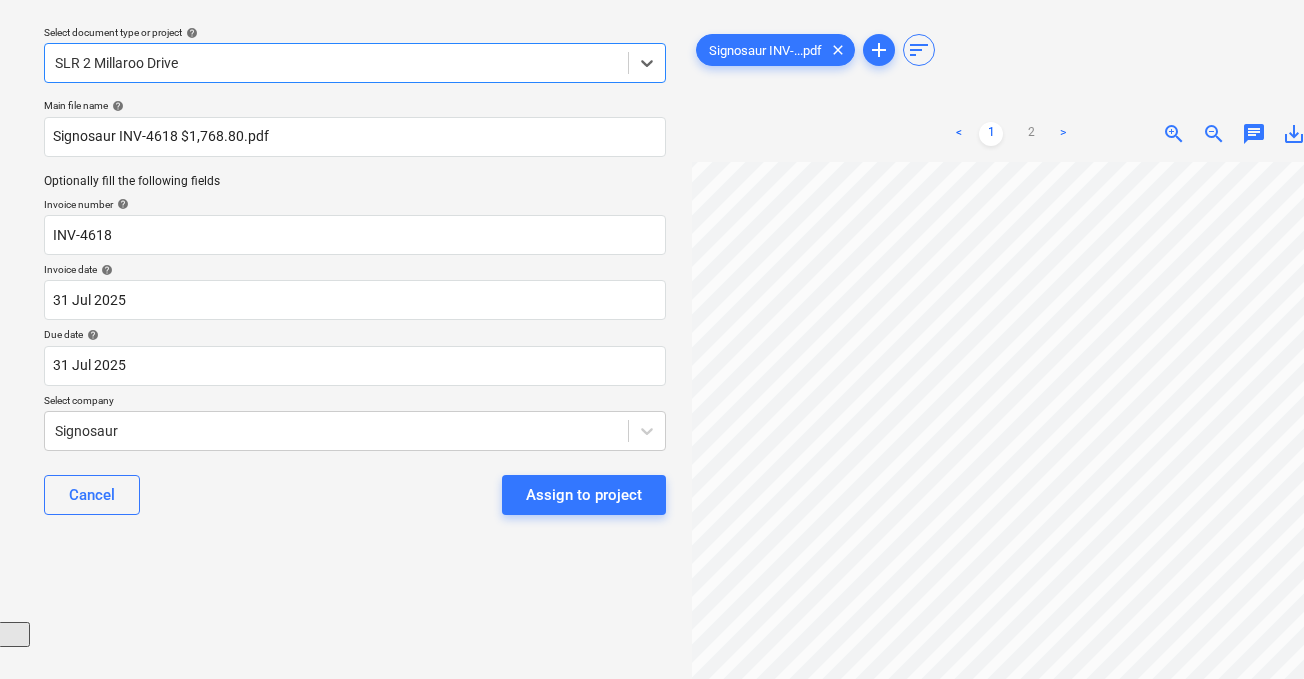 scroll, scrollTop: 13, scrollLeft: 1, axis: both 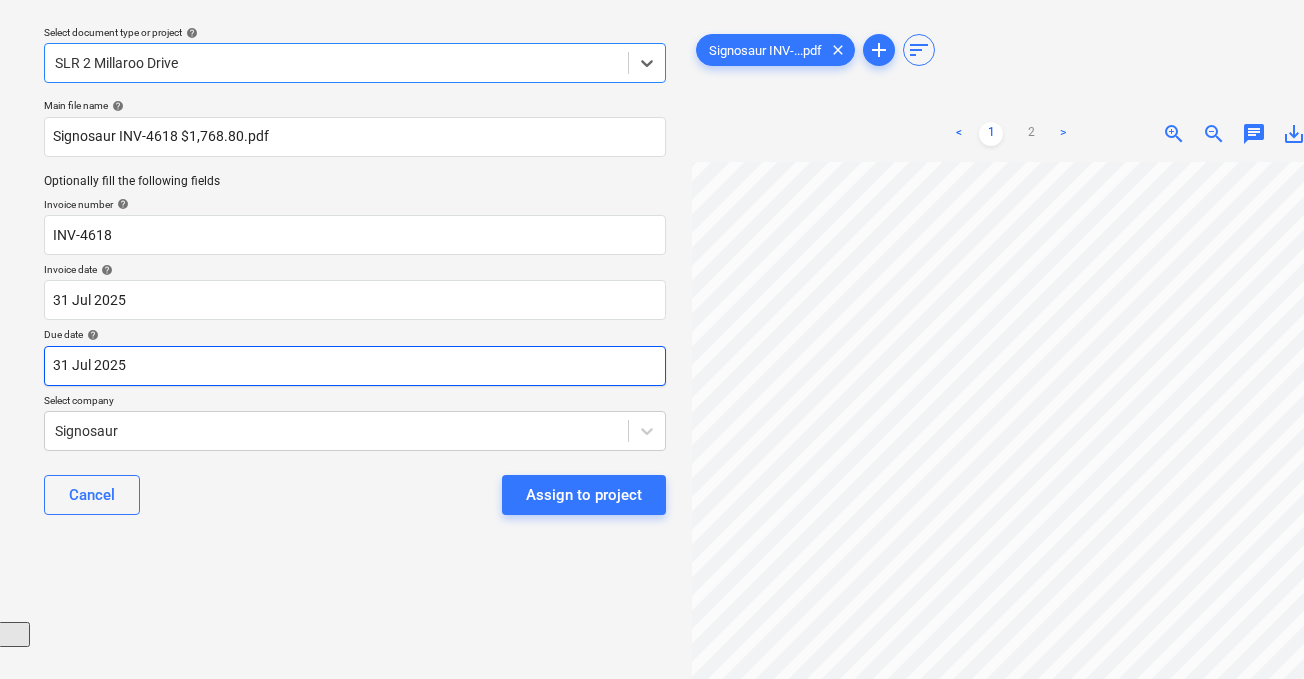 click on "Sales Projects Contacts Company Consolidated Invoices Inbox 9+ Approvals format_size keyboard_arrow_down help search Search notifications 99+ keyboard_arrow_down J. [LAST] keyboard_arrow_down Select document type or project help option SLR 2 Millaroo Drive, selected.   Select is focused ,type to refine list, press Down to open the menu,  SLR 2 Millaroo Drive Main file name help Signosaur INV-4618 $1,768.80.pdf Optionally fill the following fields Invoice number help INV-4618 Invoice date help 31 Jul [YEAR] 31.07.[YEAR] Press the down arrow key to interact with the calendar and
select a date. Press the question mark key to get the keyboard shortcuts for changing dates. Due date help 31 Jul [YEAR] 31.07.[YEAR] Press the down arrow key to interact with the calendar and
select a date. Press the question mark key to get the keyboard shortcuts for changing dates. Select company Signosaur   Cancel Assign to project Signosaur INV-...pdf clear add sort < 1 2 > zoom_in zoom_out chat 0 save_alt" at bounding box center [650, 282] 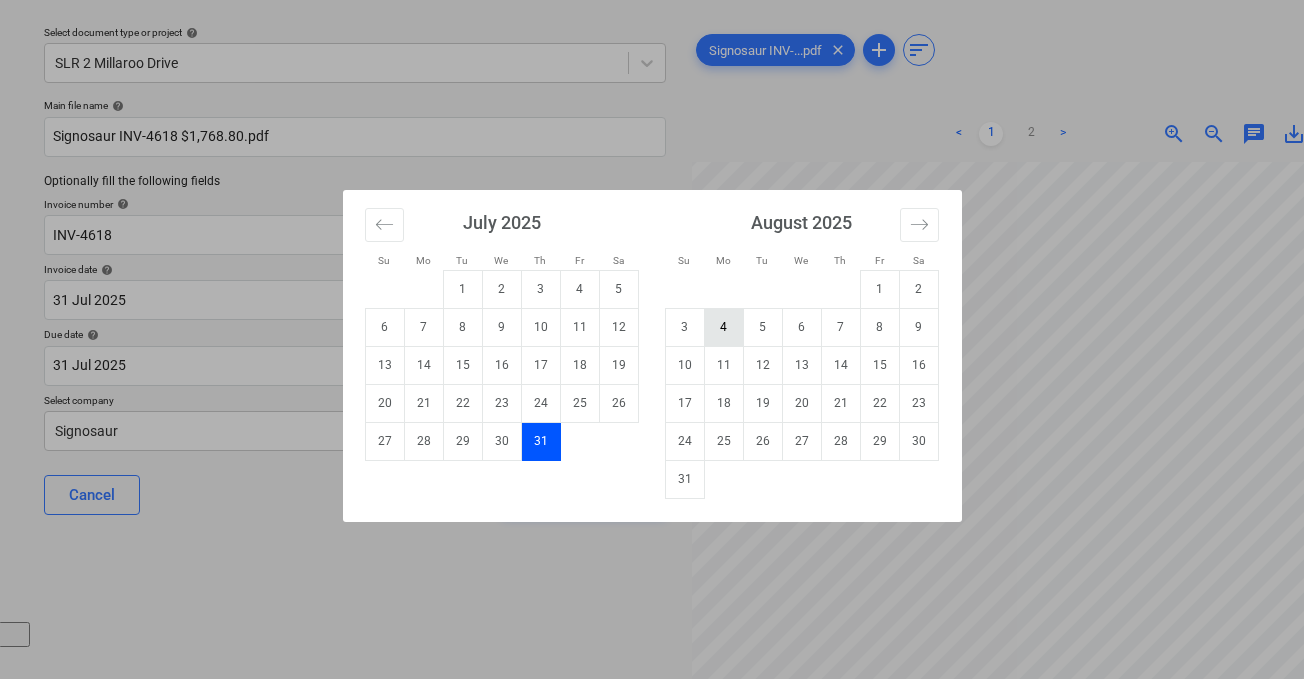 click on "4" at bounding box center [723, 327] 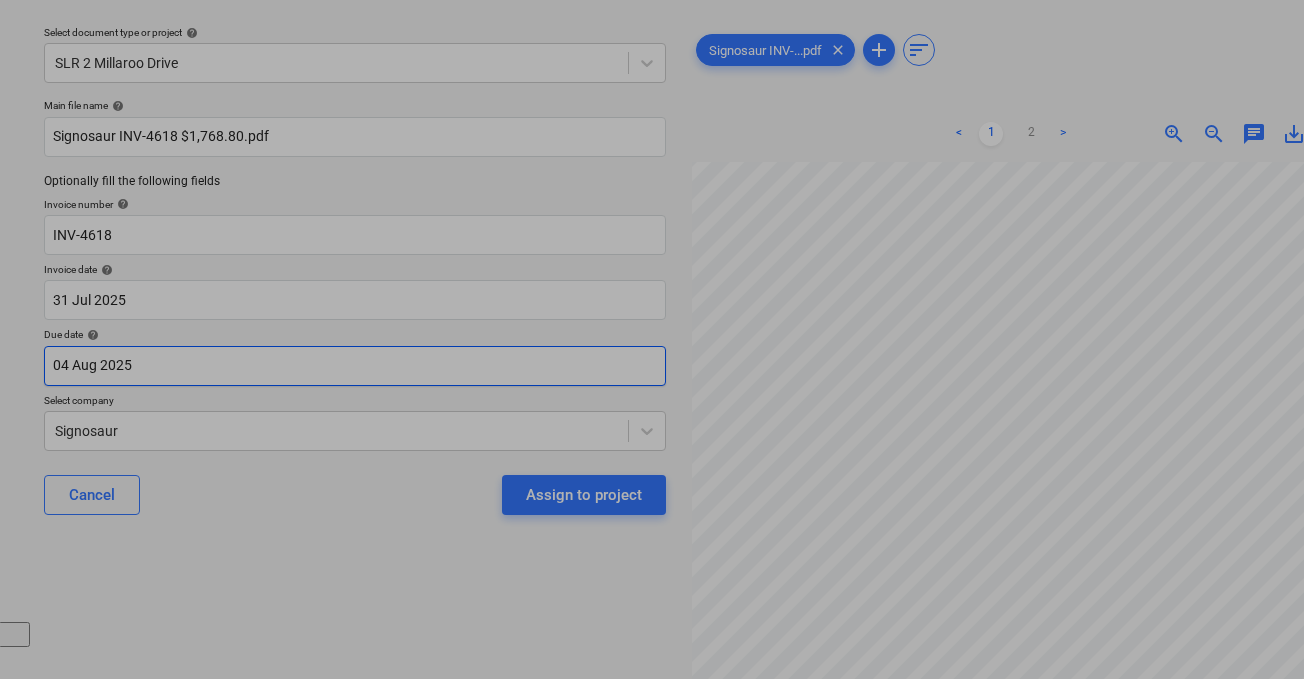 click on "Sales Projects Contacts Company Consolidated Invoices Inbox 9+ Approvals format_size keyboard_arrow_down help search Search notifications 99+ keyboard_arrow_down J. [LAST] keyboard_arrow_down Select document type or project help SLR 2 Millaroo Drive Main file name help Signosaur INV-4618 $1,768.80.pdf Optionally fill the following fields Invoice number help INV-4618 Invoice date help 31 Jul [YEAR] 31.07.[YEAR] Press the down arrow key to interact with the calendar and
select a date. Press the question mark key to get the keyboard shortcuts for changing dates. Due date help 04 Aug [YEAR] 04.08.[YEAR] Press the down arrow key to interact with the calendar and
select a date. Press the question mark key to get the keyboard shortcuts for changing dates. Select company Signosaur   Cancel Assign to project Signosaur INV-...pdf clear add sort < 1 2 > zoom_in zoom_out chat 0 save_alt
Su Mo Tu We Th Fr Sa Su Mo Tu We Th Fr Sa July [YEAR] 1 2 3 4 5 6 7 8 9 10 11 12 13 14 15 16 17 18 19 20 21 22 23 24 25 26 27" at bounding box center [650, 282] 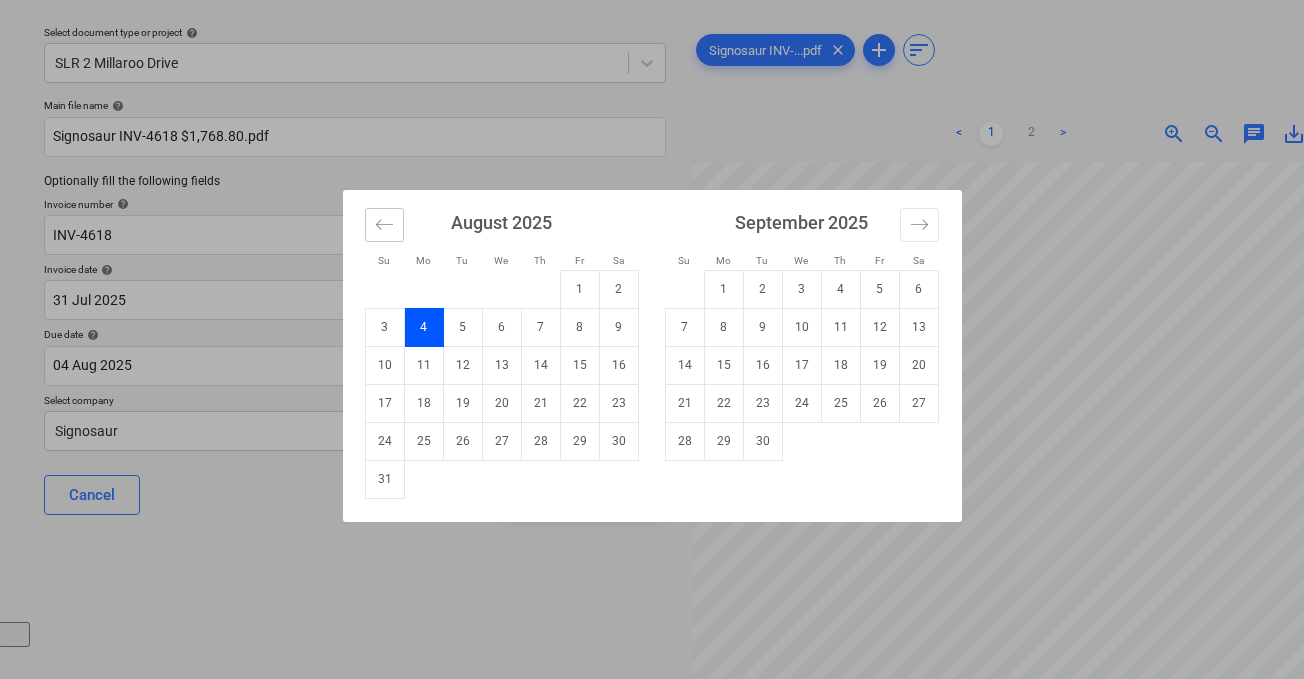 click 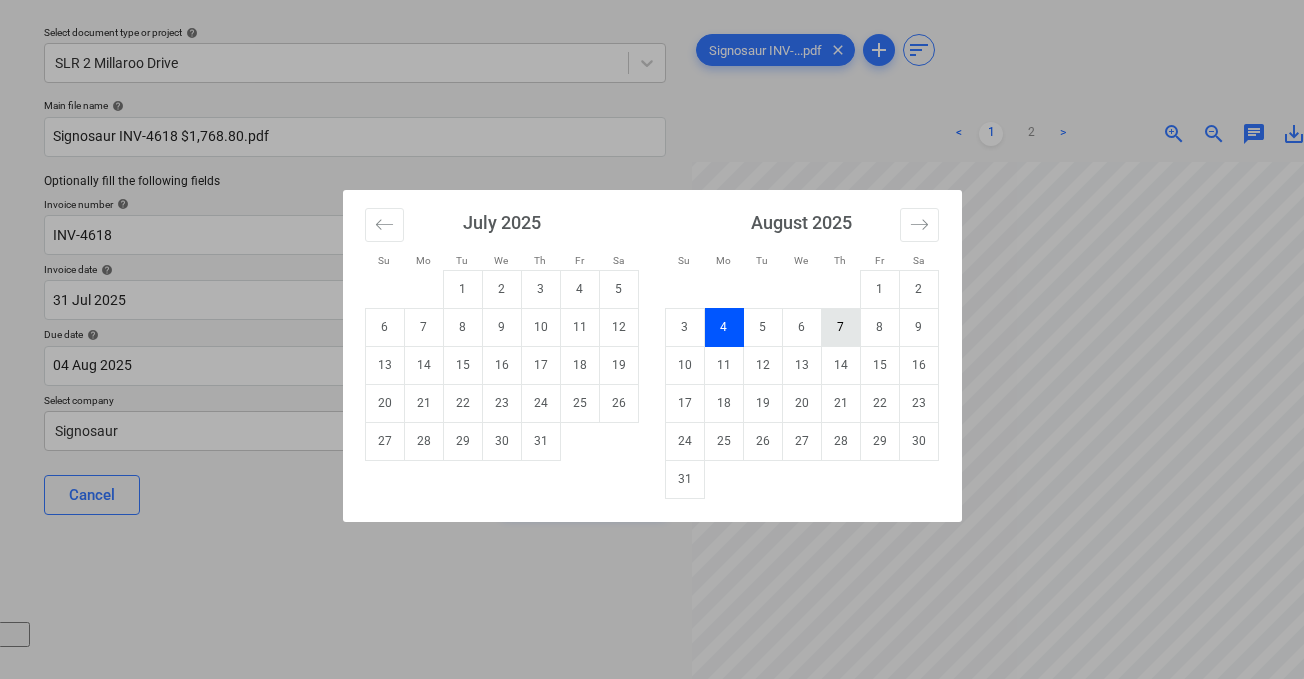 click on "7" at bounding box center (840, 327) 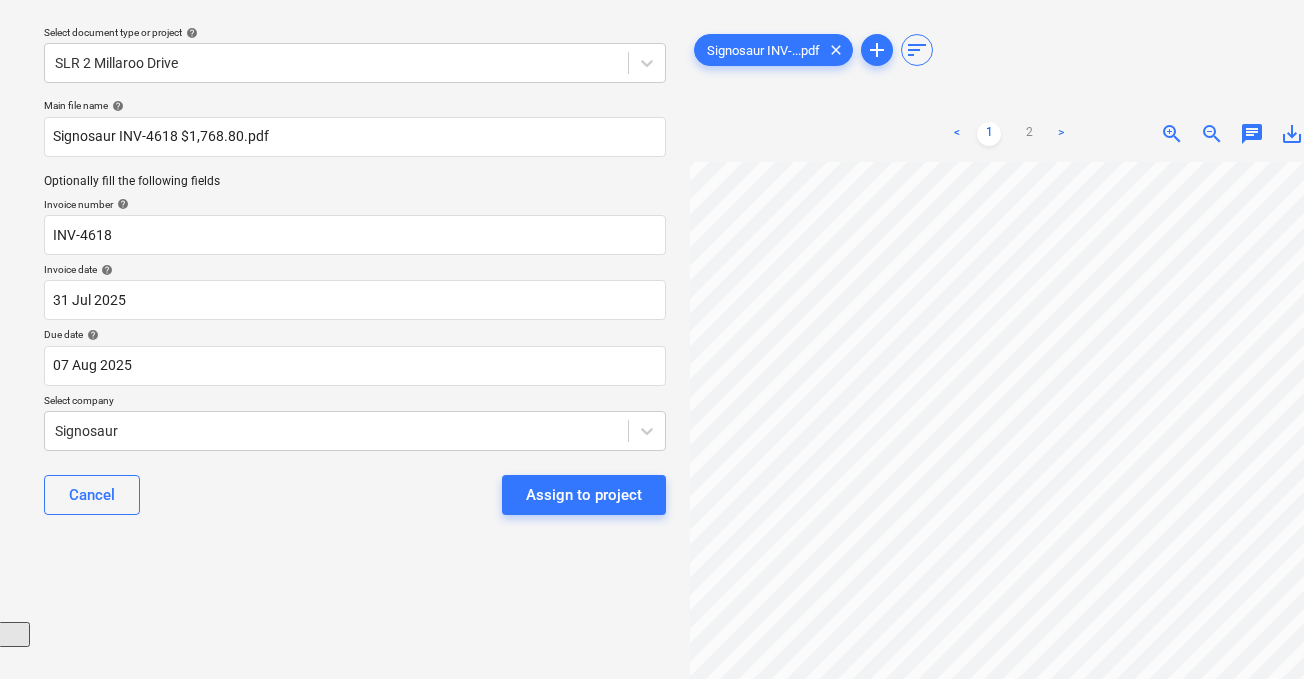 scroll, scrollTop: 66, scrollLeft: 2, axis: both 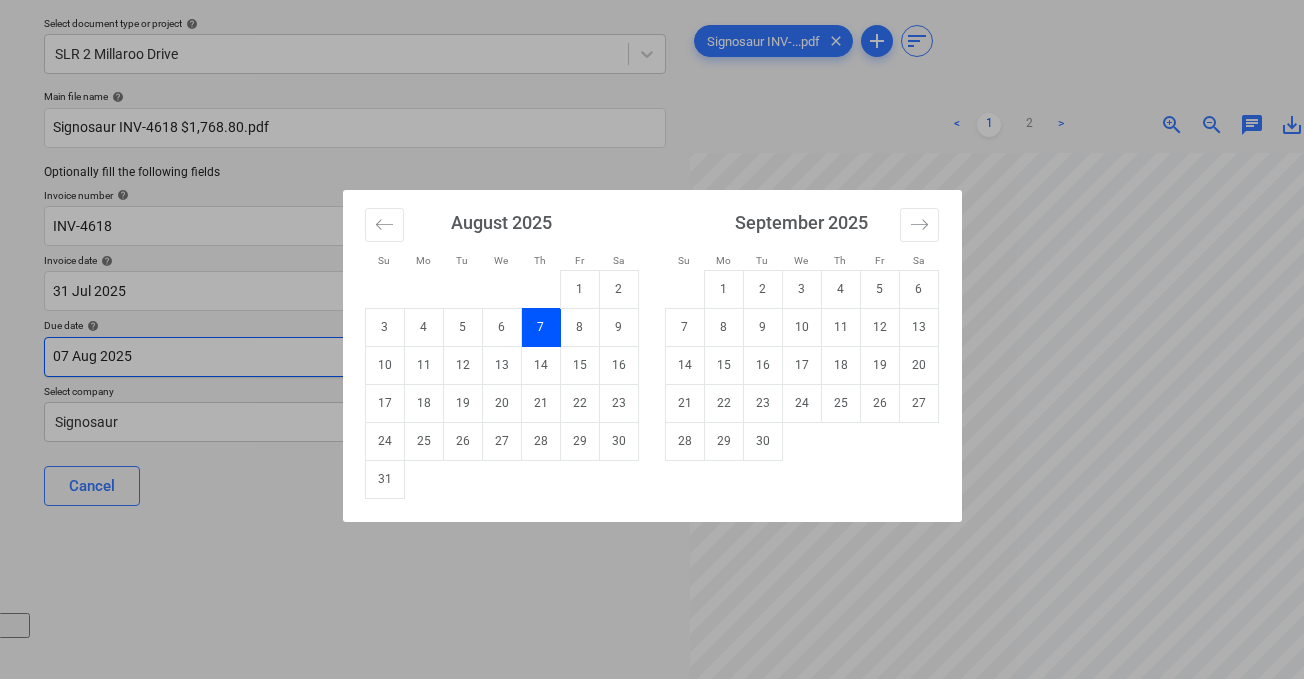 click on "Sales Projects Contacts Company Consolidated Invoices Inbox 9+ Approvals format_size keyboard_arrow_down help search Search notifications 99+ keyboard_arrow_down J. [LAST] keyboard_arrow_down Select document type or project help SLR 2 Millaroo Drive Main file name help Signosaur INV-4618 $1,768.80.pdf Optionally fill the following fields Invoice number help INV-4618 Invoice date help 31 Jul [YEAR] 31.07.[YEAR] Press the down arrow key to interact with the calendar and
select a date. Press the question mark key to get the keyboard shortcuts for changing dates. Due date help 07 Aug [YEAR] 07.08.[YEAR] Press the down arrow key to interact with the calendar and
select a date. Press the question mark key to get the keyboard shortcuts for changing dates. Select company Signosaur   Cancel Assign to project Signosaur INV-...pdf clear add sort < 1 2 > zoom_in zoom_out chat 0 save_alt
Su Mo Tu We Th Fr Sa Su Mo Tu We Th Fr Sa July [YEAR] 1 2 3 4 5 6 7 8 9 10 11 12 13 14 15 16 17 18 19 20 21 22 23 24 25 26 27" at bounding box center (650, 273) 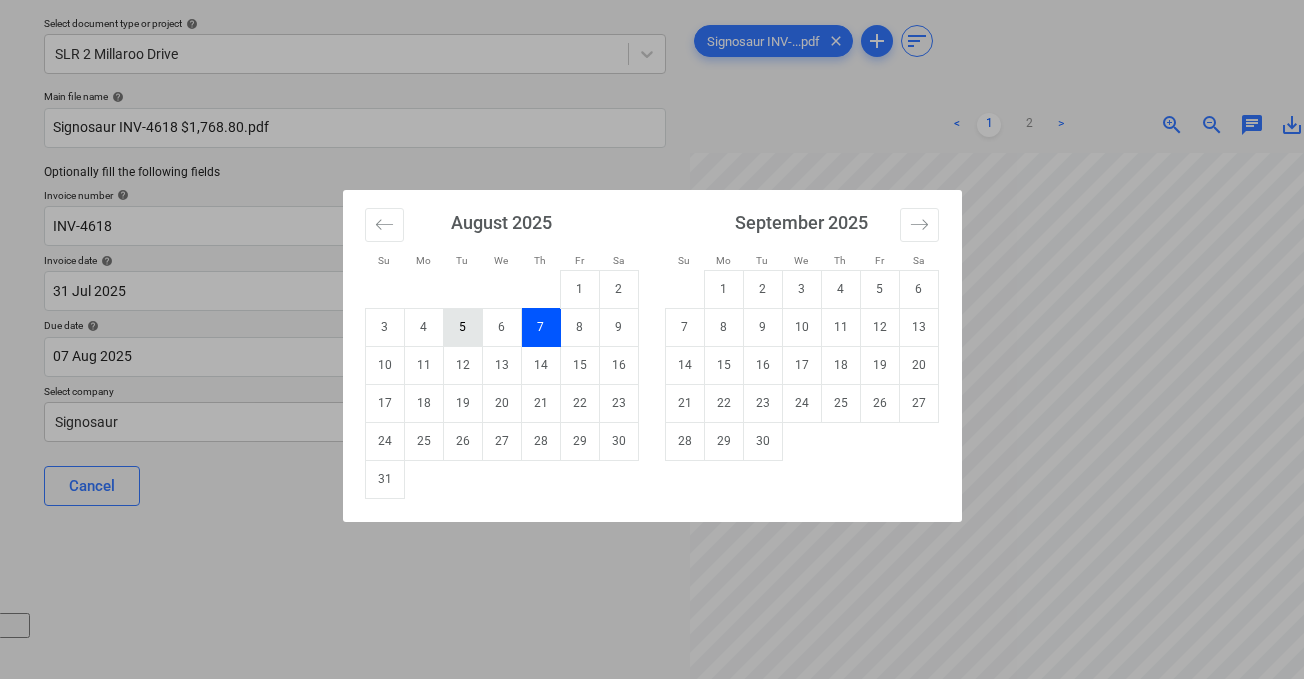 drag, startPoint x: 427, startPoint y: 330, endPoint x: 455, endPoint y: 335, distance: 28.442924 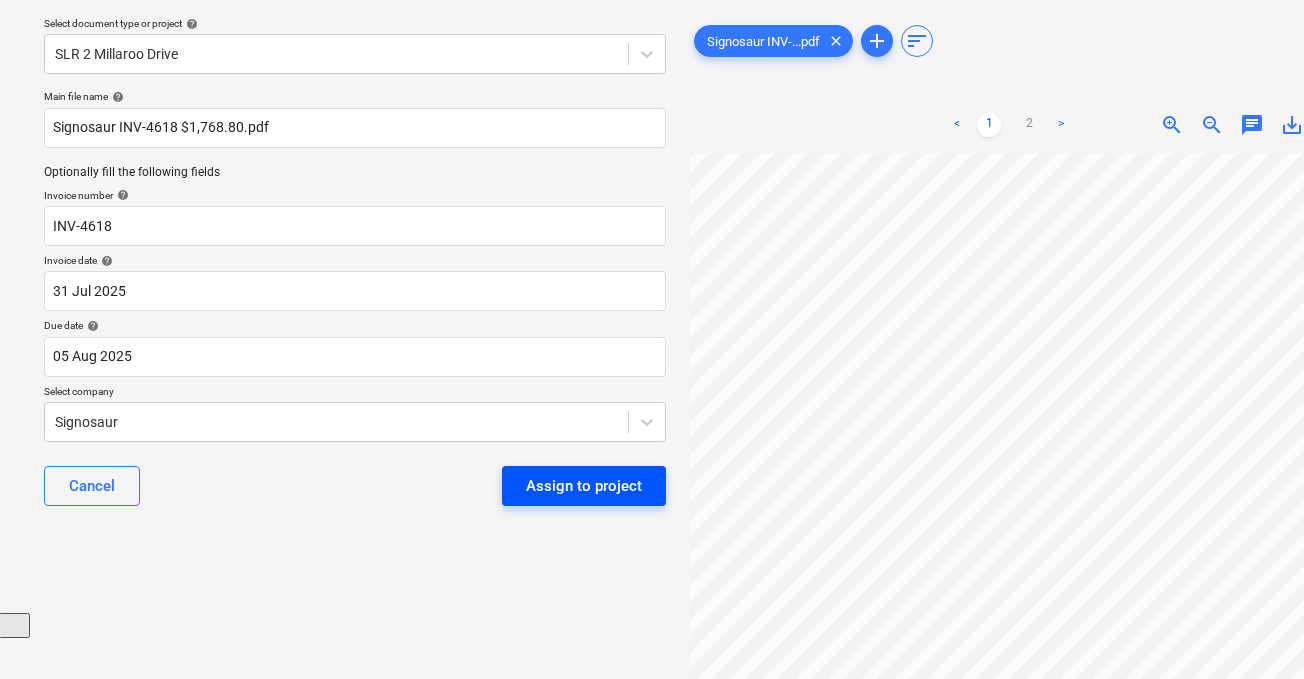 click on "Assign to project" at bounding box center (584, 486) 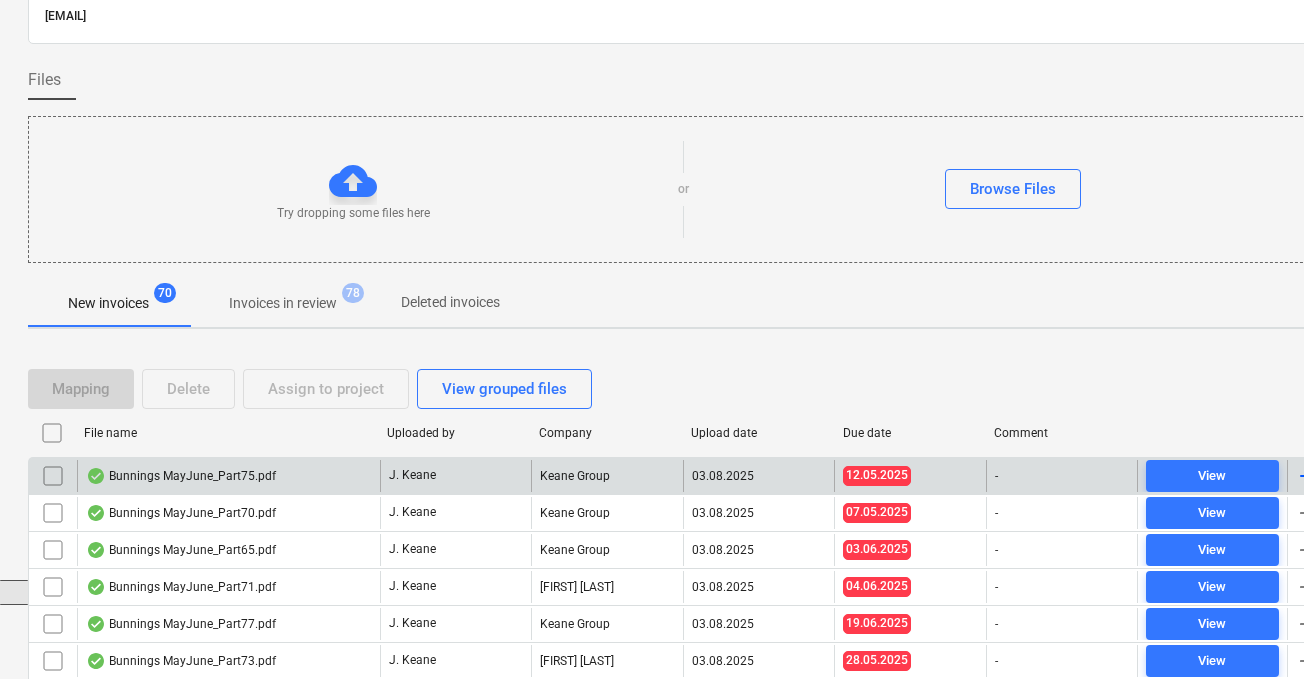 scroll, scrollTop: 185, scrollLeft: 2, axis: both 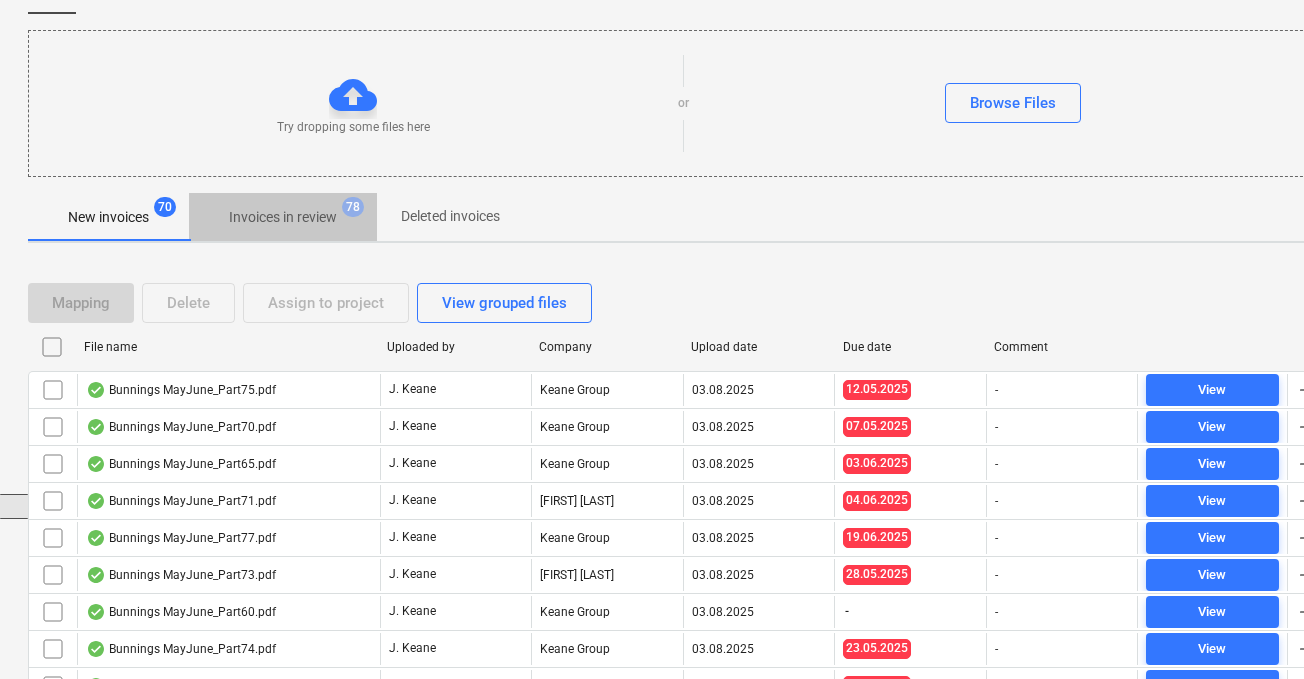 click on "Invoices in review" at bounding box center (283, 217) 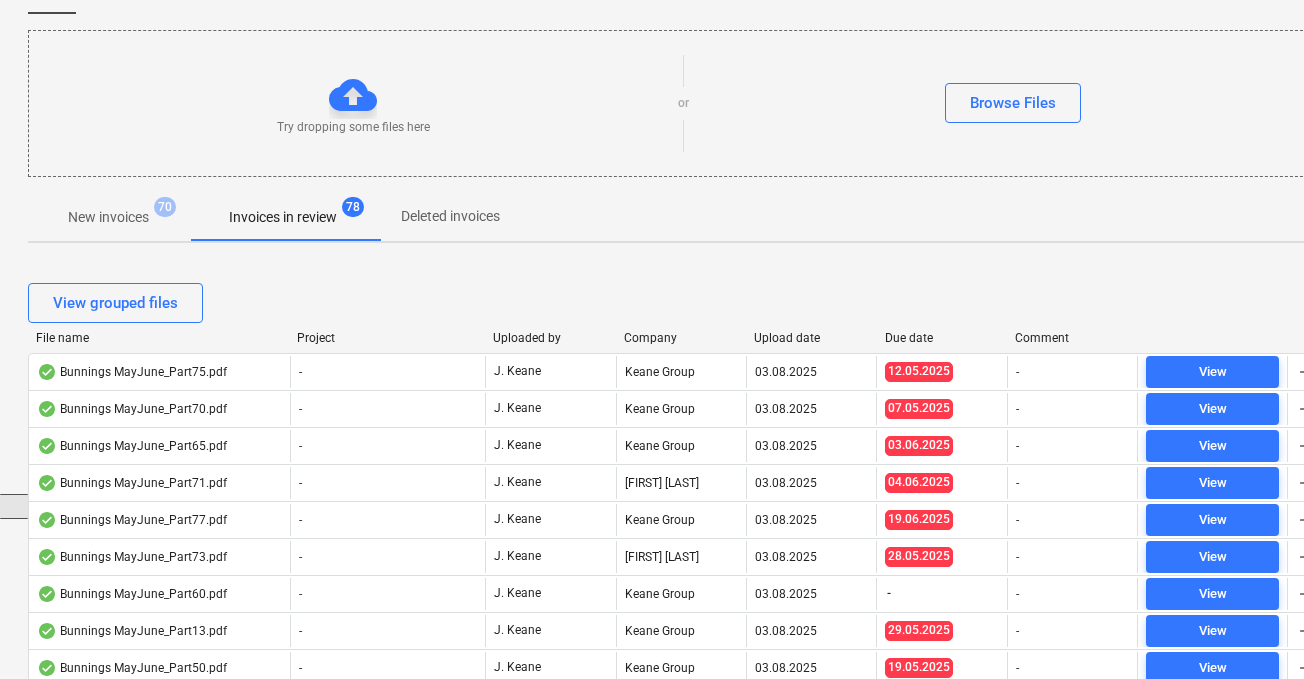 scroll, scrollTop: 212, scrollLeft: 2, axis: both 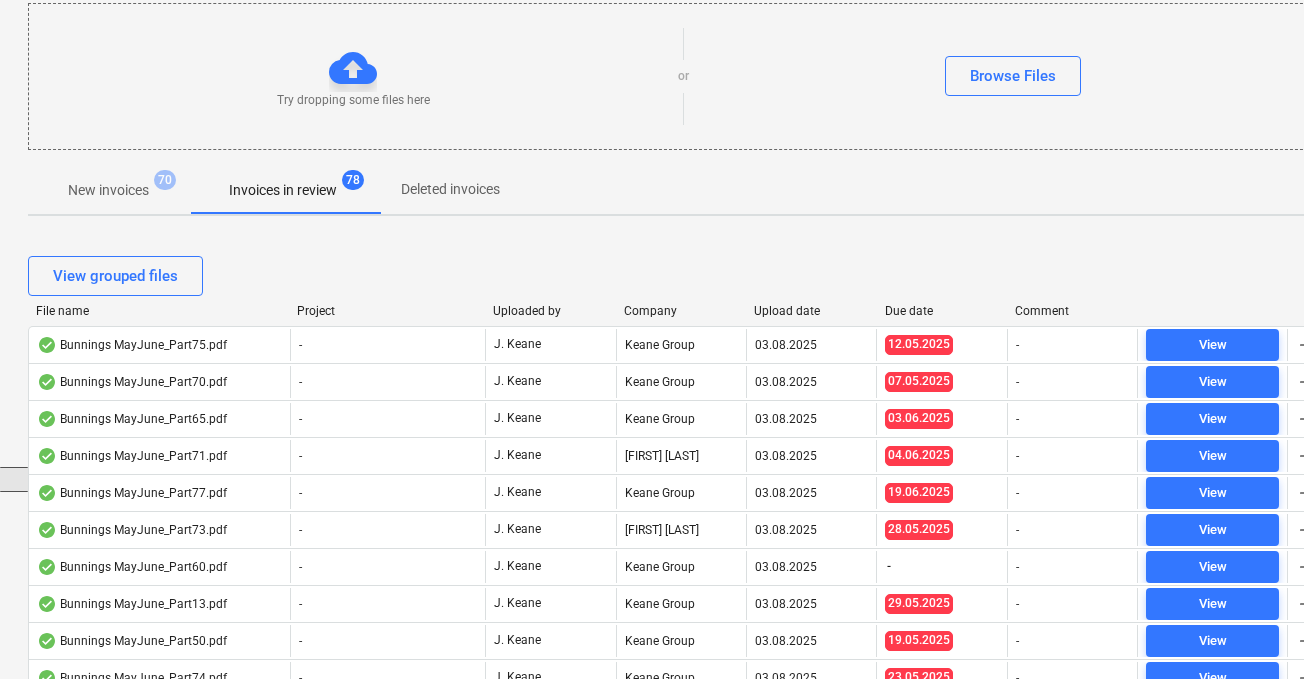 click on "Upload date" at bounding box center [811, 311] 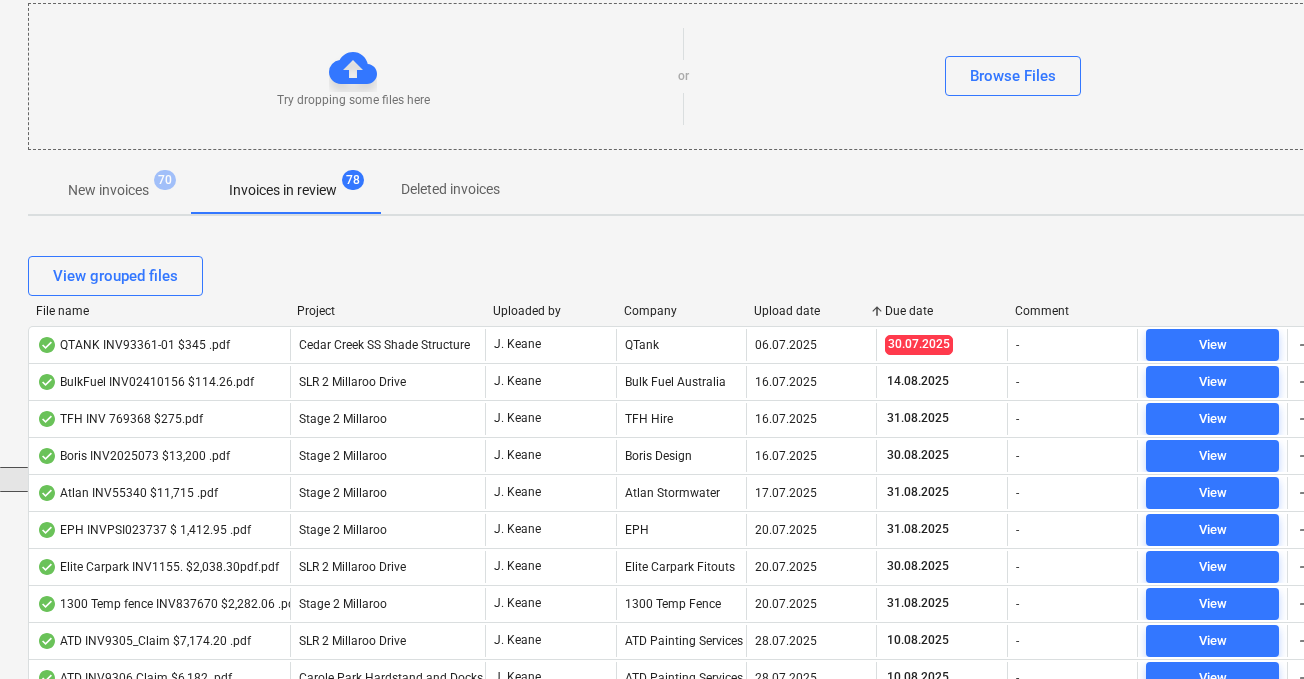 click on "Upload date" at bounding box center [811, 311] 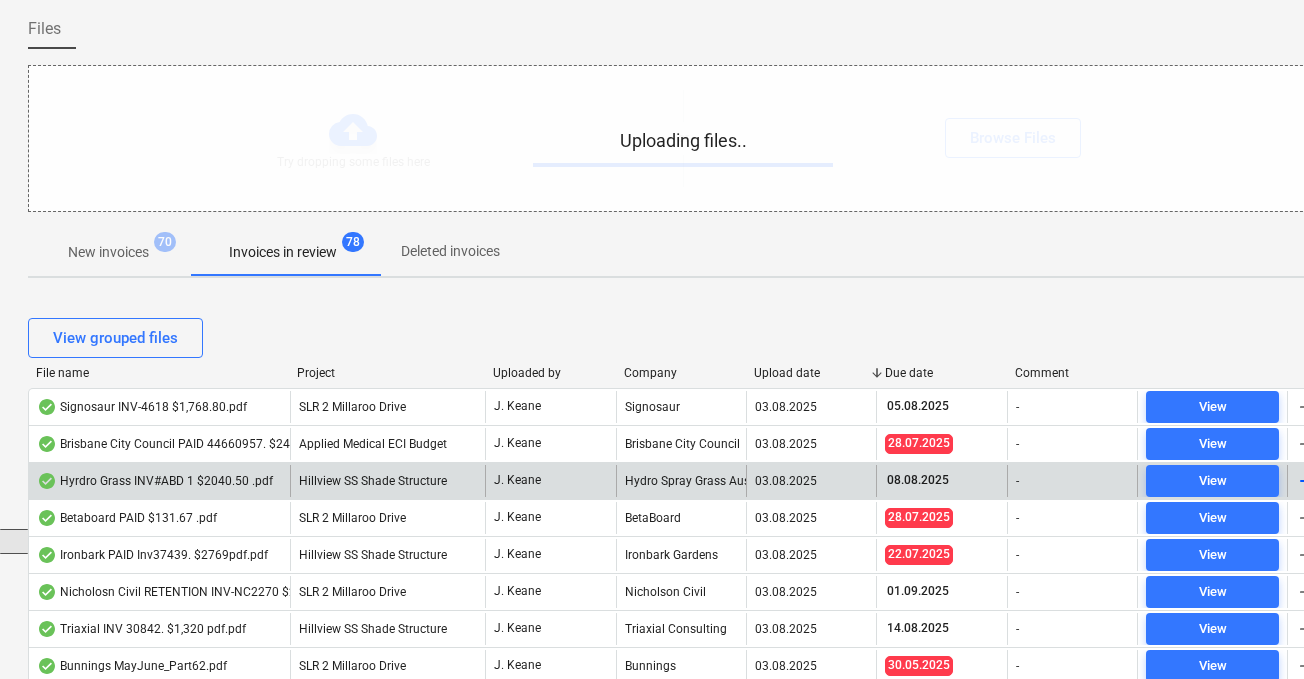 scroll, scrollTop: 149, scrollLeft: 2, axis: both 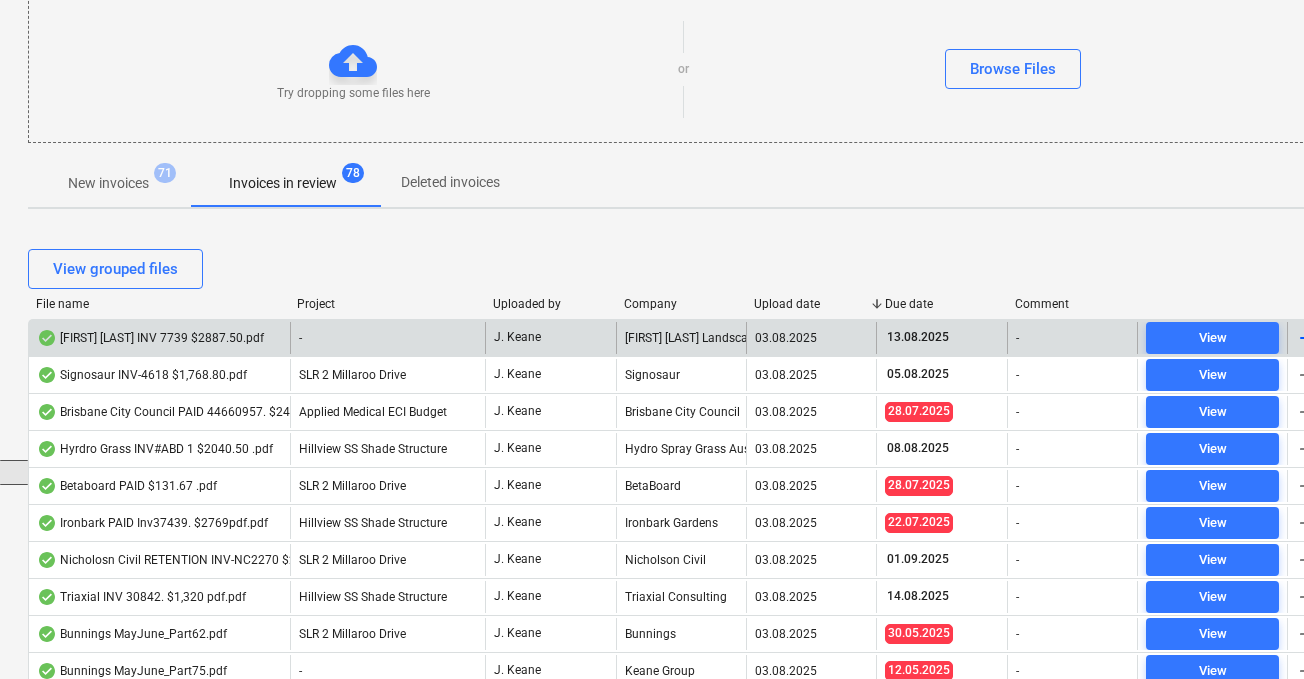 click on "[FIRST] [LAST] INV 7739  $2887.50.pdf" at bounding box center [159, 338] 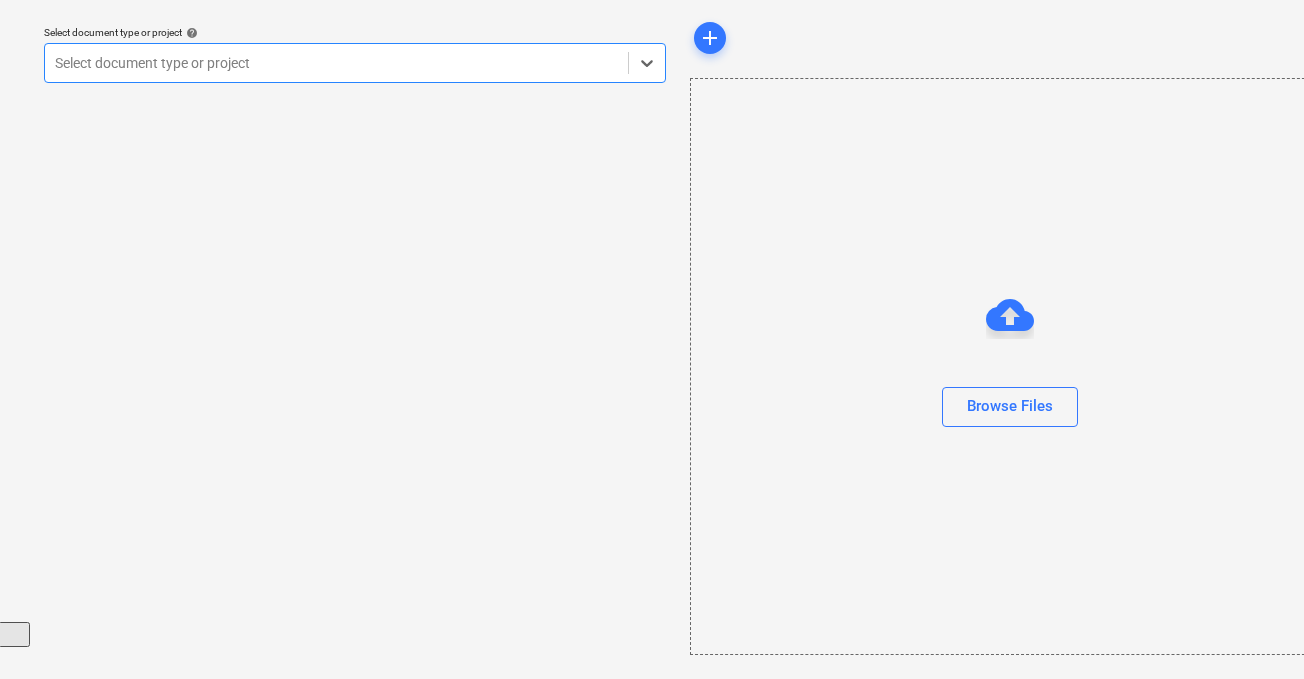 scroll, scrollTop: 57, scrollLeft: 2, axis: both 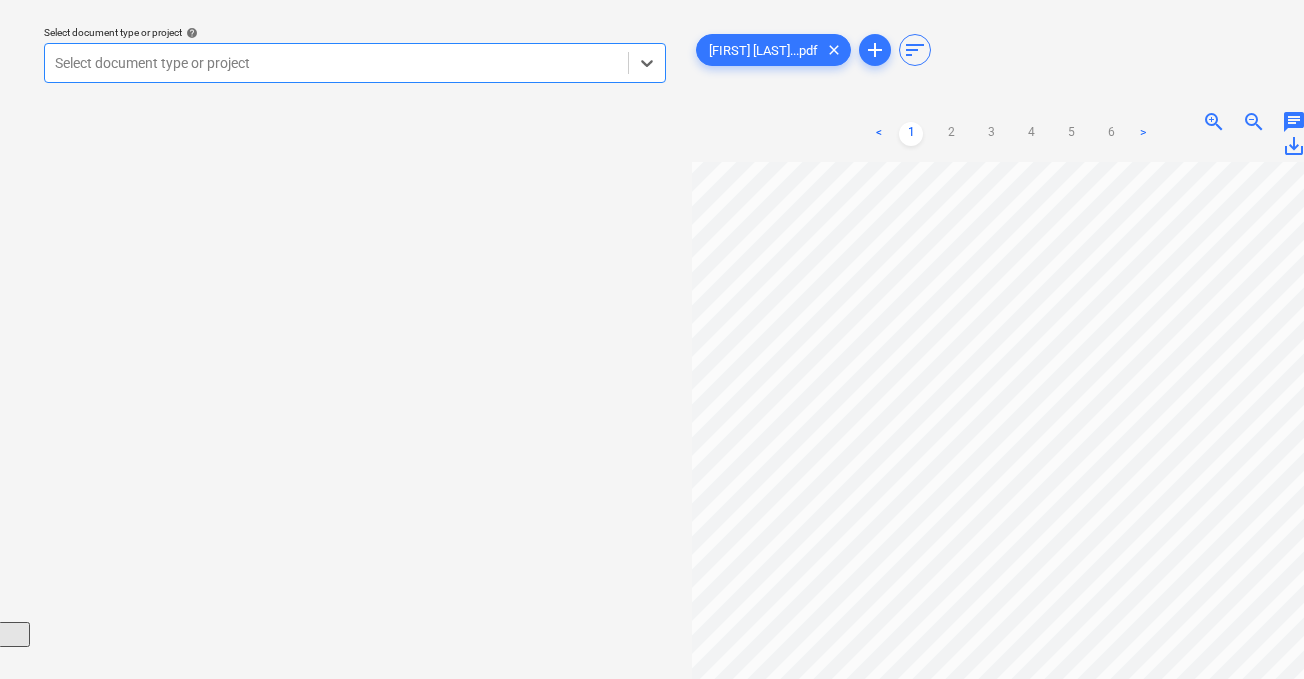 click at bounding box center (336, 63) 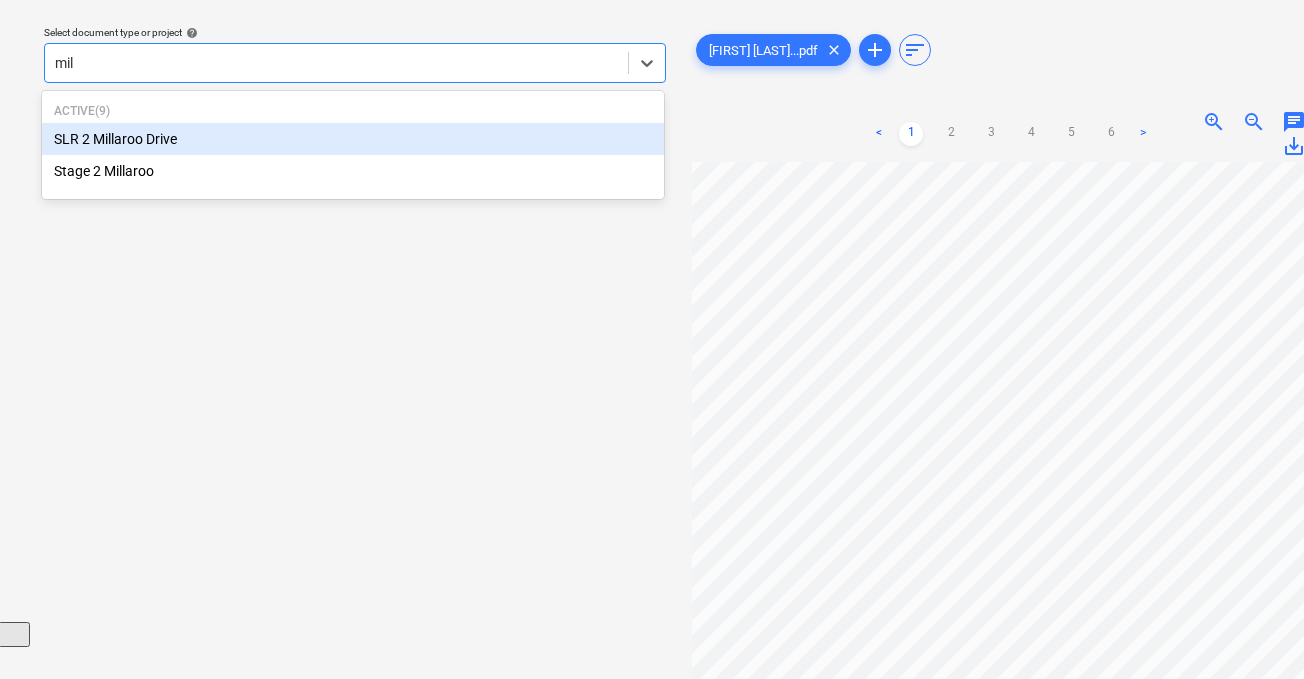type on "mill" 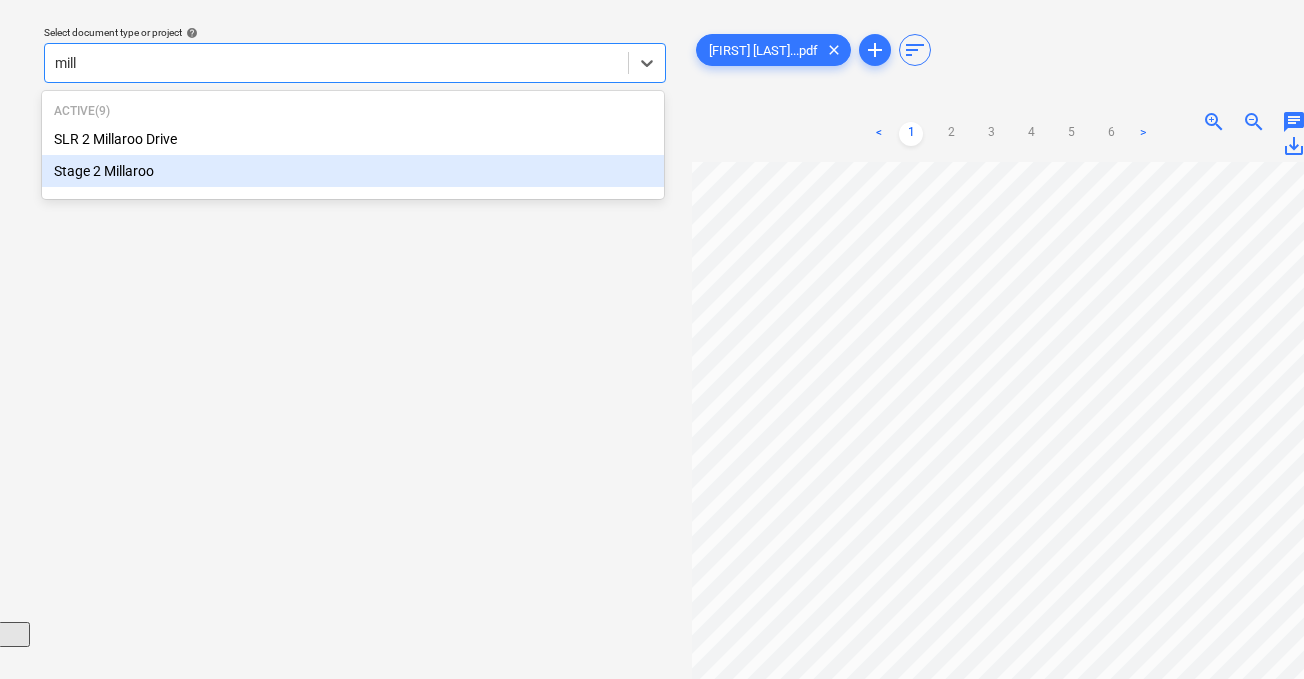 click on "Stage 2 Millaroo" at bounding box center (353, 171) 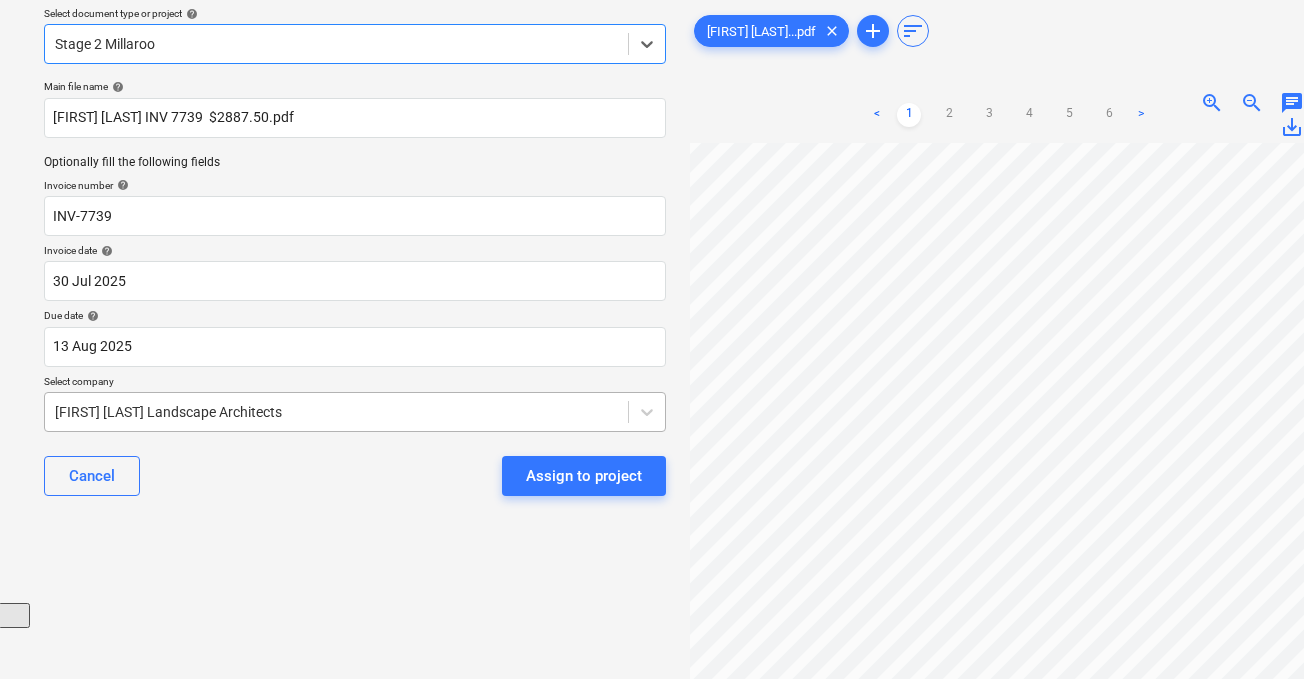 scroll, scrollTop: 78, scrollLeft: 2, axis: both 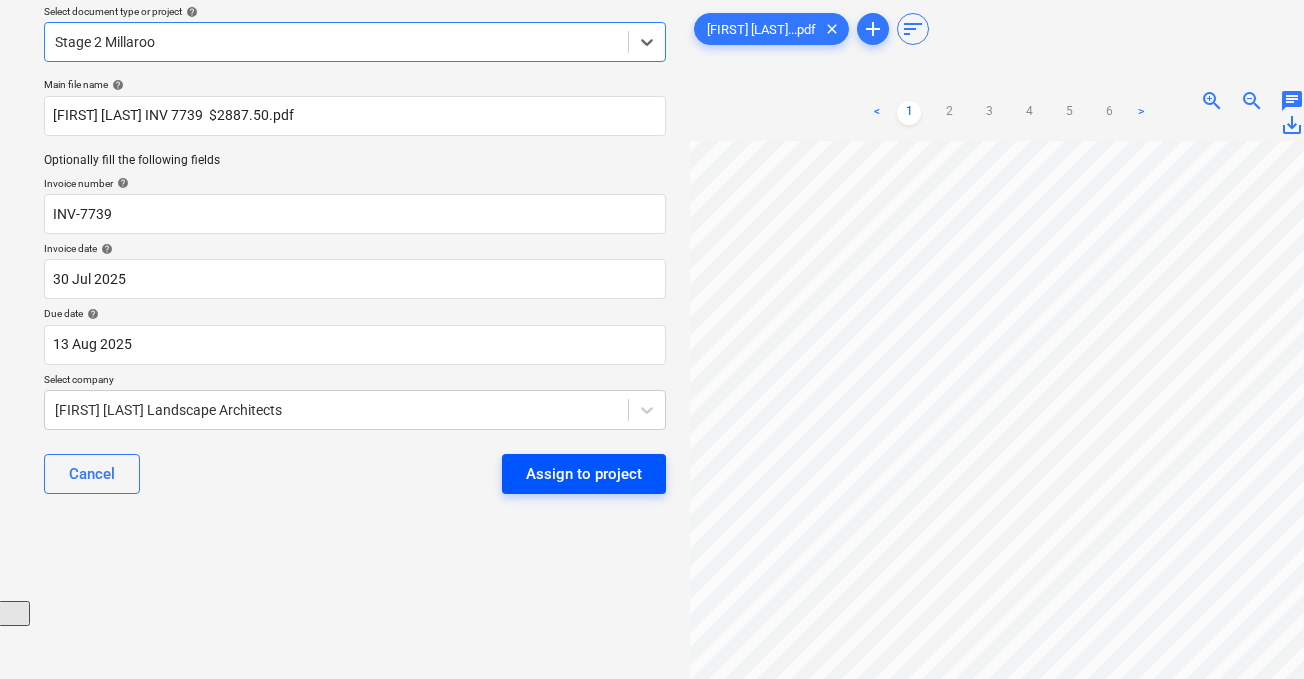 click on "Assign to project" at bounding box center (584, 474) 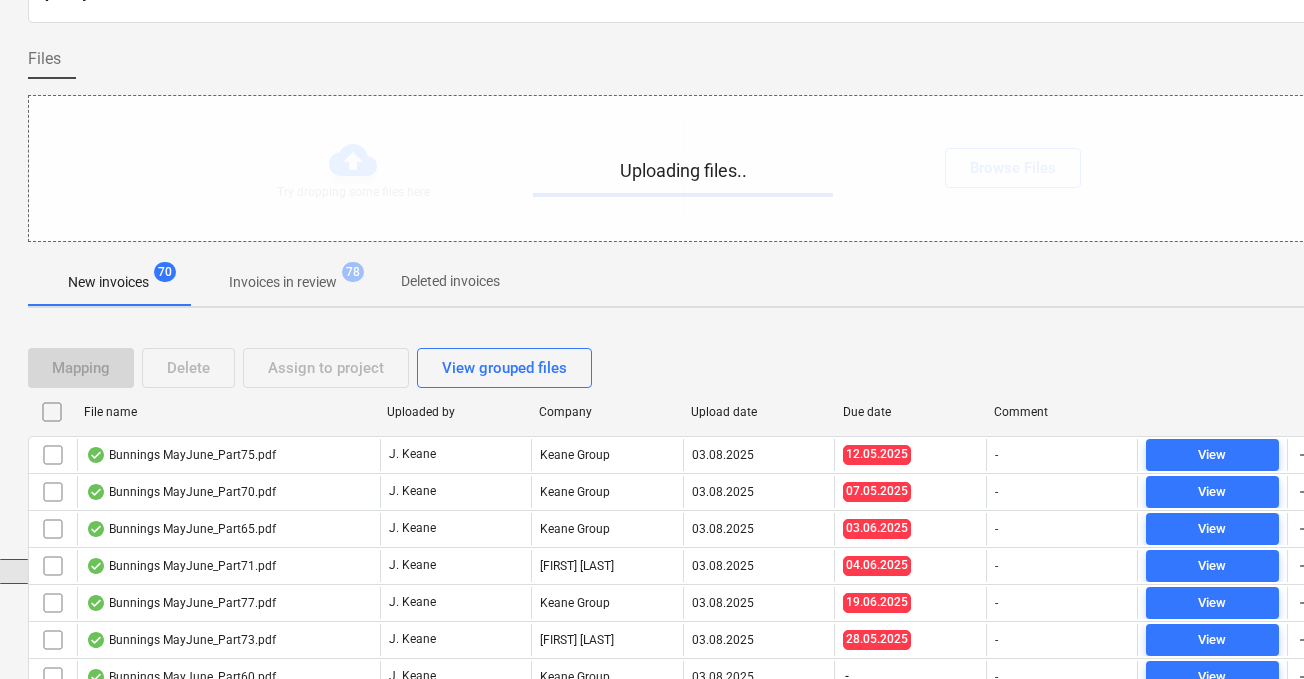 scroll, scrollTop: 0, scrollLeft: 2, axis: horizontal 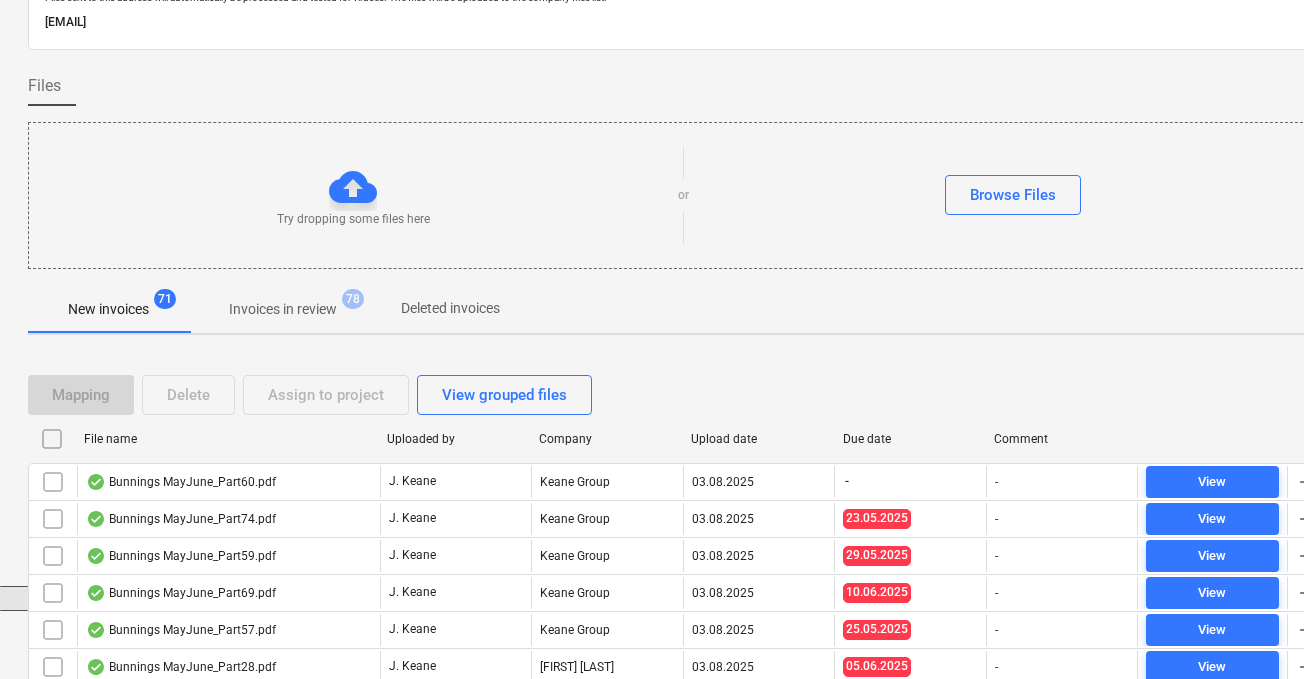 click on "Invoices in review" at bounding box center (283, 309) 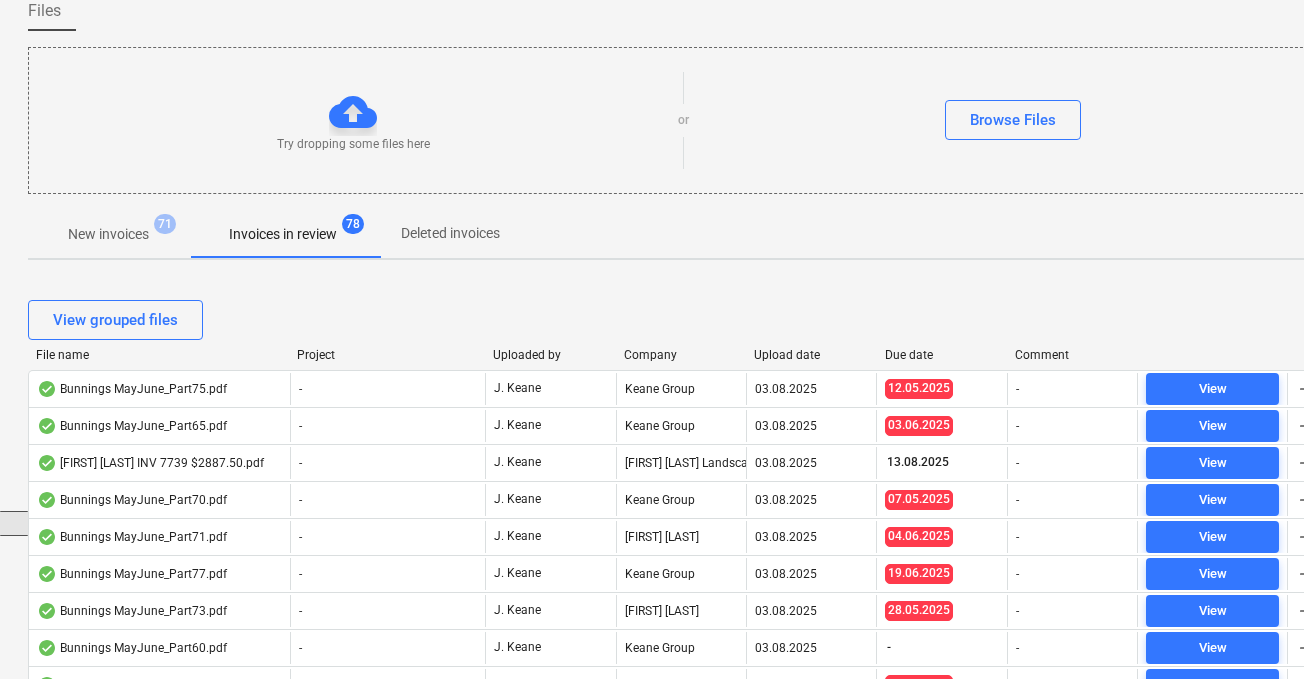 scroll, scrollTop: 194, scrollLeft: 2, axis: both 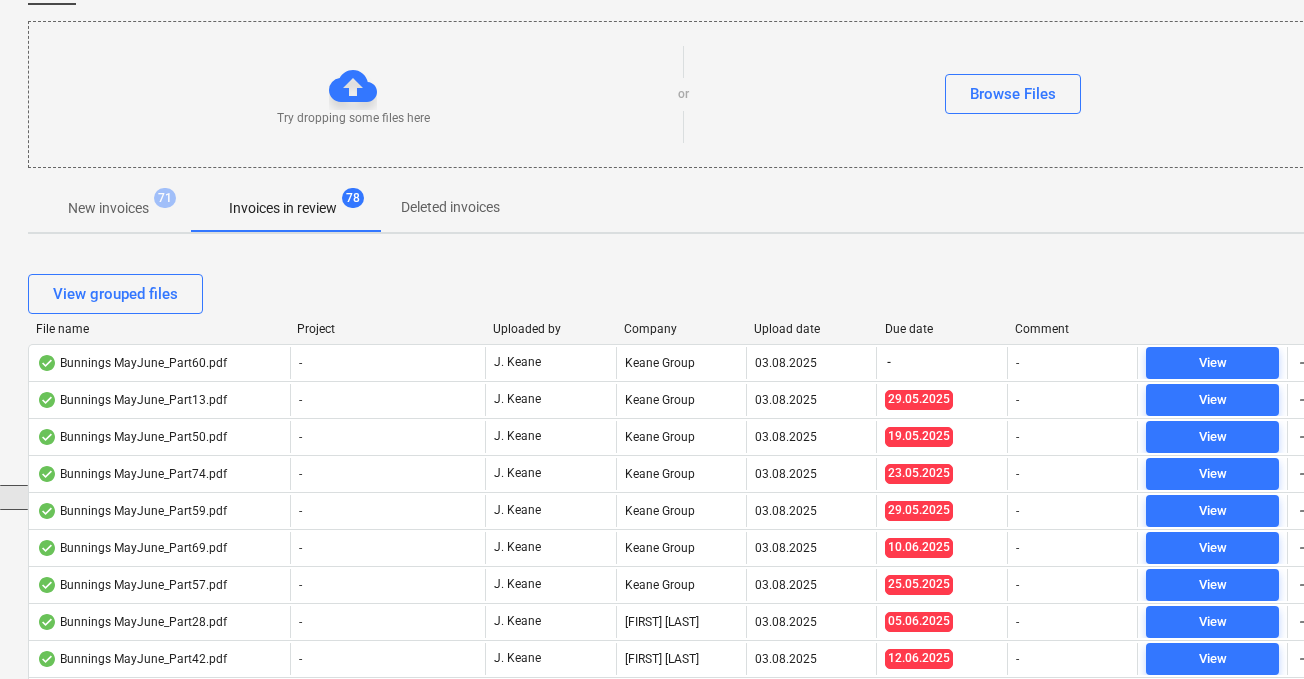 click on "Upload date" at bounding box center [811, 329] 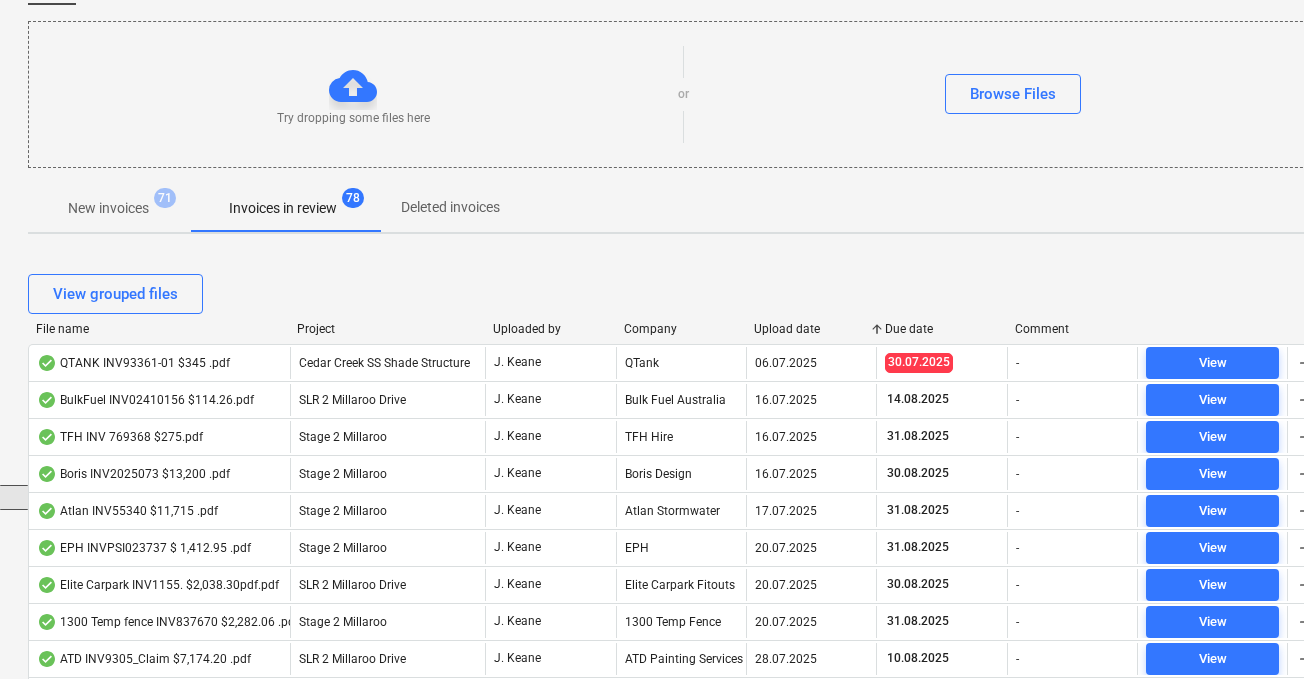 click on "Upload date" at bounding box center (811, 329) 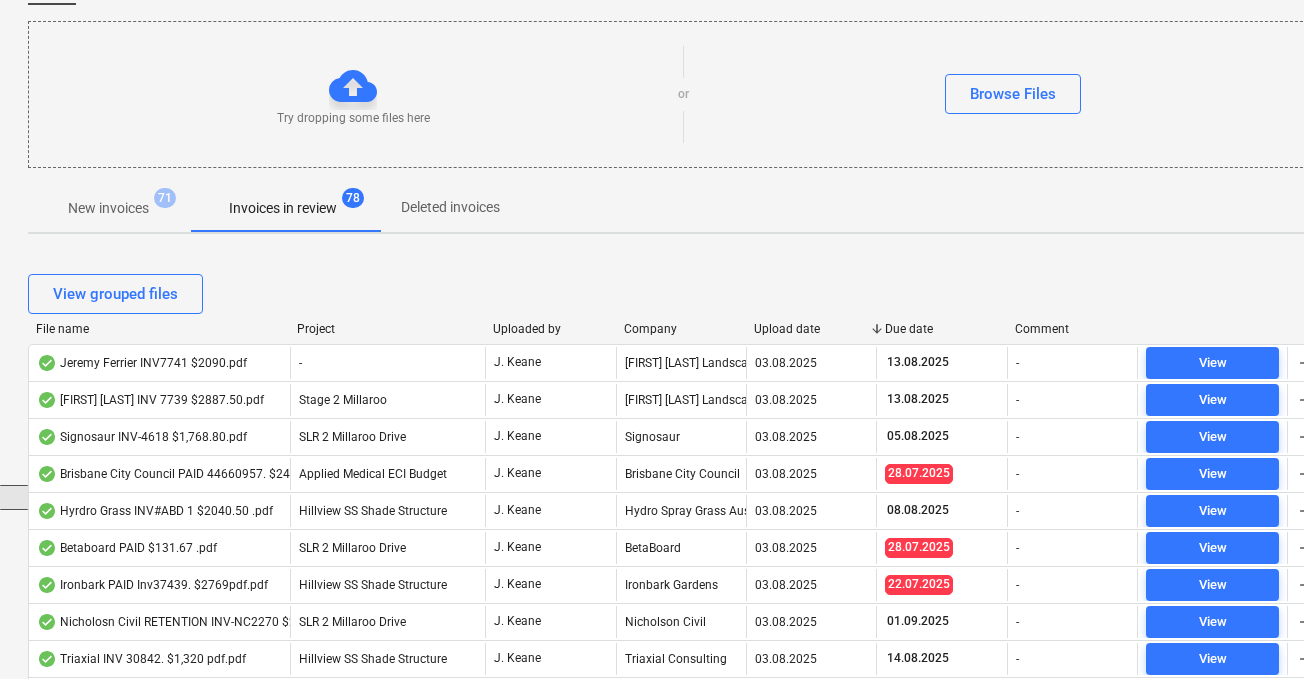 click on "Upload date" at bounding box center (811, 329) 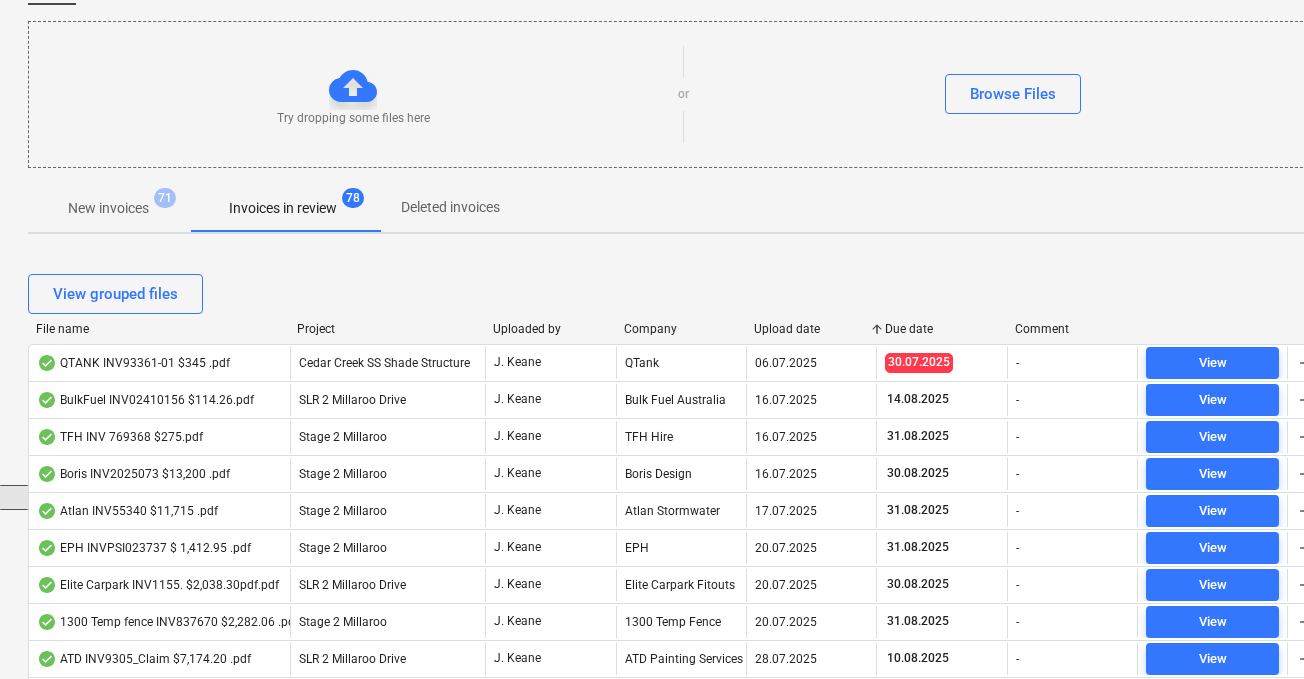 click on "Upload date" at bounding box center [811, 329] 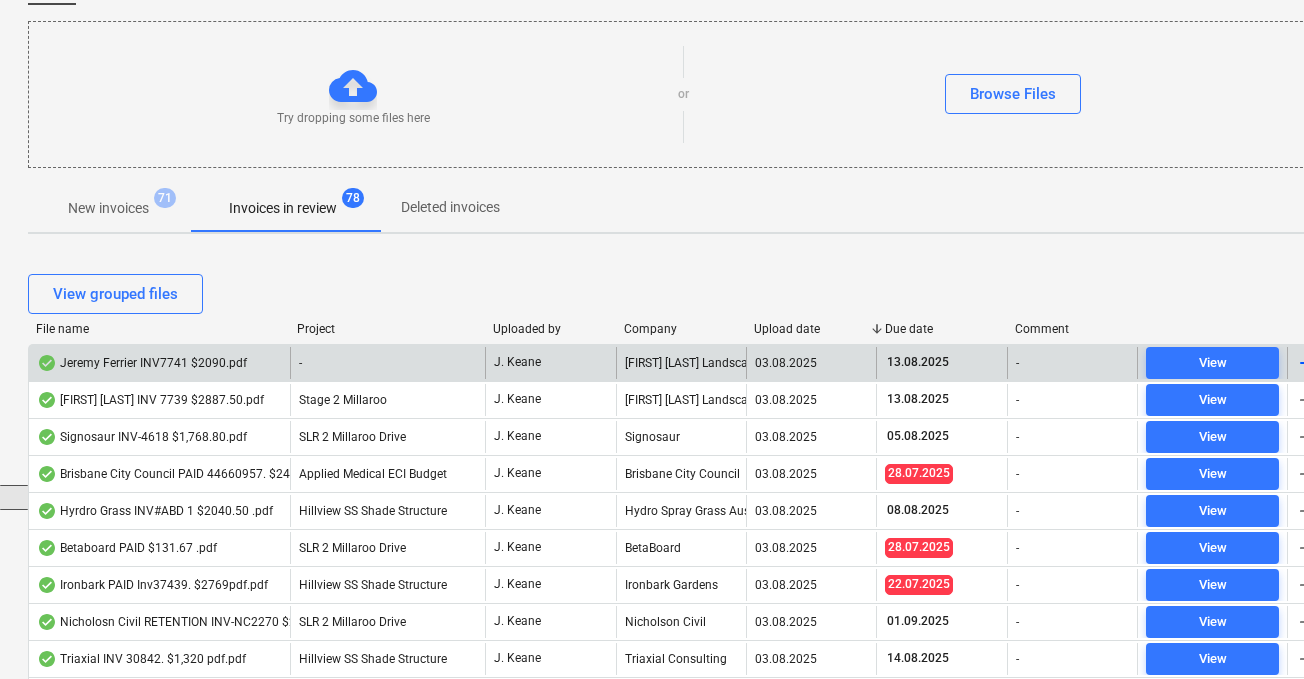 click on "Jeremy Ferrier INV7741 $2090.pdf" at bounding box center [142, 363] 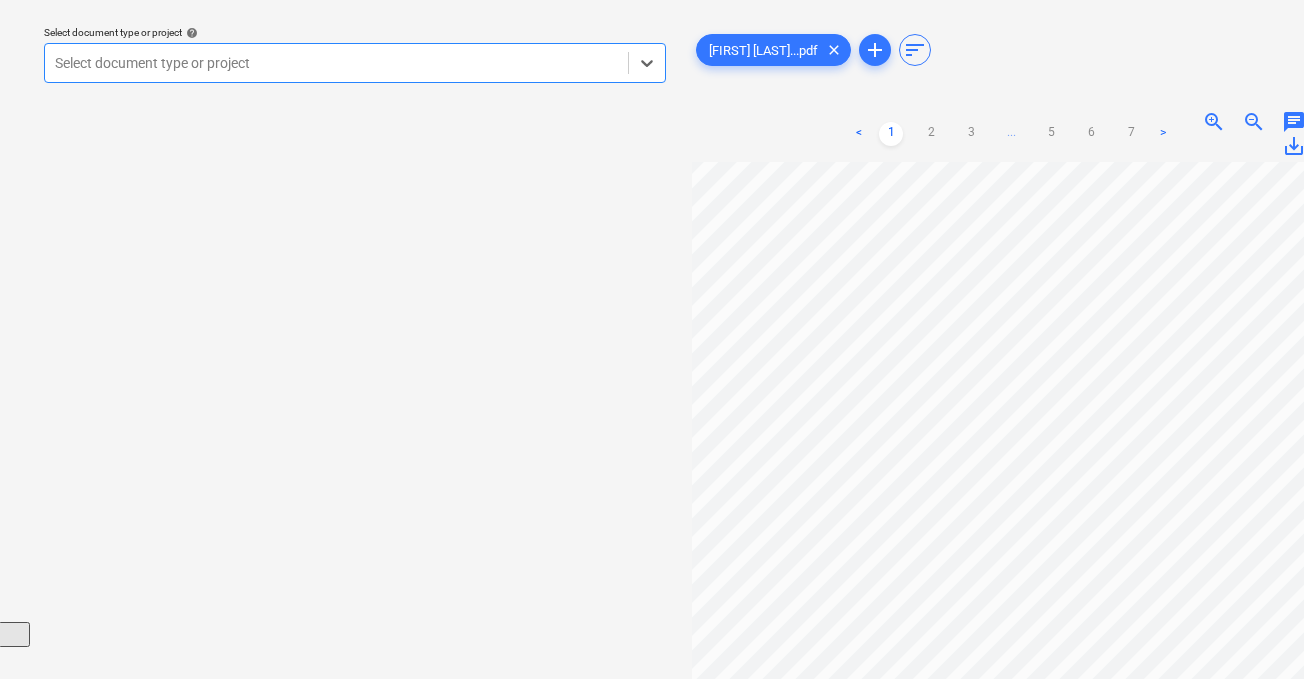 scroll, scrollTop: 2, scrollLeft: 40, axis: both 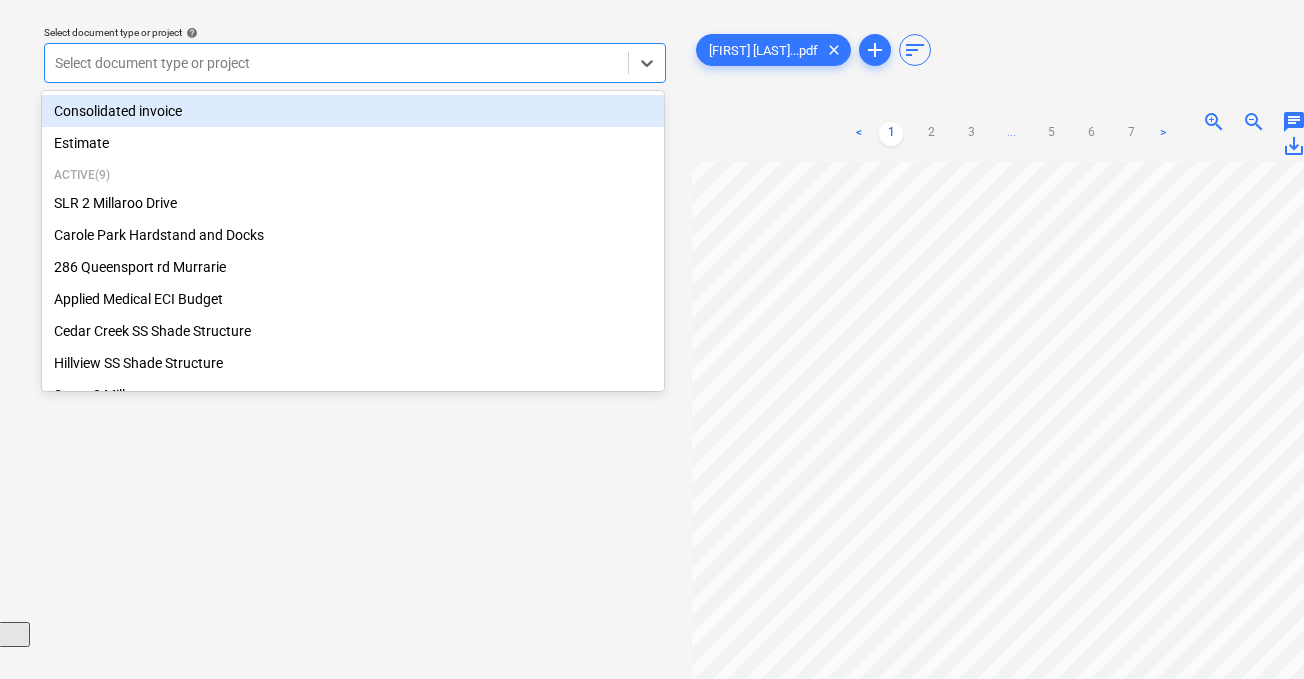 click at bounding box center [336, 63] 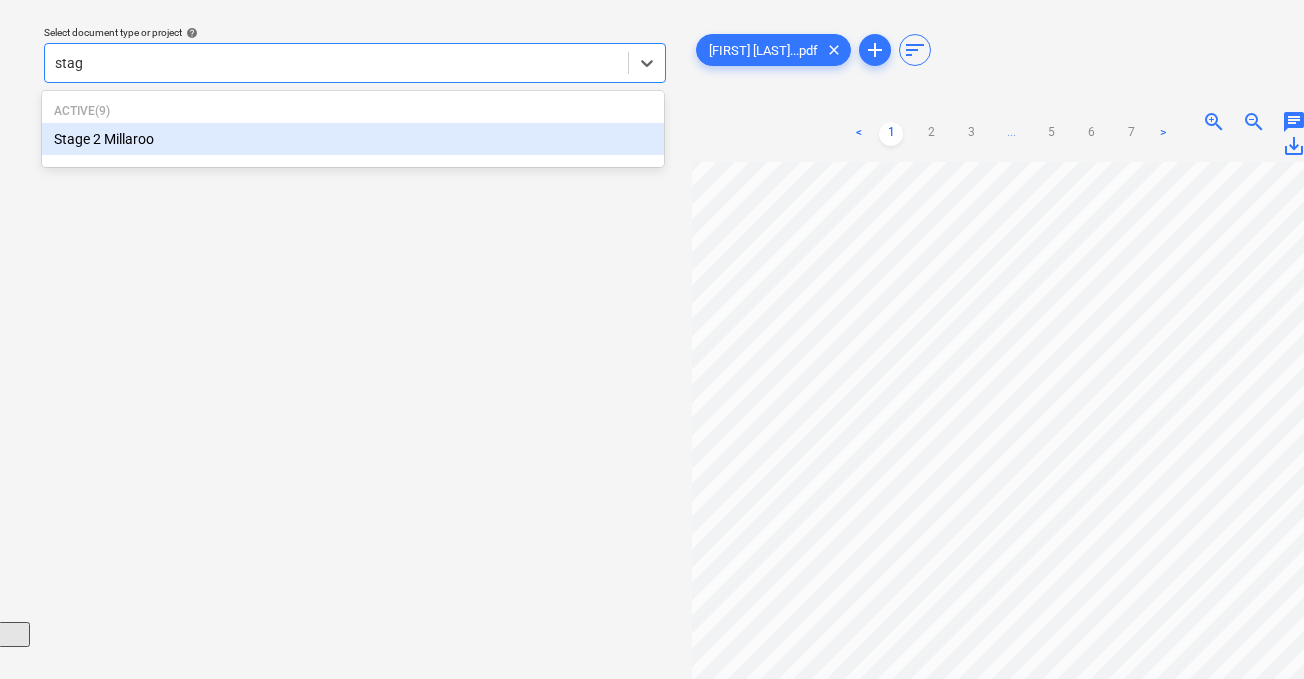 type on "stage" 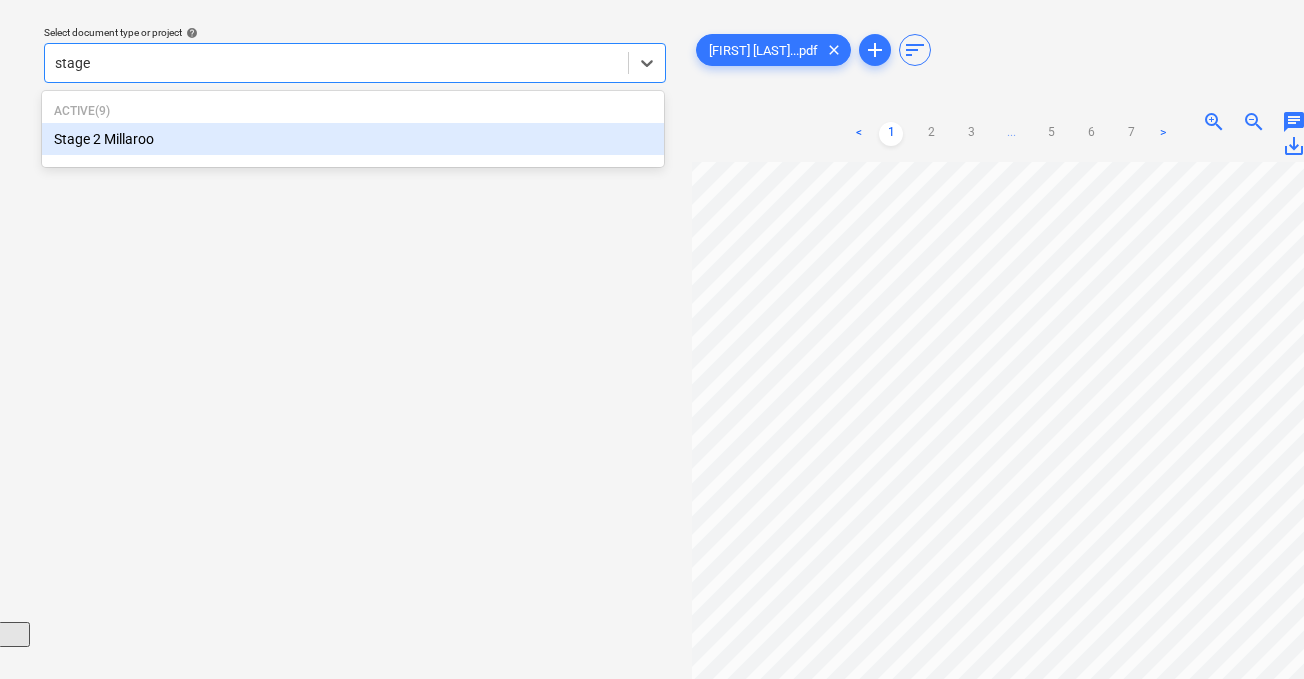 click on "Stage 2 Millaroo" at bounding box center [353, 139] 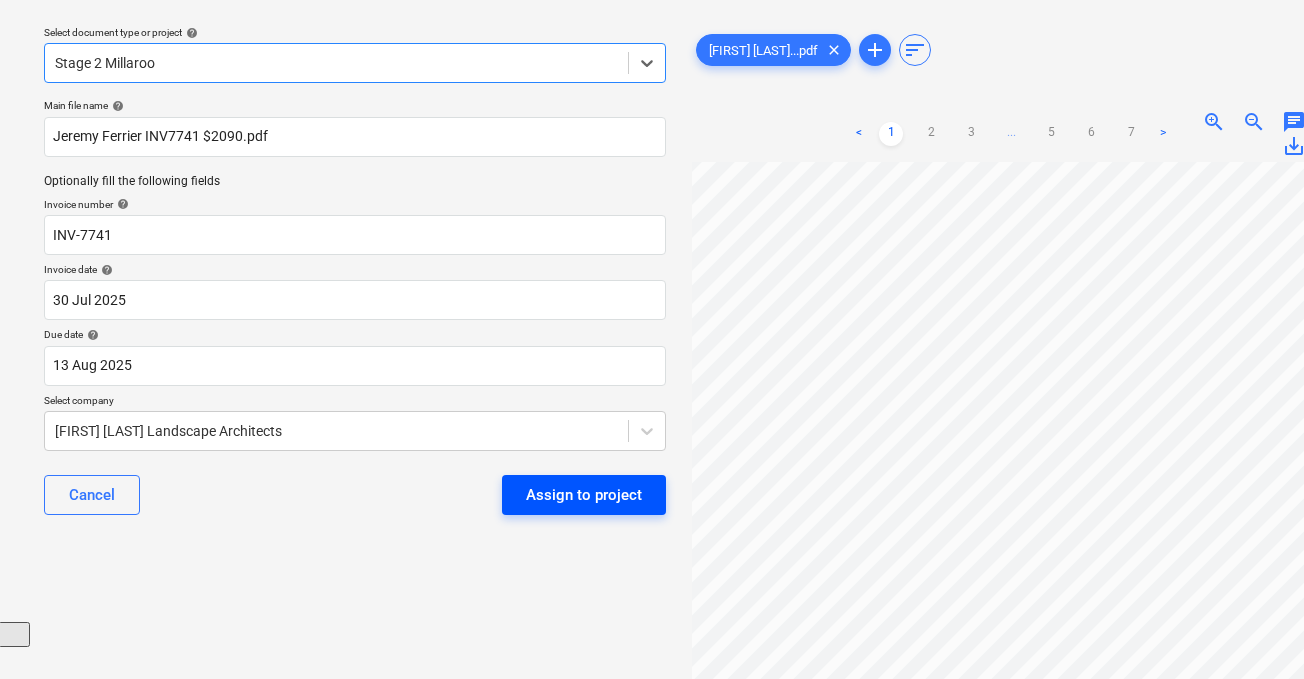 click on "Assign to project" at bounding box center [584, 495] 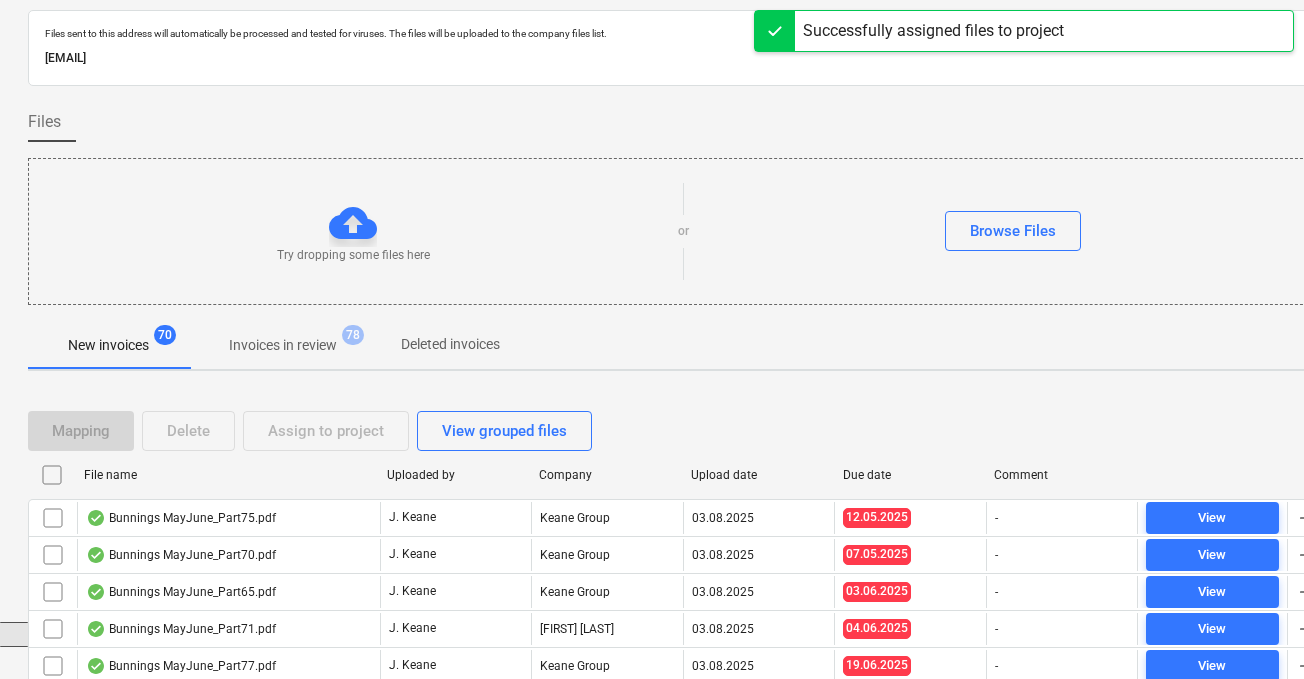 scroll, scrollTop: 161, scrollLeft: 2, axis: both 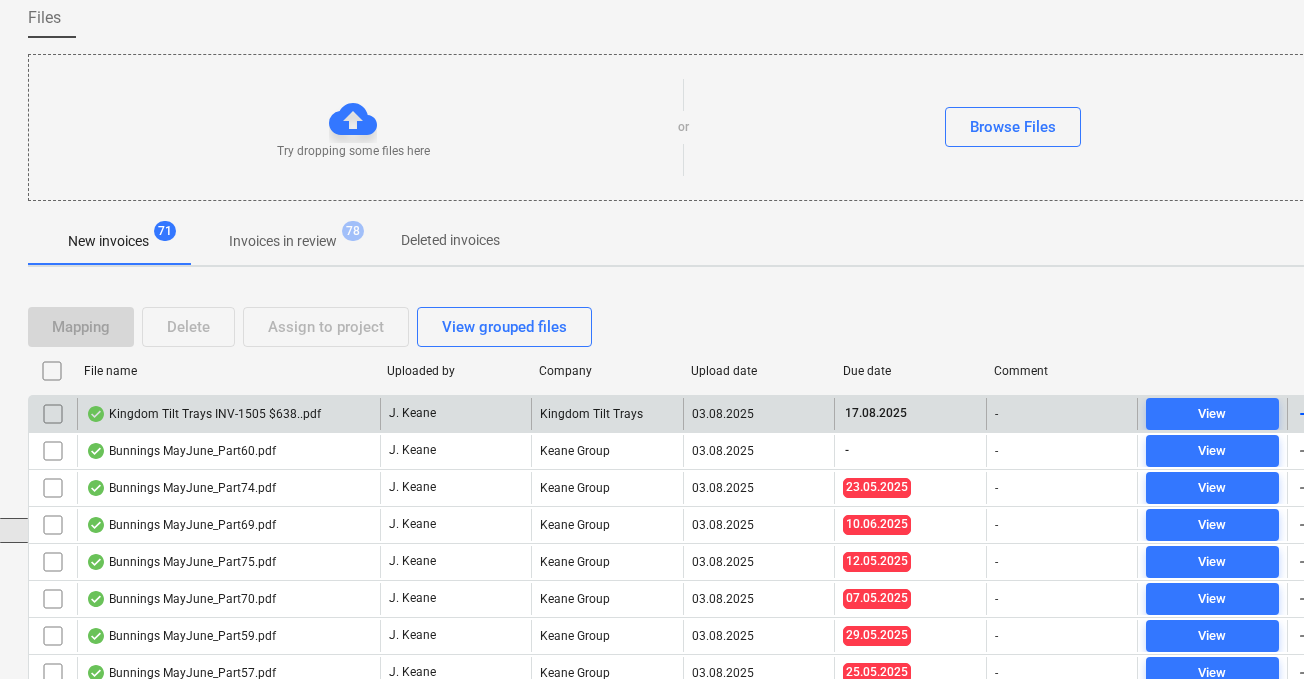 click on "Kingdom Tilt Trays INV-1505 $638..pdf" at bounding box center (203, 414) 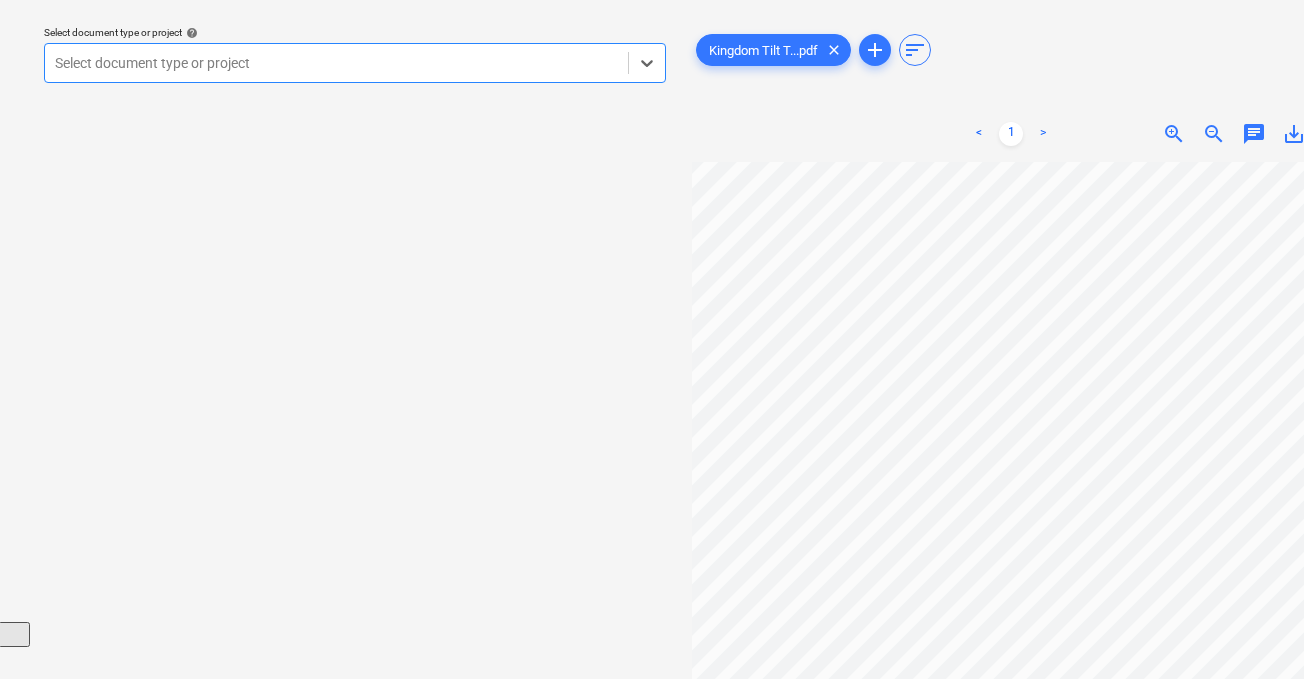 scroll, scrollTop: 0, scrollLeft: 117, axis: horizontal 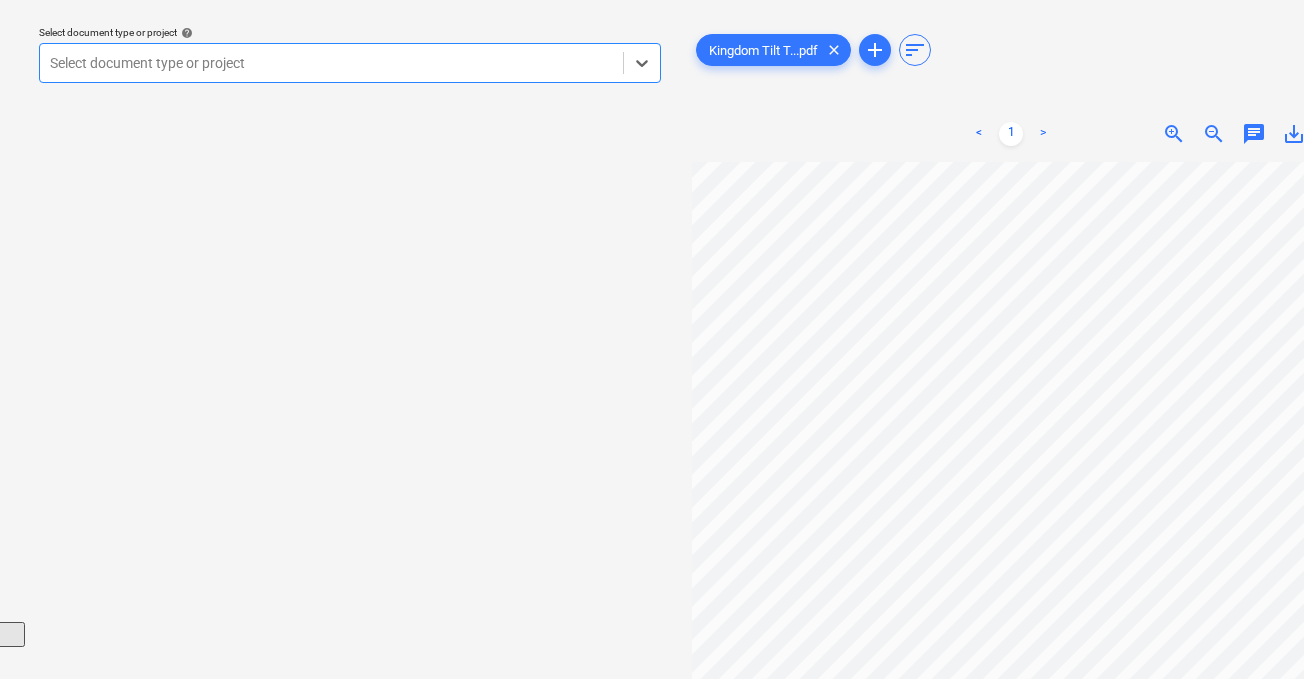 click at bounding box center [331, 63] 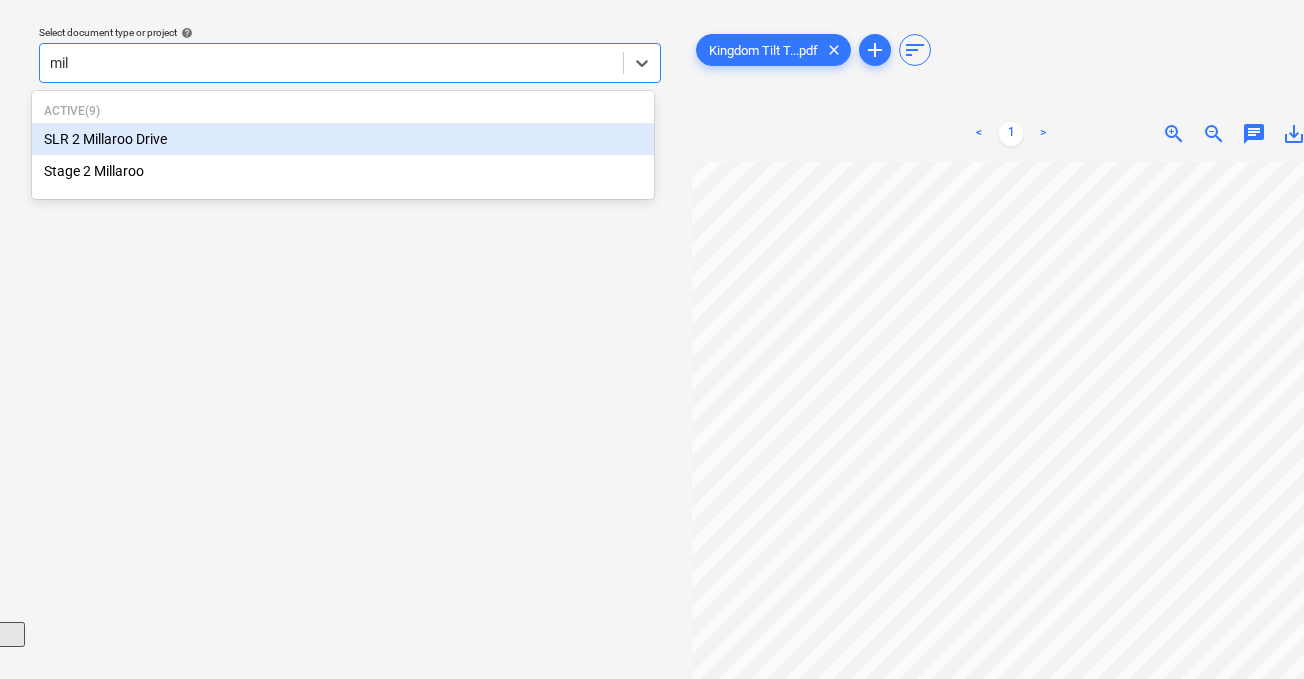 type on "mill" 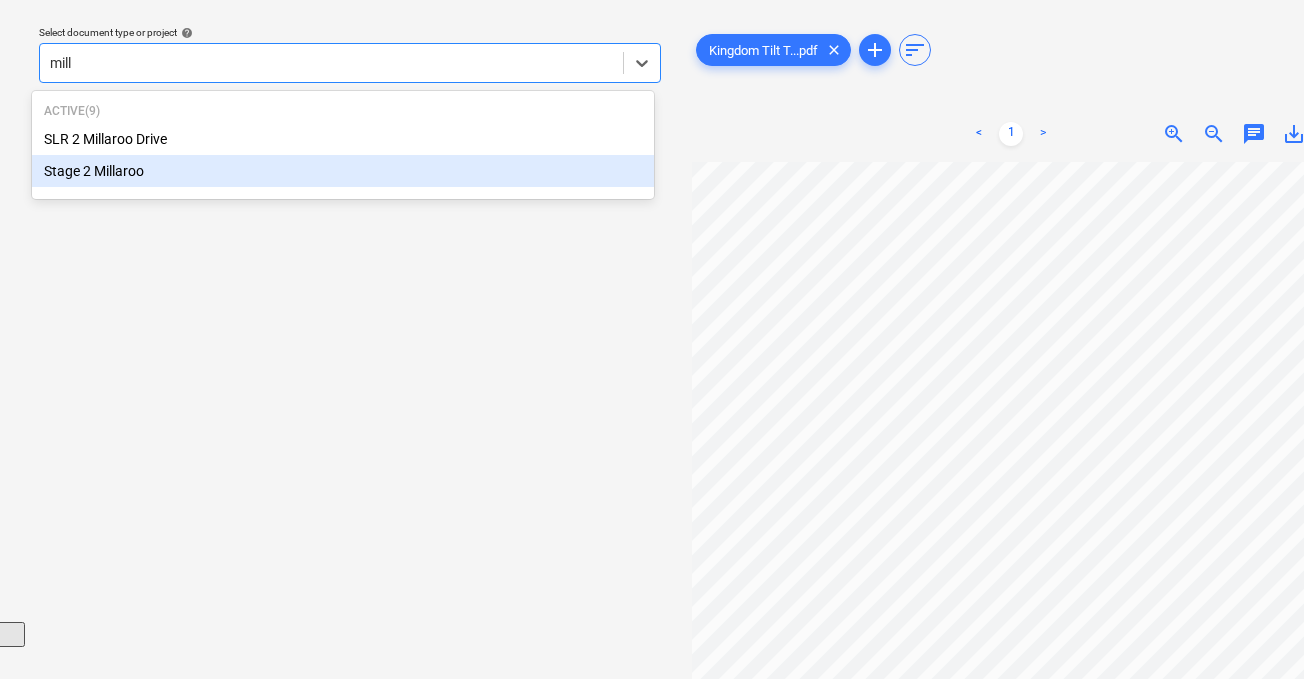 click on "Stage 2 Millaroo" at bounding box center [343, 171] 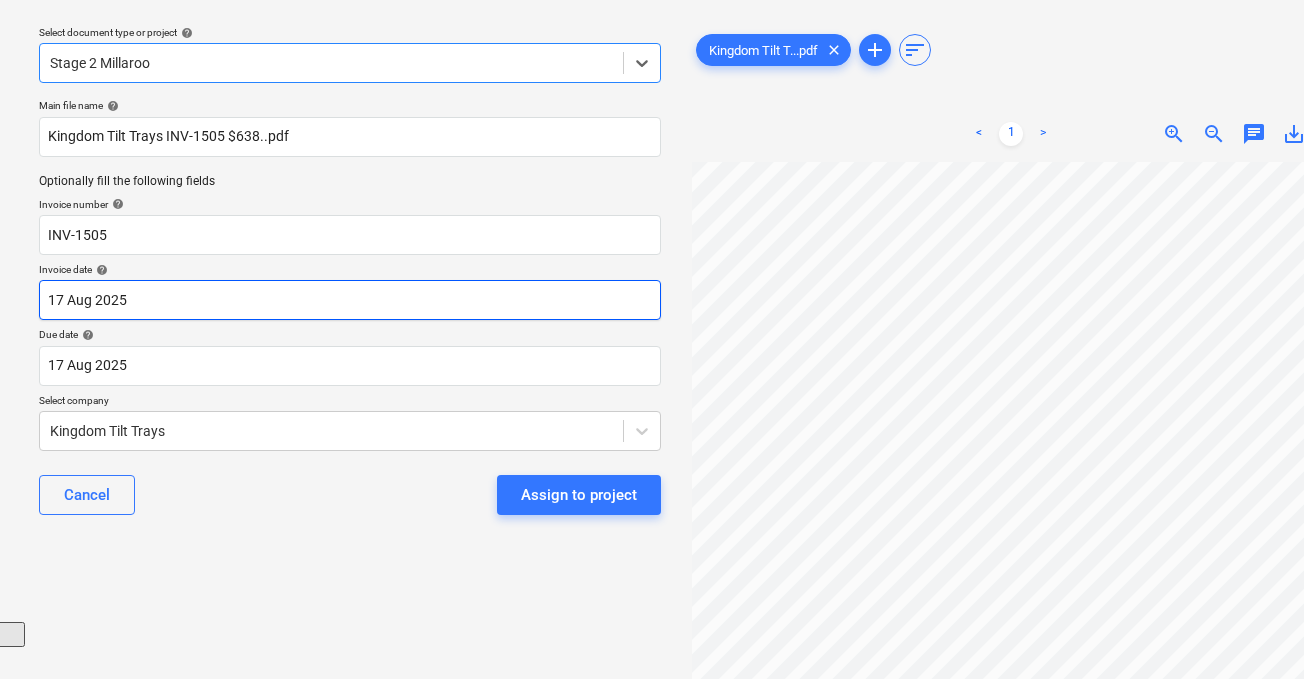 click on "Sales Projects Contacts Company Consolidated Invoices Inbox 9+ Approvals format_size keyboard_arrow_down help search Search notifications 99+ keyboard_arrow_down J. [LAST] keyboard_arrow_down Select document type or project help option Stage 2 Millaroo, selected.   Select is focused ,type to refine list, press Down to open the menu,  Stage 2 Millaroo Main file name help Kingdom Tilt Trays INV-1505 $638..pdf Optionally fill the following fields Invoice number help INV-1505 Invoice date help 17 Aug [YEAR] 17.08.[YEAR] Press the down arrow key to interact with the calendar and
select a date. Press the question mark key to get the keyboard shortcuts for changing dates. Due date help 17 Aug [YEAR] 17.08.[YEAR] Press the down arrow key to interact with the calendar and
select a date. Press the question mark key to get the keyboard shortcuts for changing dates. Select company Kingdom Tilt Trays   Cancel Assign to project Kingdom Tilt T...pdf clear add sort < 1 > zoom_in zoom_out chat 0 save_alt" at bounding box center (645, 282) 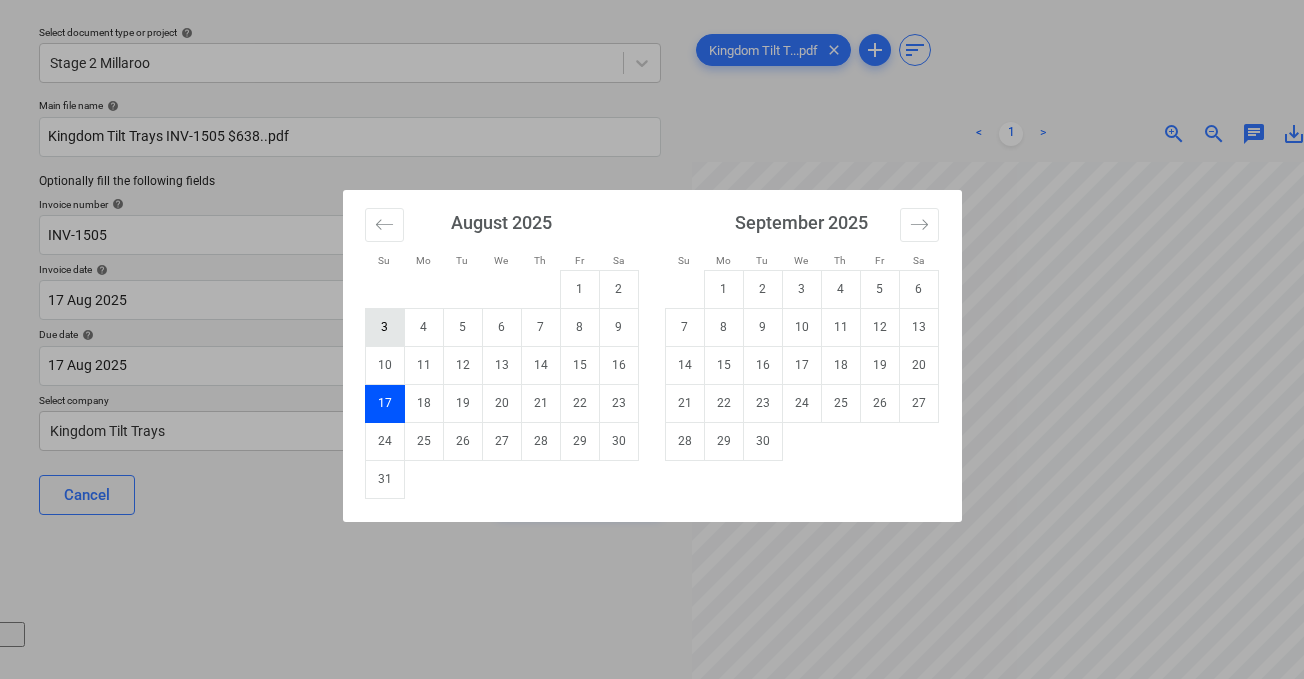 click on "3" at bounding box center [384, 327] 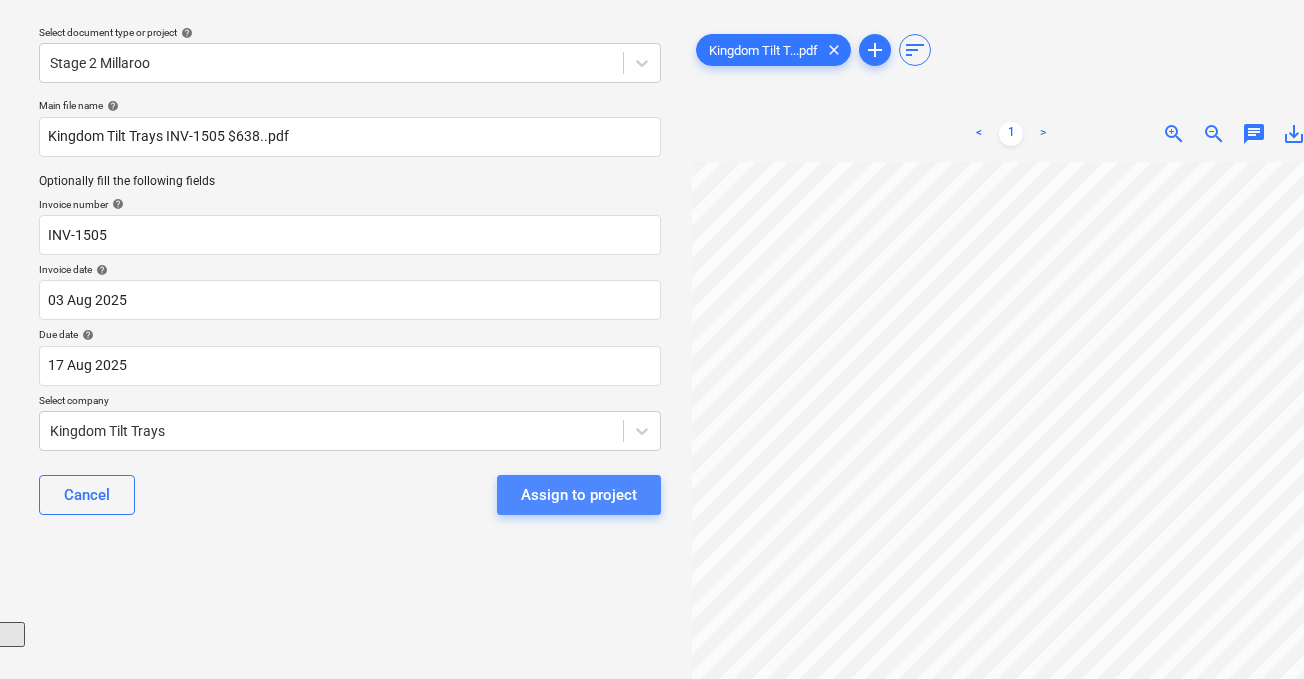 click on "Assign to project" at bounding box center (579, 495) 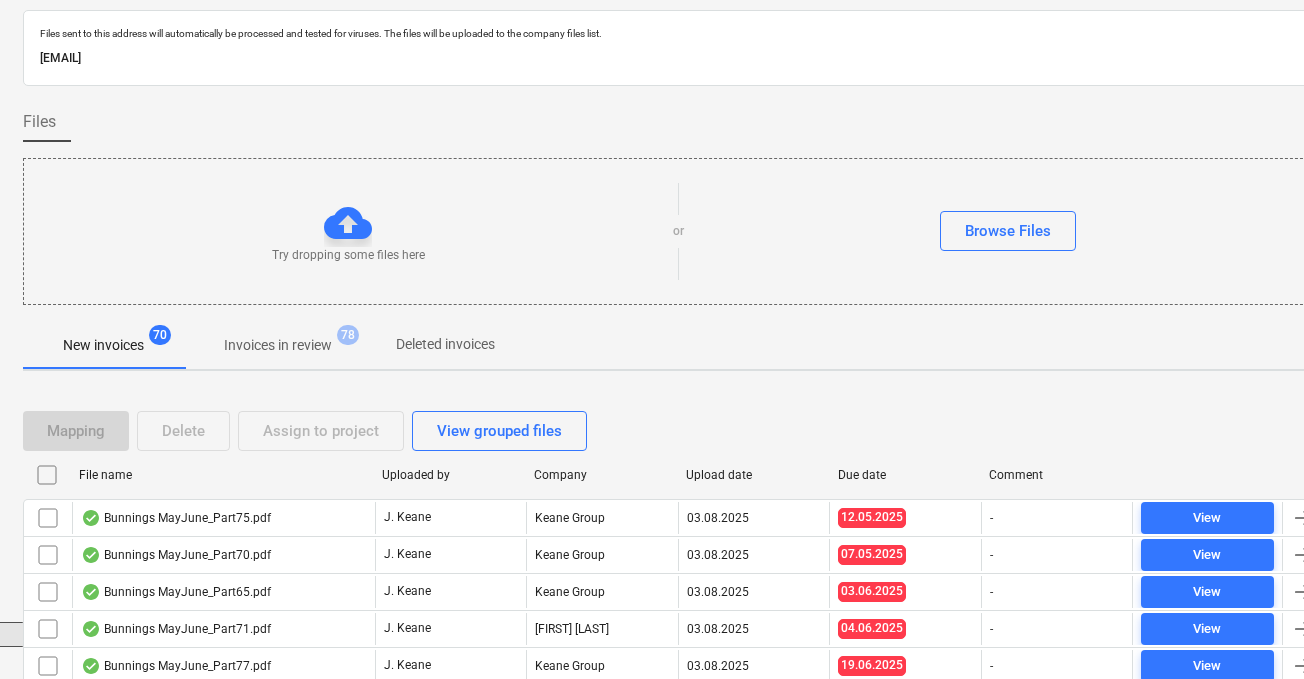 click on "Upload date" at bounding box center (754, 475) 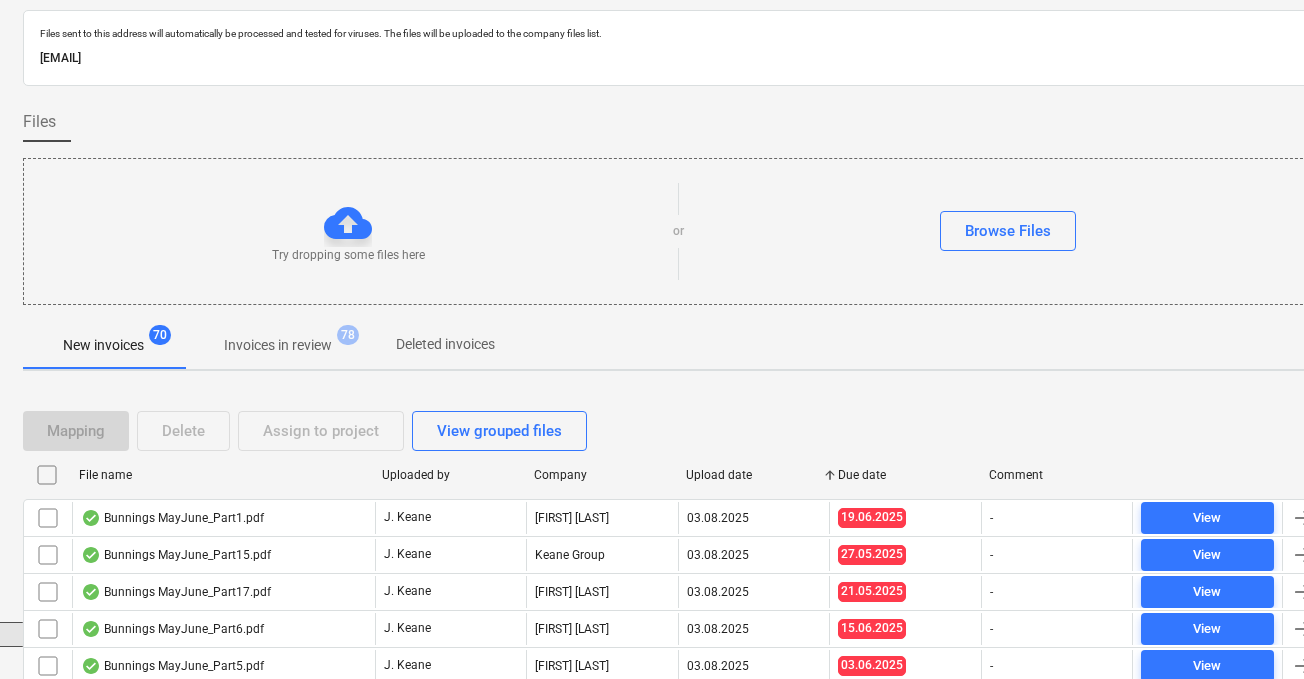click on "Upload date" at bounding box center [754, 475] 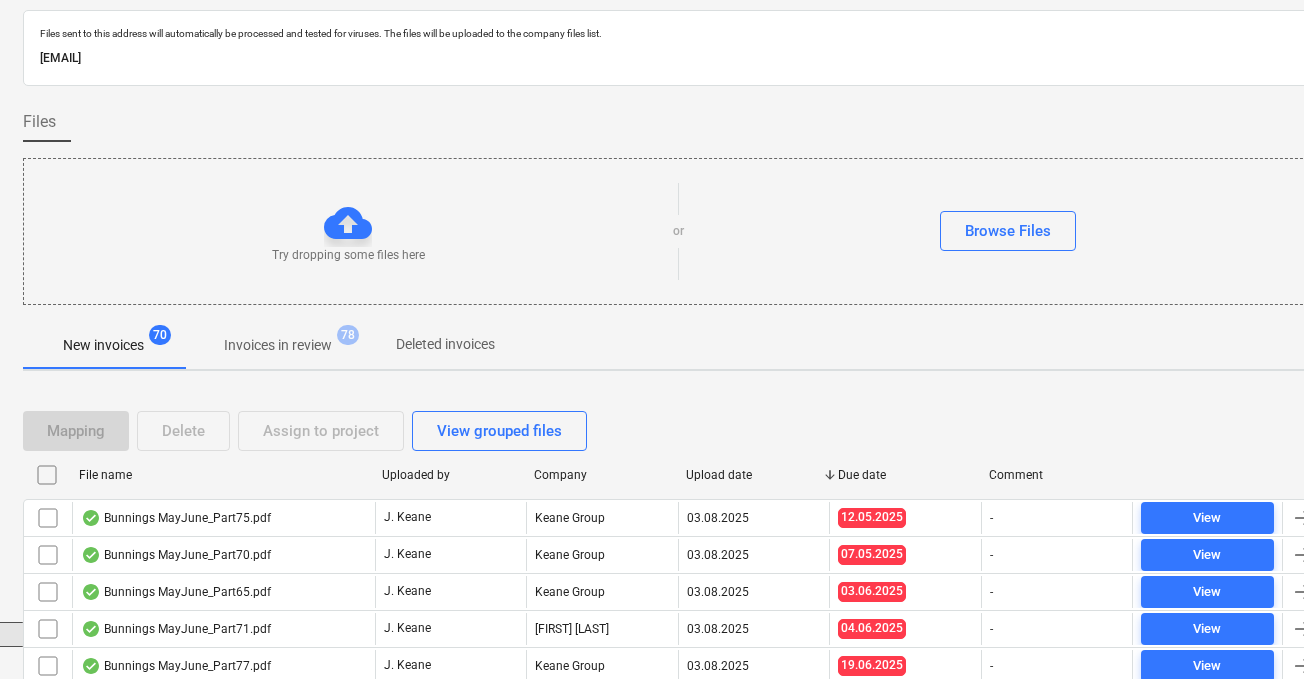 click on "Upload date" at bounding box center (754, 475) 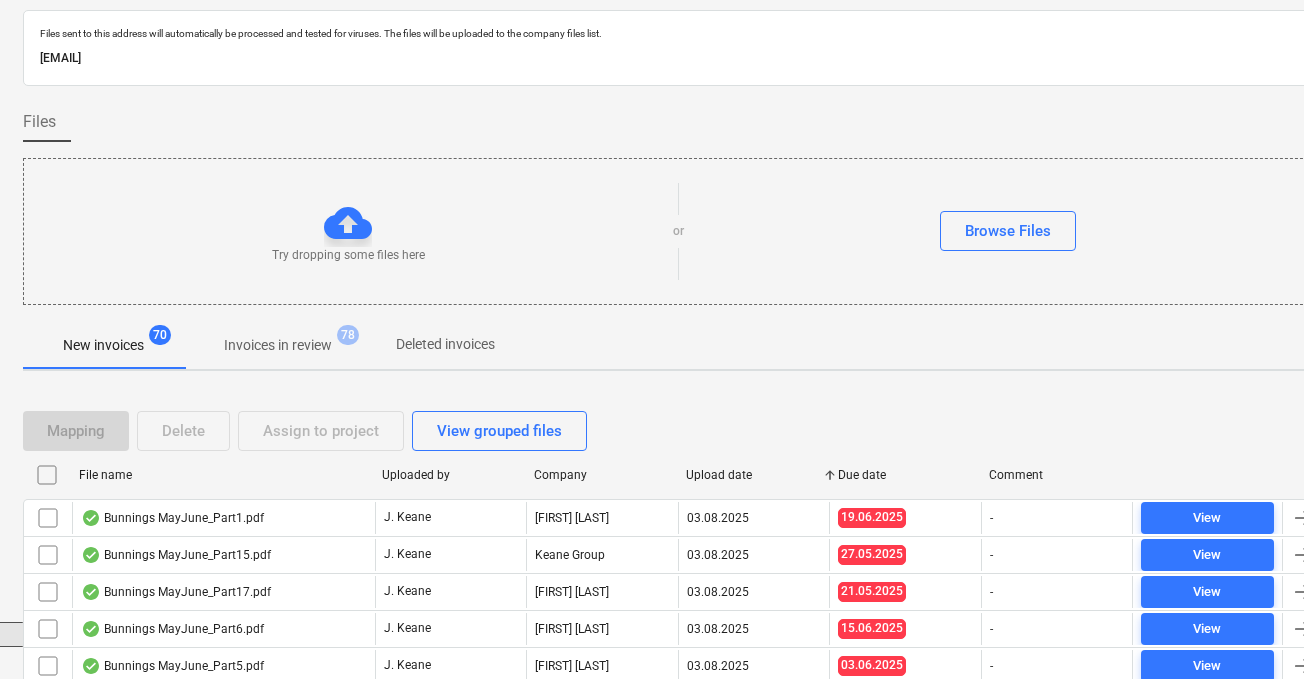 click on "Invoices in review" at bounding box center (278, 345) 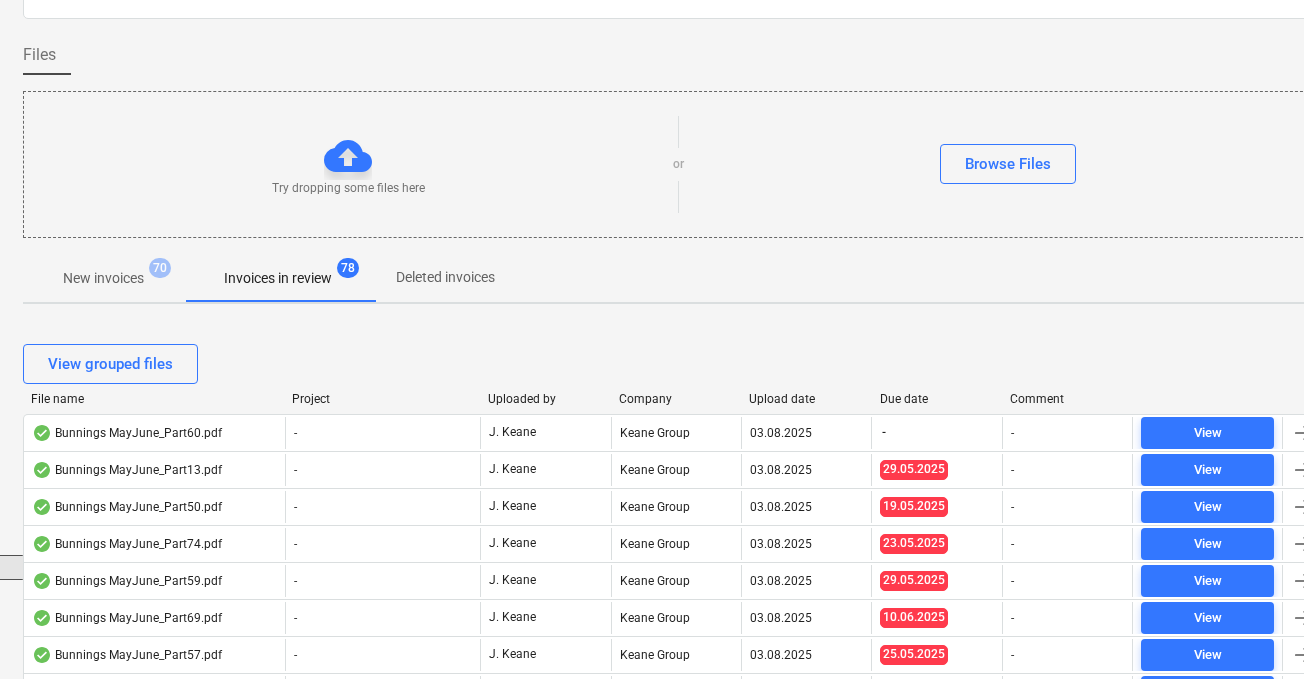 scroll, scrollTop: 156, scrollLeft: 7, axis: both 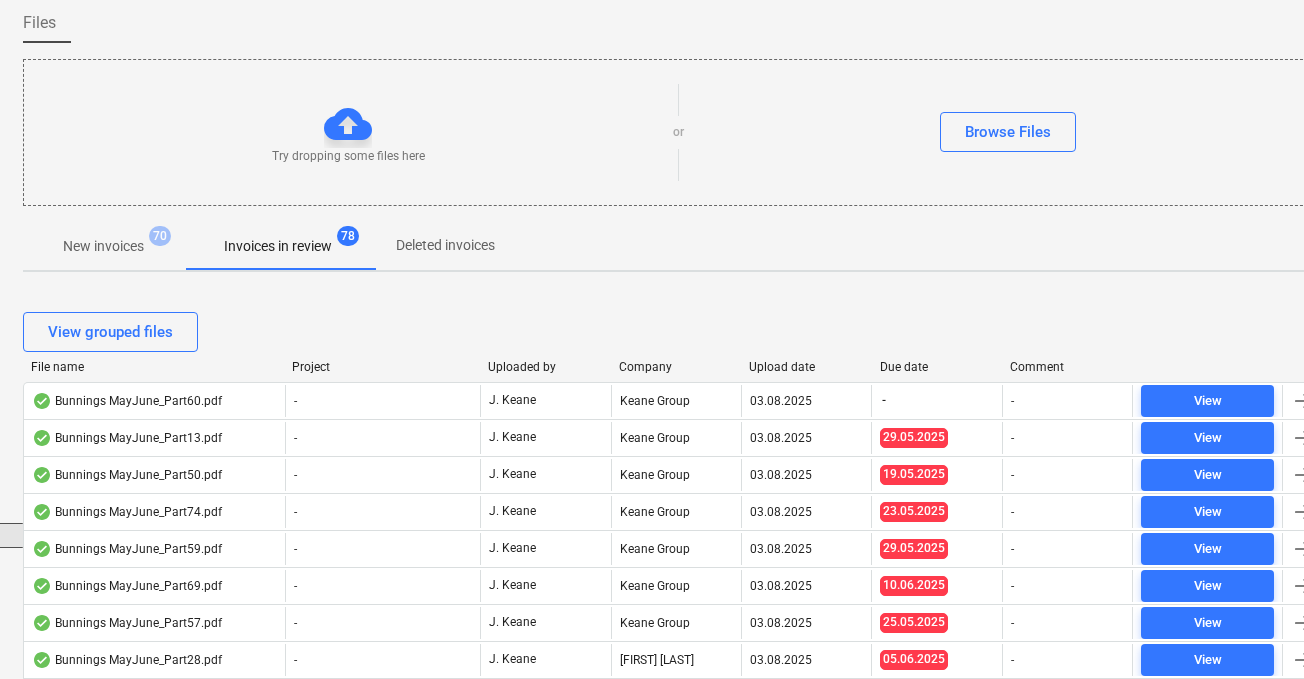 click on "View grouped files" at bounding box center [677, 332] 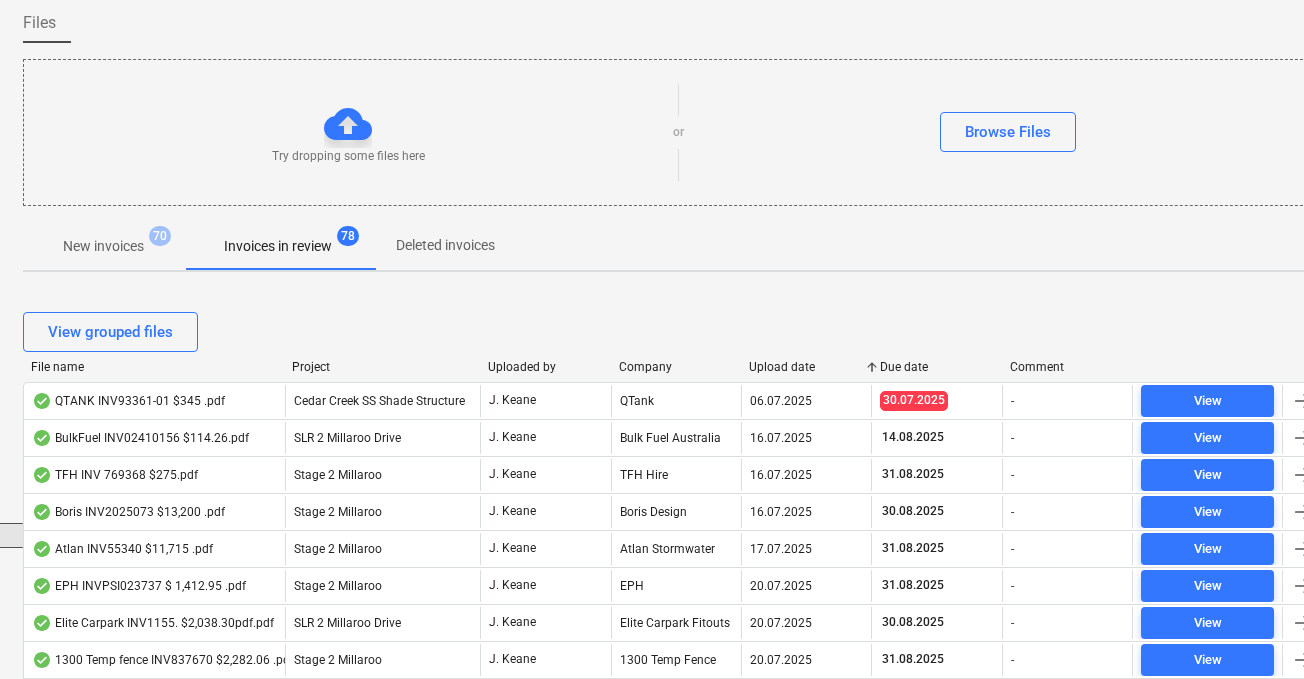 click on "Upload date" at bounding box center (806, 367) 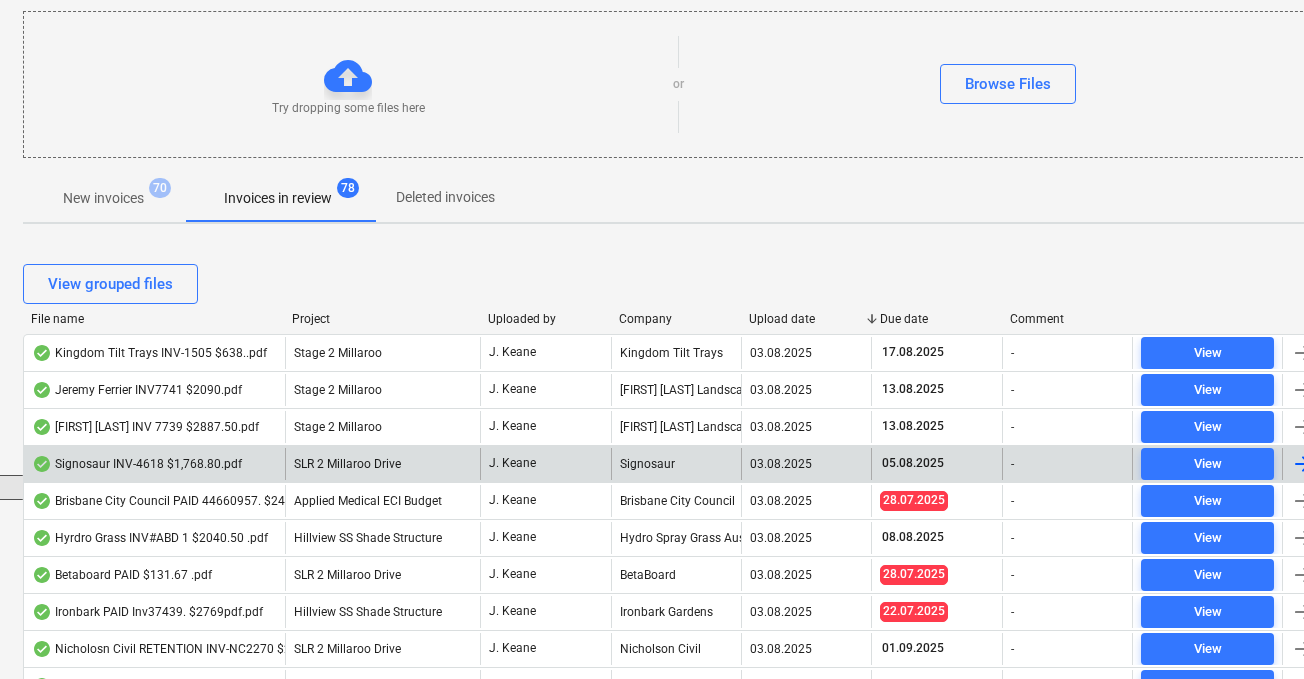 scroll, scrollTop: 226, scrollLeft: 7, axis: both 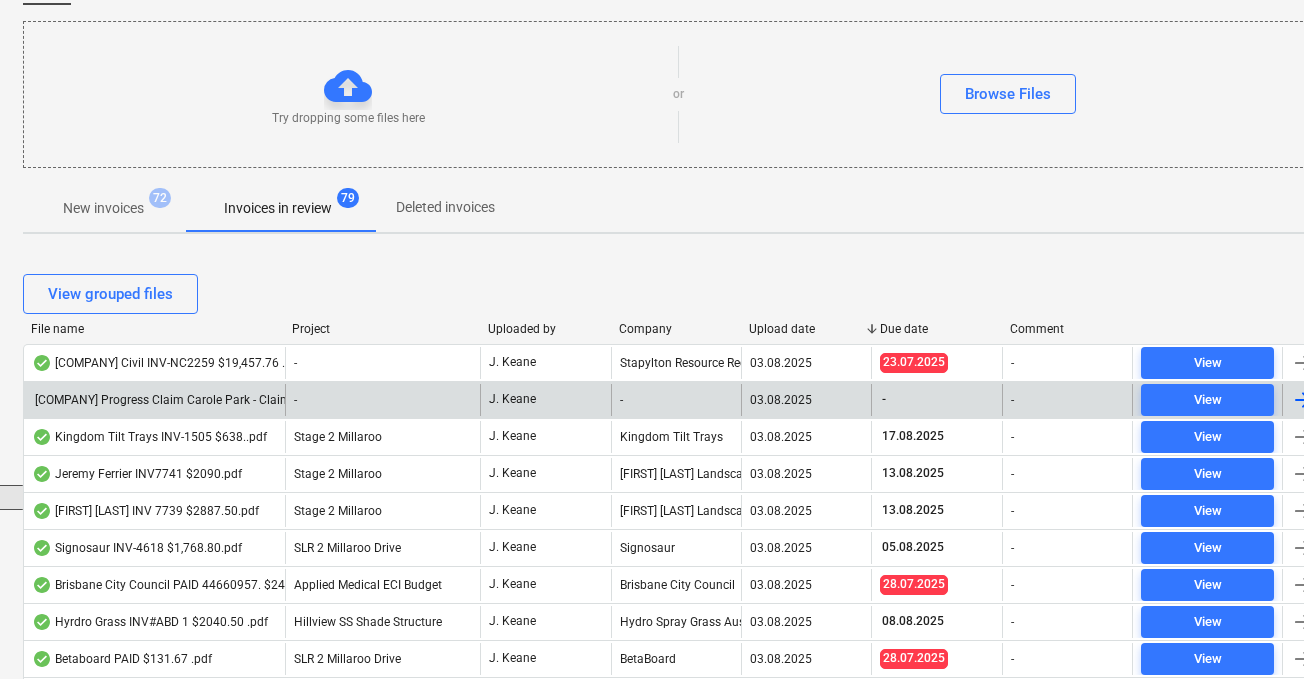 click on "[COMPANY] Progress Claim Carole Park - Claim 8.xls" at bounding box center [175, 400] 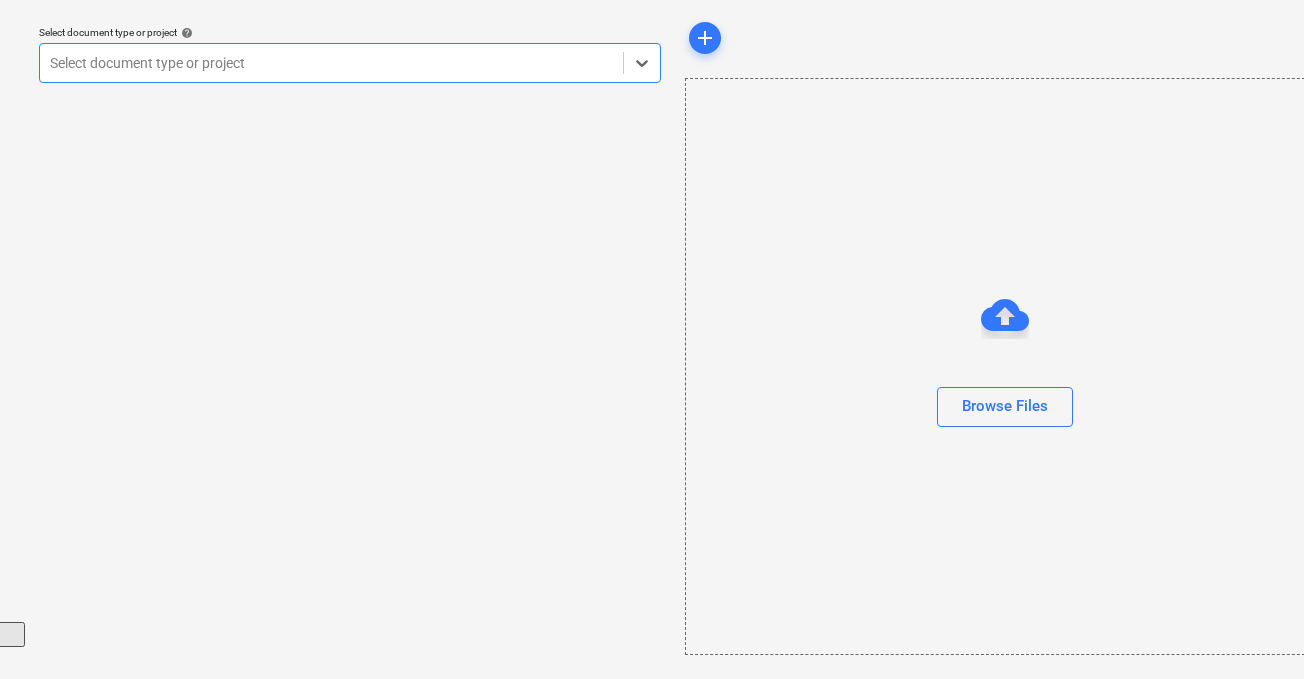 scroll, scrollTop: 57, scrollLeft: 7, axis: both 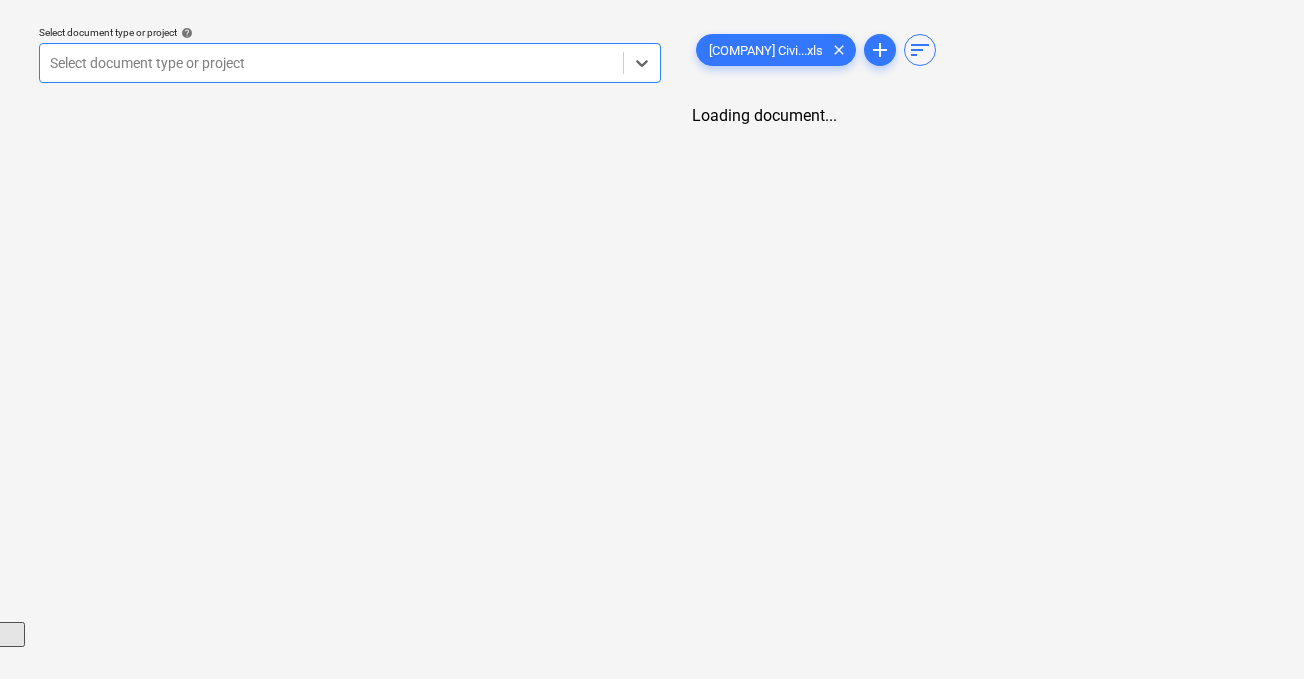 click at bounding box center (331, 63) 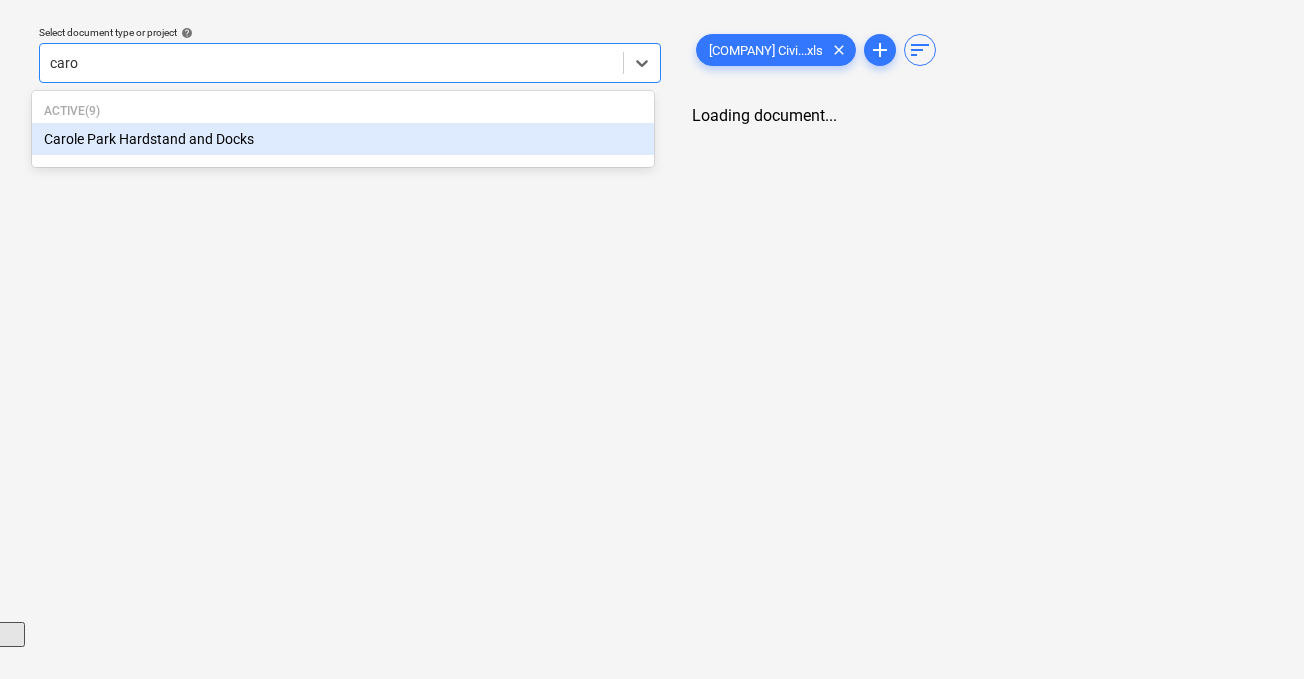 click on "Carole Park Hardstand and Docks" at bounding box center (343, 139) 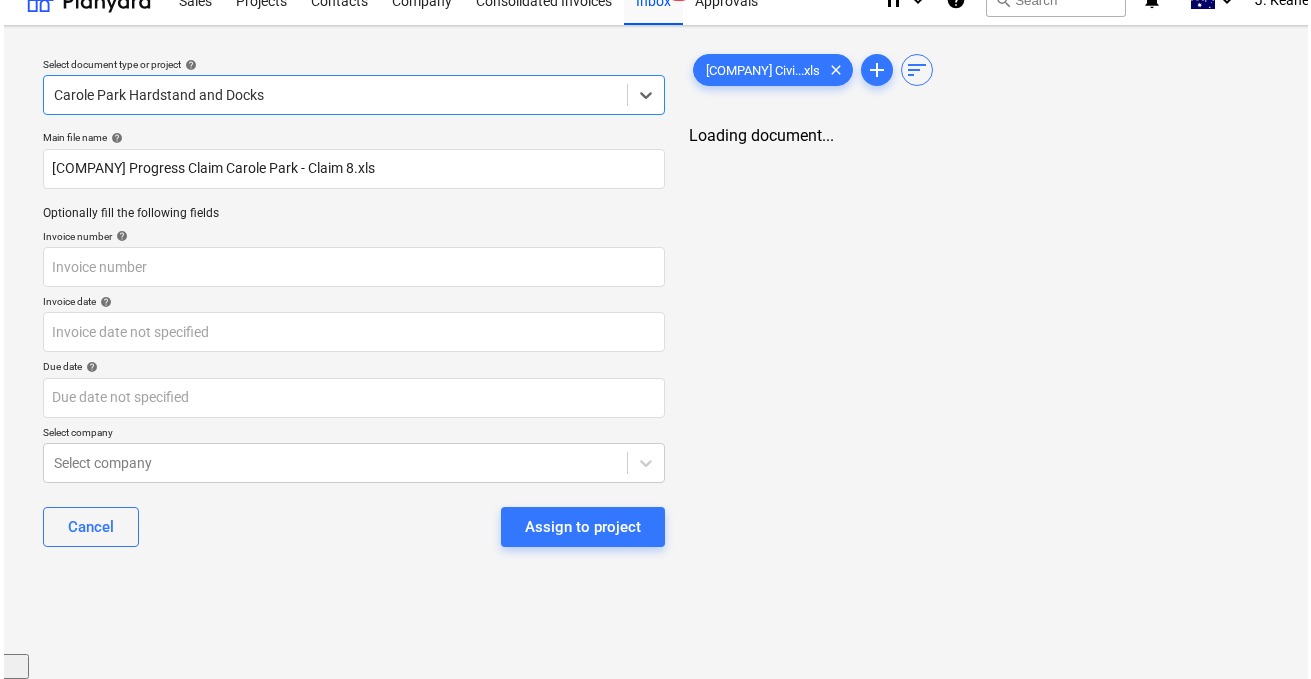 scroll, scrollTop: 0, scrollLeft: 7, axis: horizontal 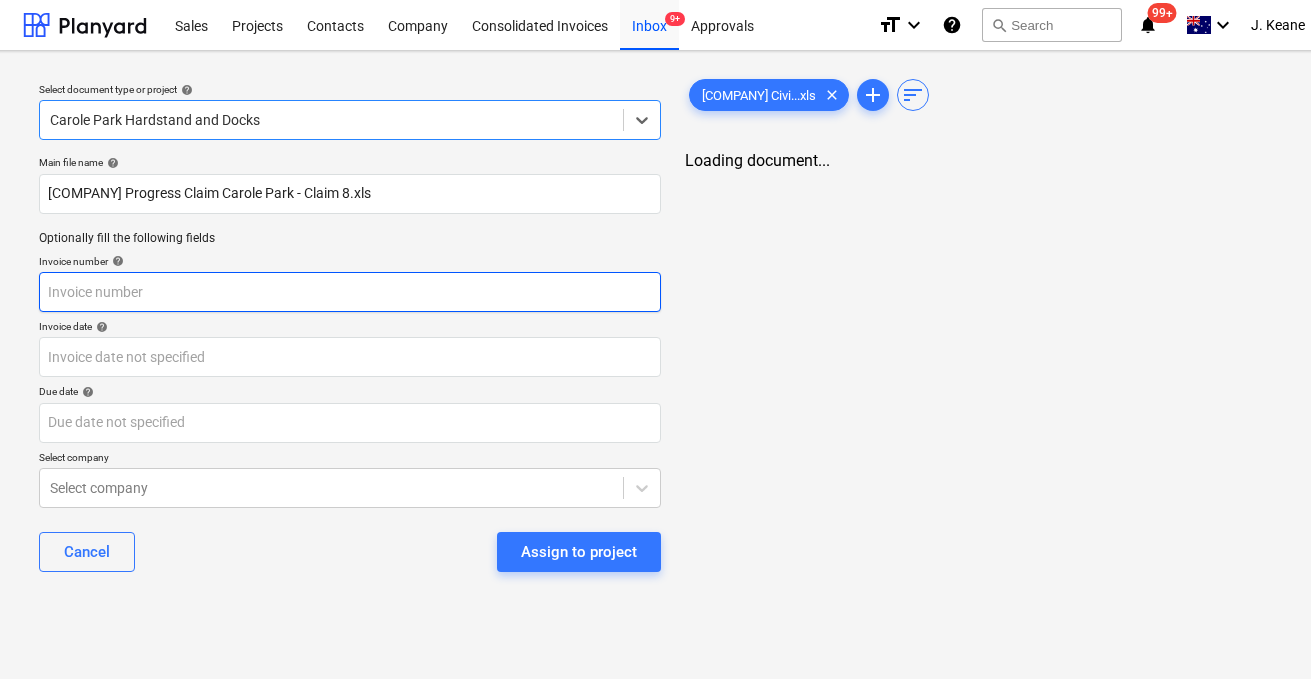click at bounding box center [350, 292] 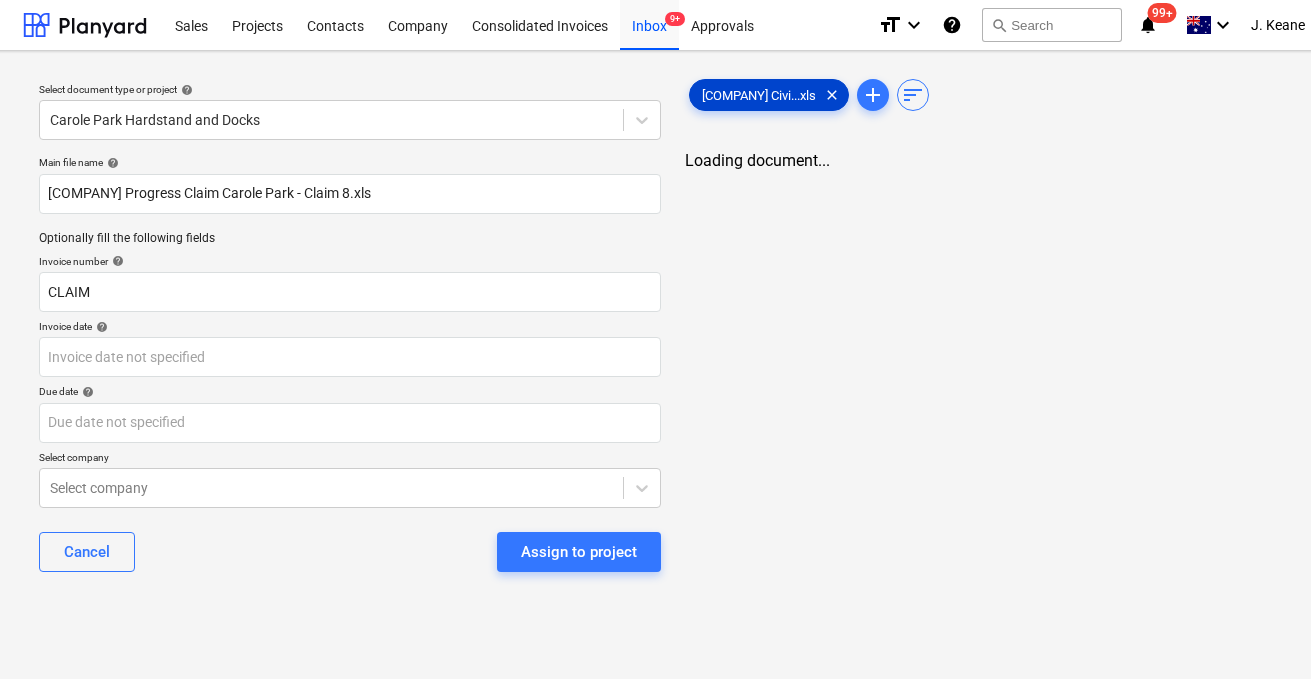 click on "[COMPANY] Civi...xls" at bounding box center [759, 95] 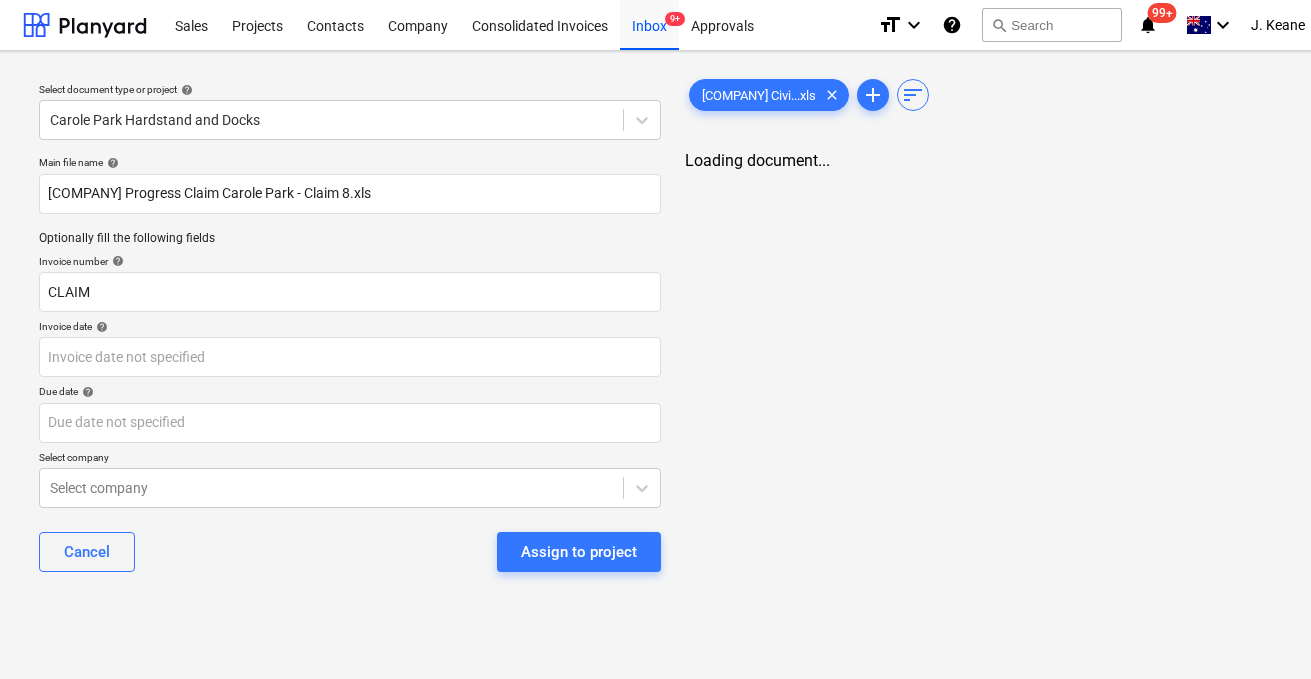 click on "[COMPANY] Civi...xls clear add sort Loading document..." at bounding box center (1004, 335) 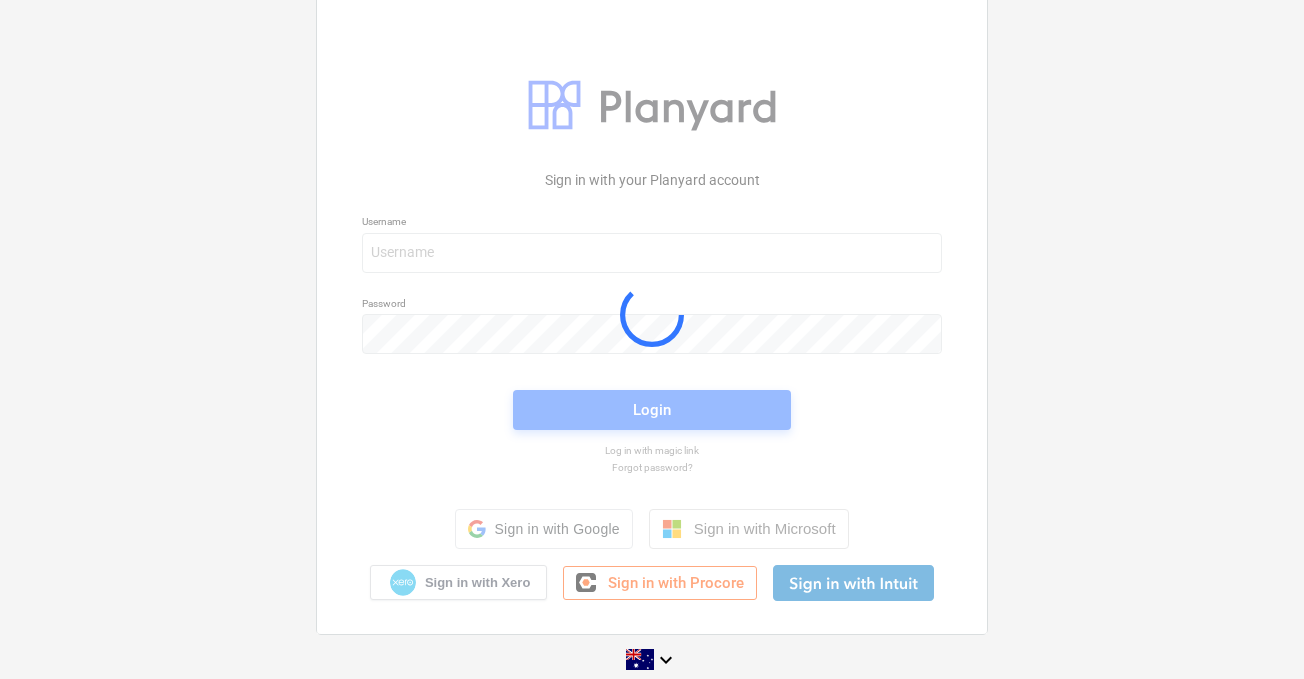 scroll, scrollTop: 0, scrollLeft: 0, axis: both 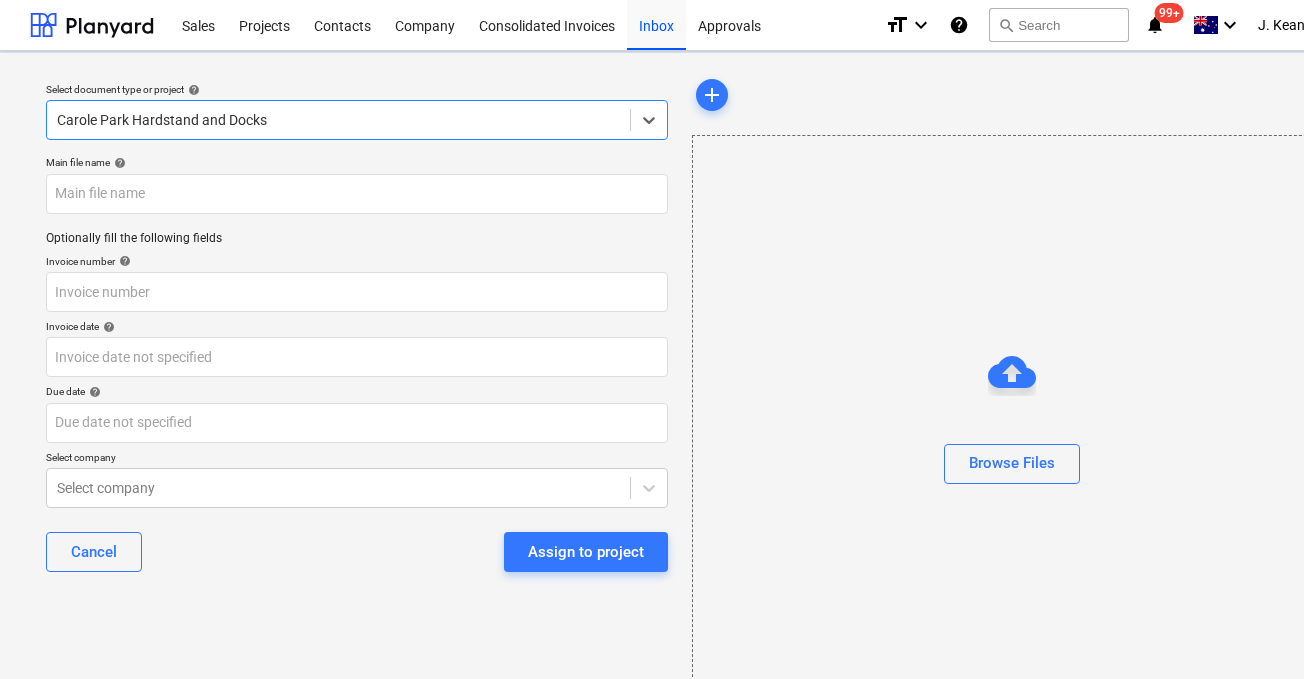 click on "add" at bounding box center [1011, 95] 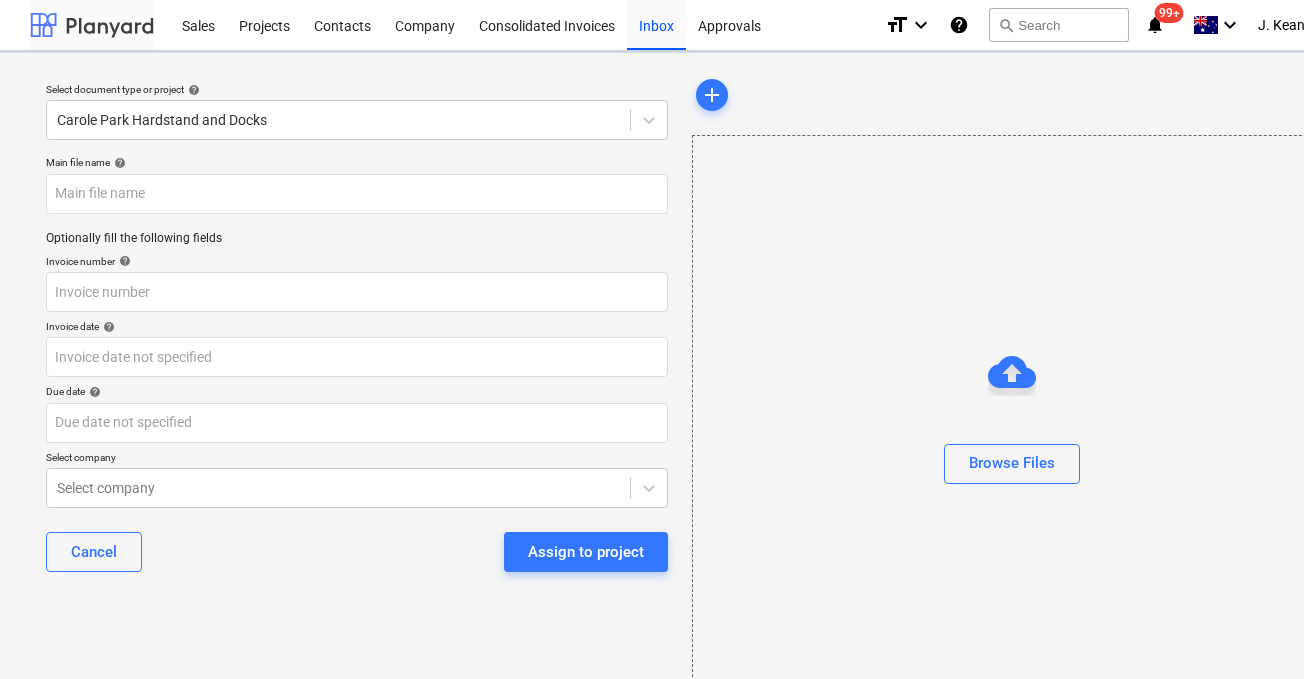 click at bounding box center [92, 25] 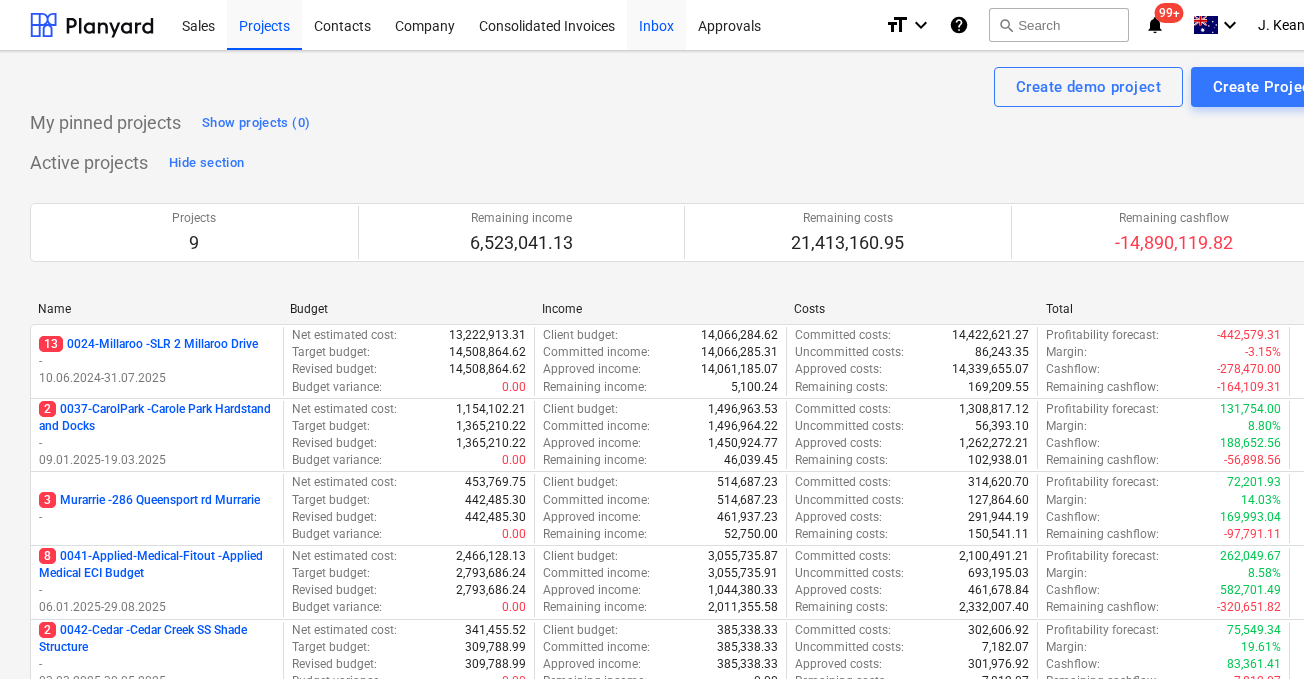 click on "Inbox" at bounding box center [656, 24] 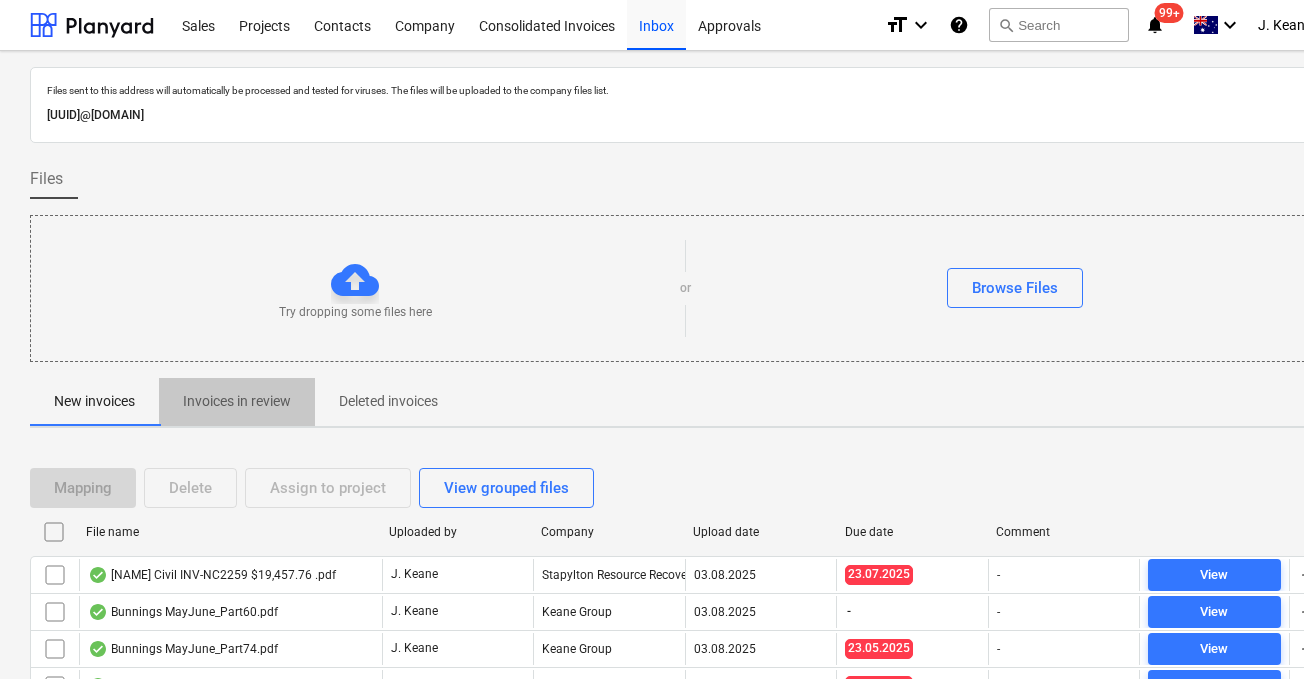 click on "Invoices in review" at bounding box center (237, 401) 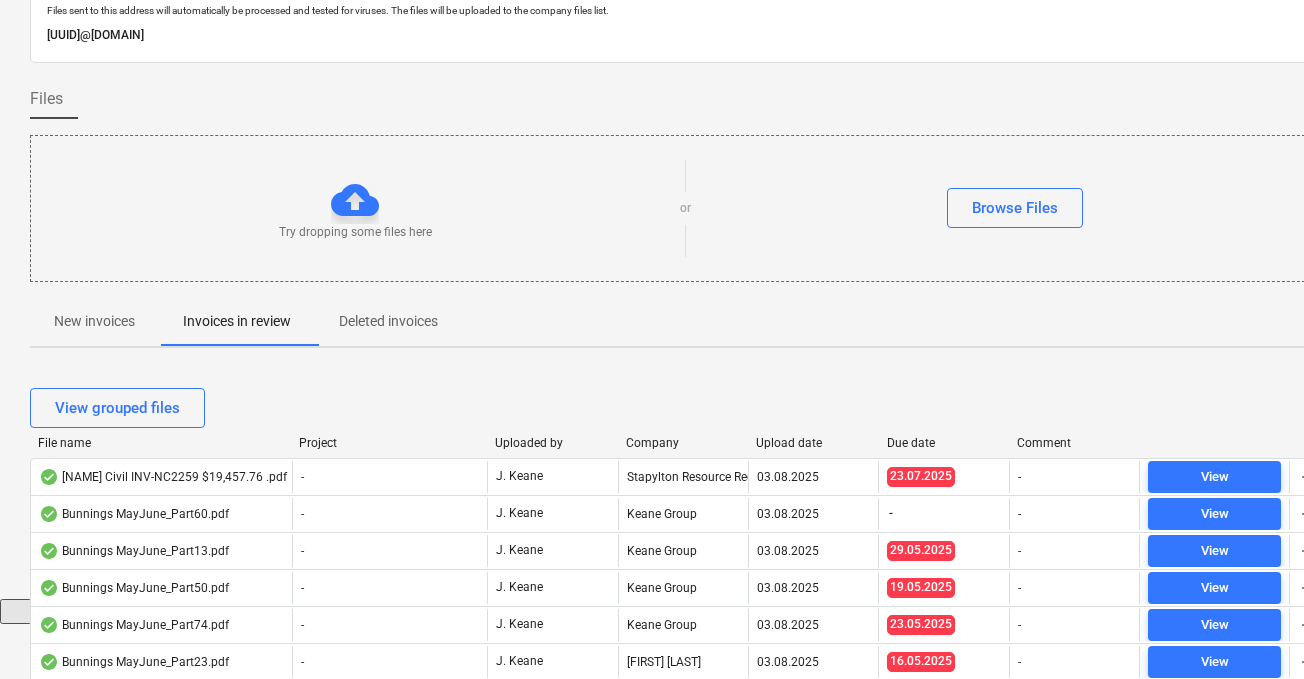 scroll, scrollTop: 81, scrollLeft: 0, axis: vertical 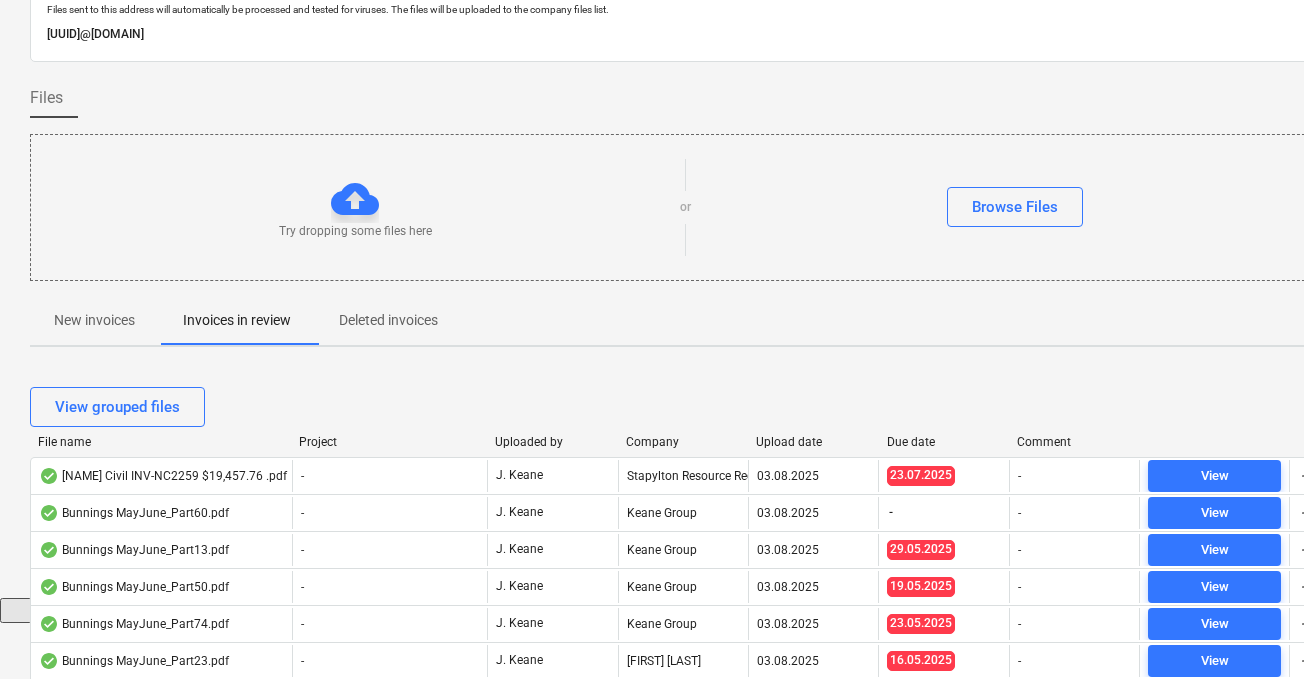 click on "Upload date" at bounding box center (813, 442) 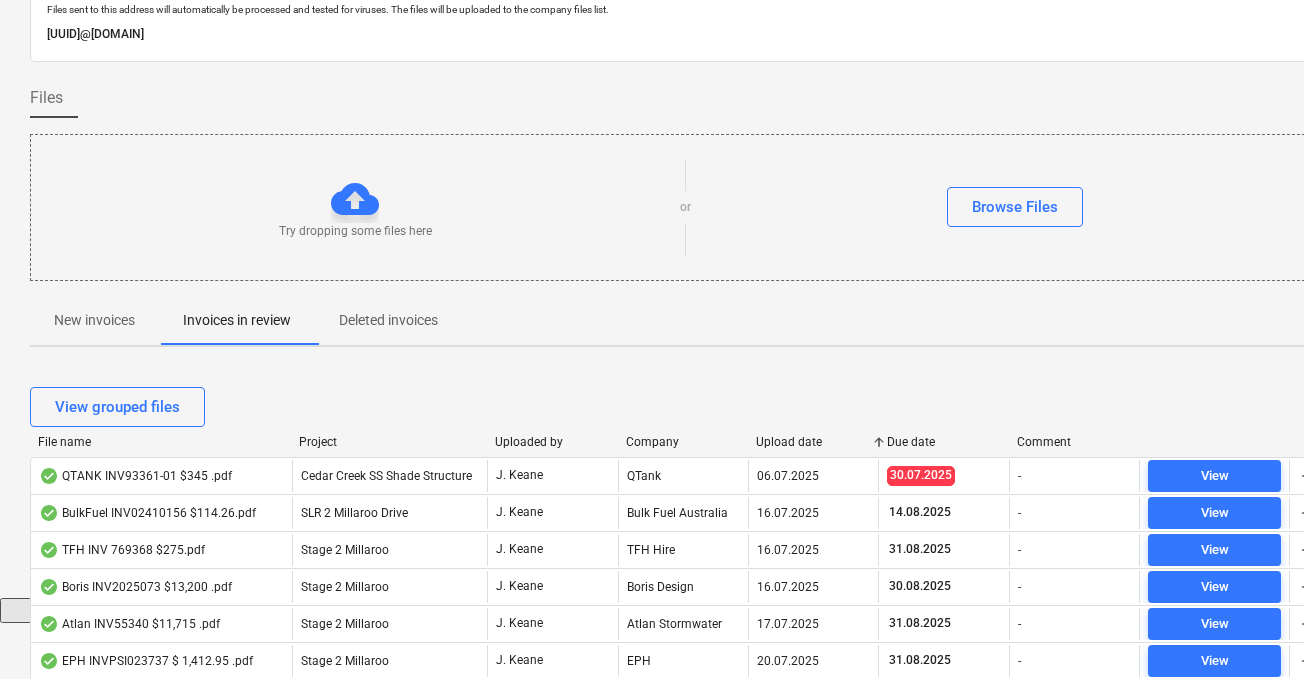 click on "Upload date" at bounding box center (813, 442) 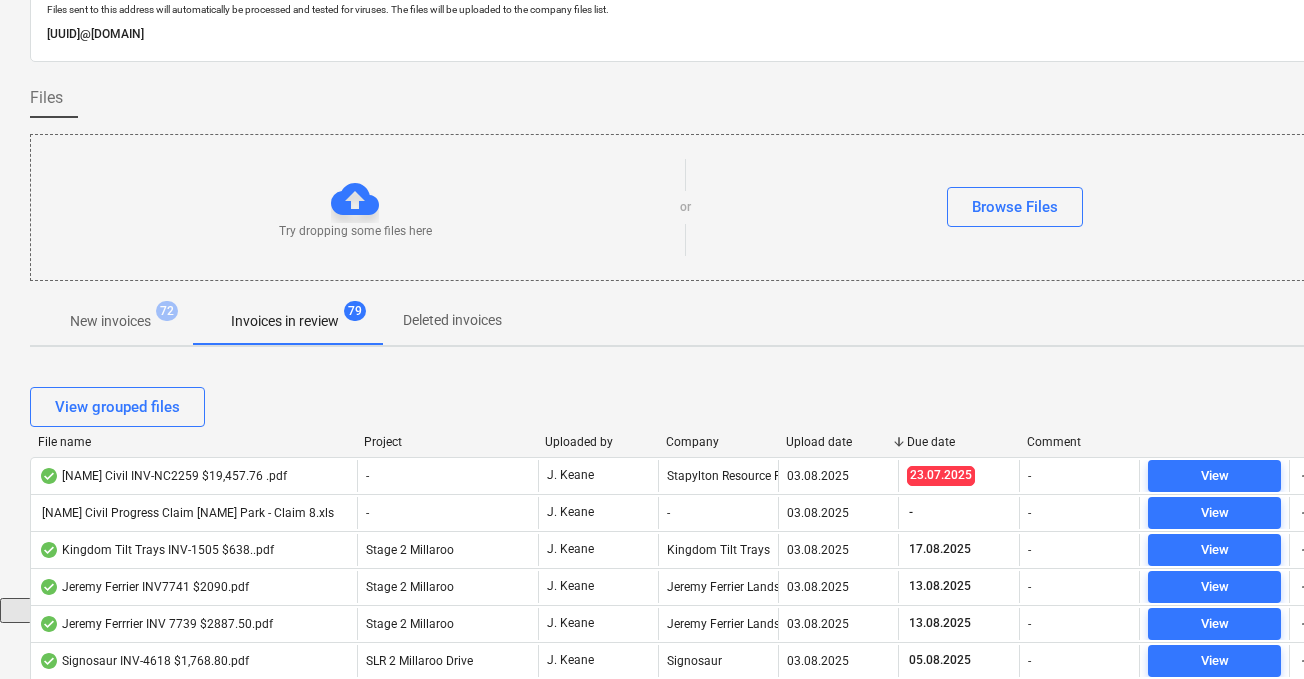 drag, startPoint x: 289, startPoint y: 446, endPoint x: 354, endPoint y: 450, distance: 65.12296 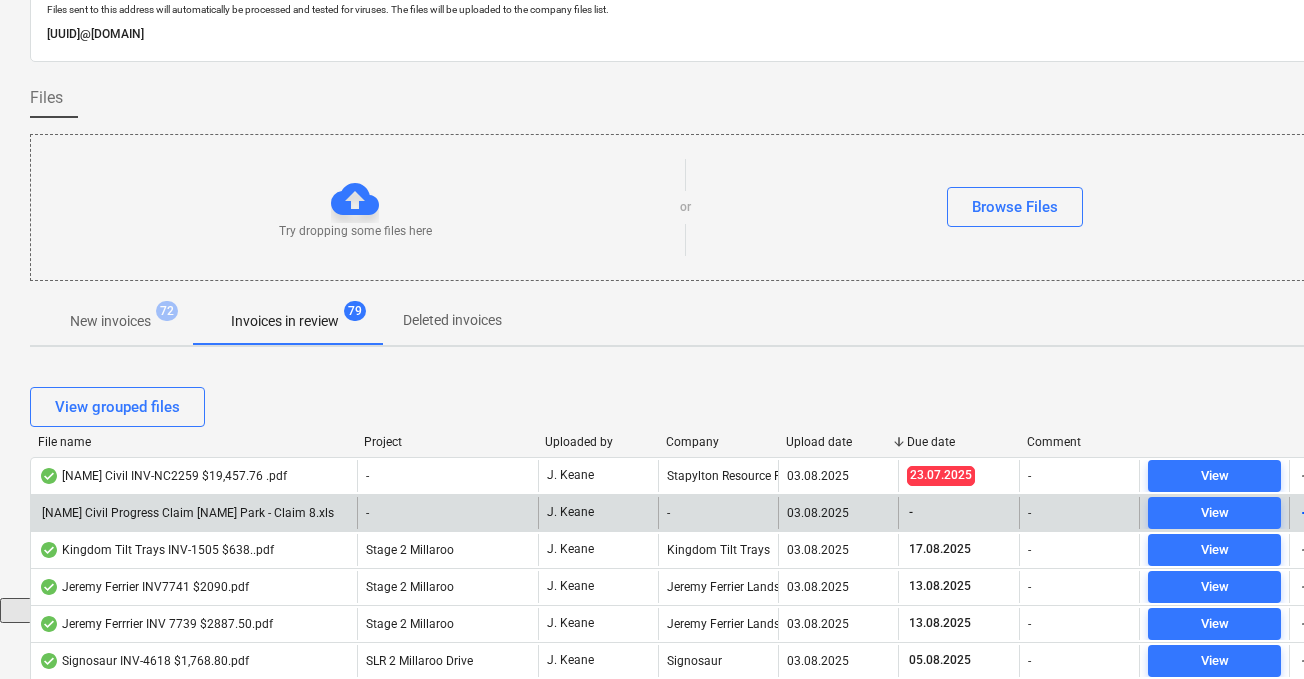 click on "[COMPANY] Progress Claim Carole Park - Claim 8.xls" at bounding box center [186, 513] 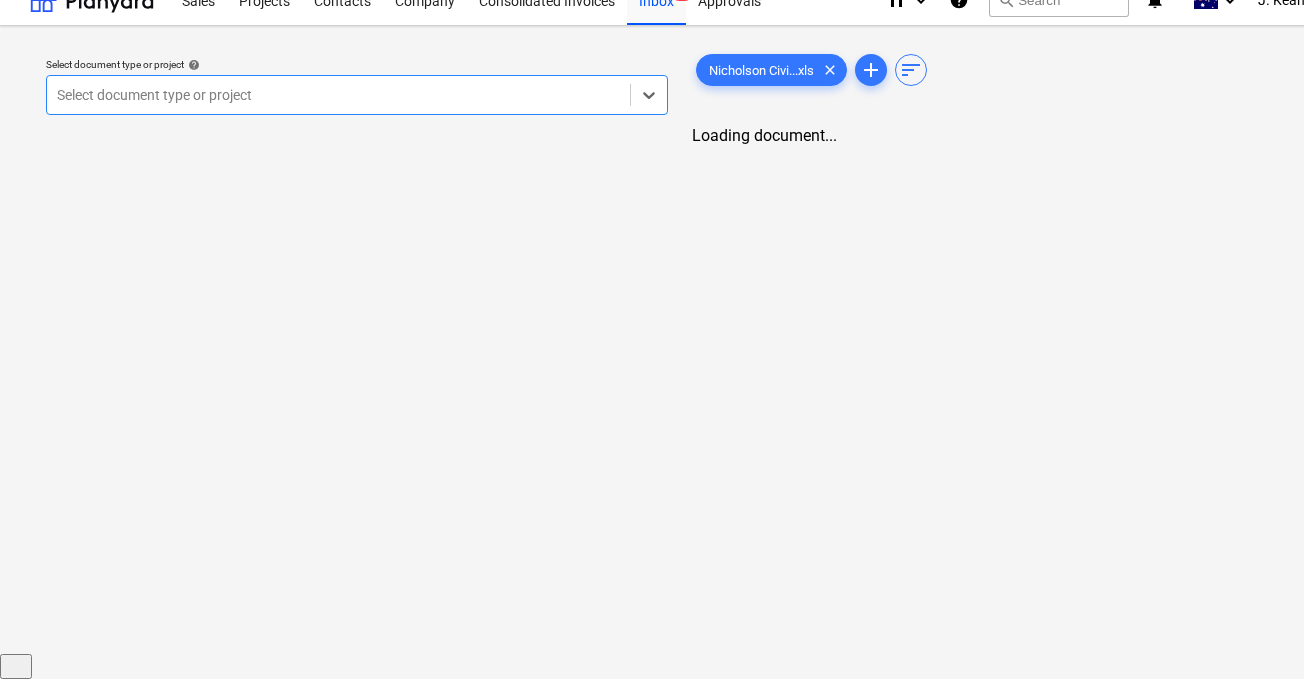 scroll, scrollTop: 0, scrollLeft: 0, axis: both 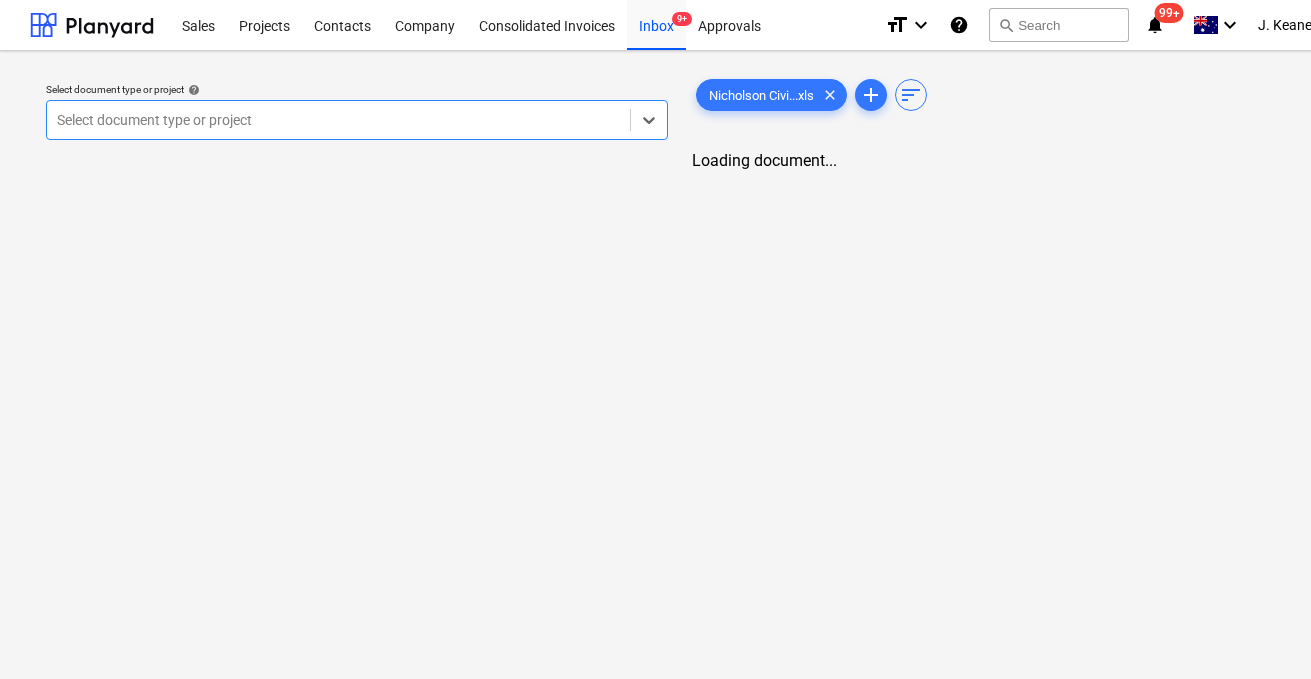 click on "Select document type or project help   Select is focused ,type to refine list, press Down to open the menu,  Select document type or project Nicholson Civi...xls clear add sort Loading document..." at bounding box center [684, 365] 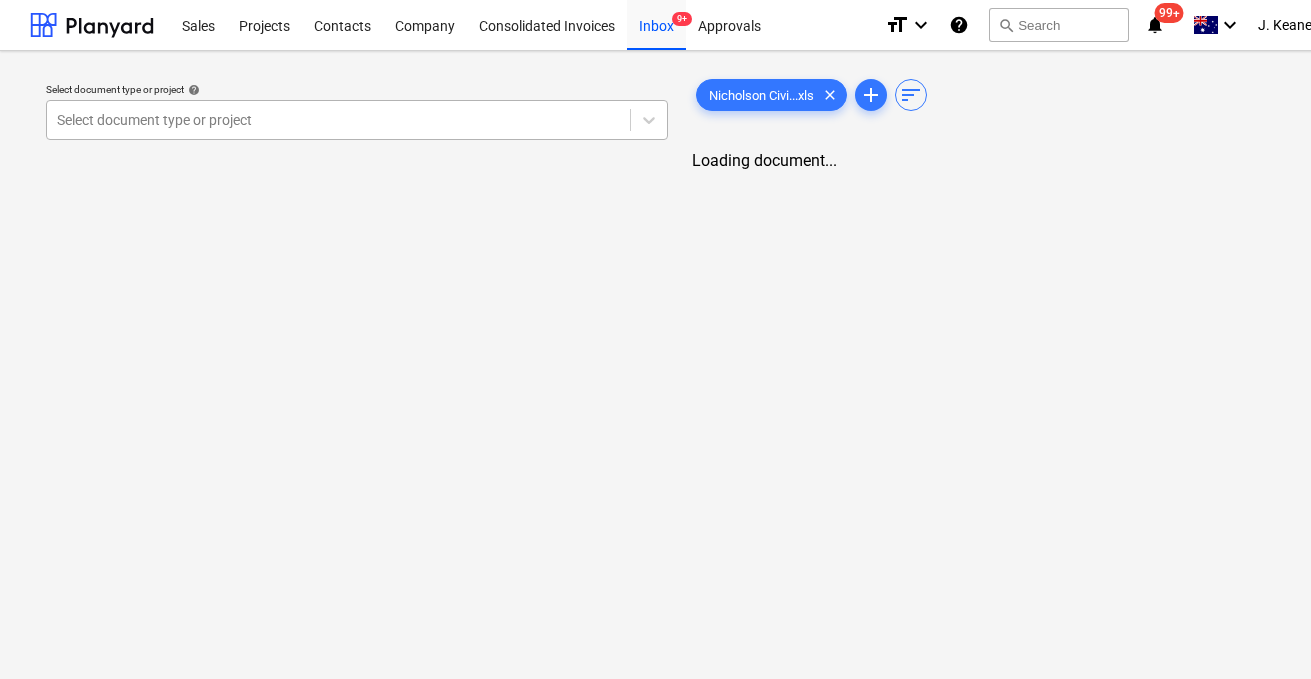 click at bounding box center (338, 120) 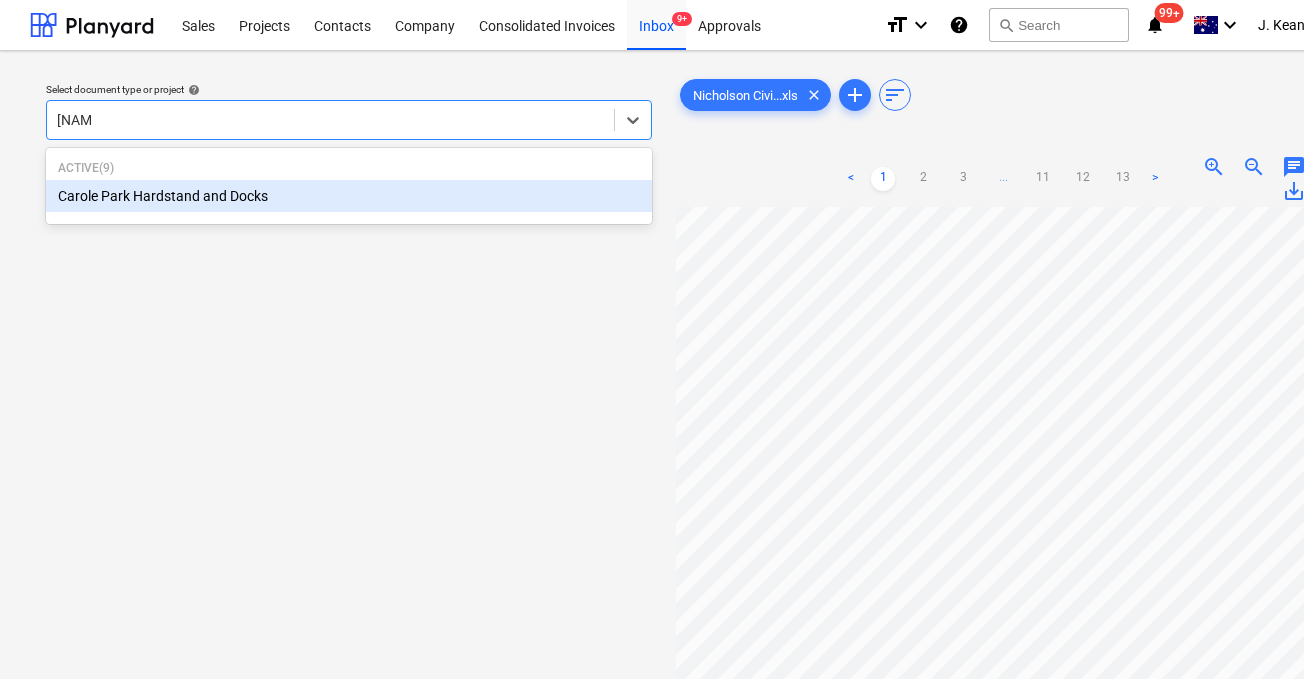 type on "carole" 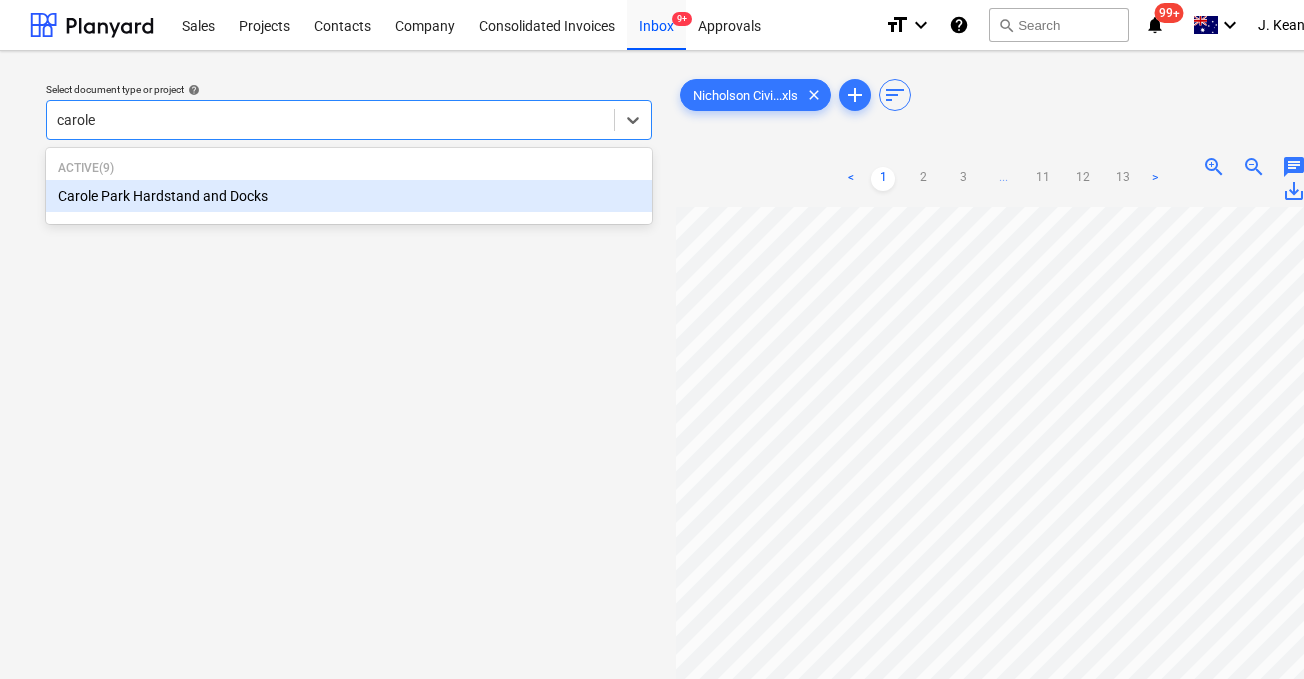 click on "Carole Park Hardstand and Docks" at bounding box center (349, 196) 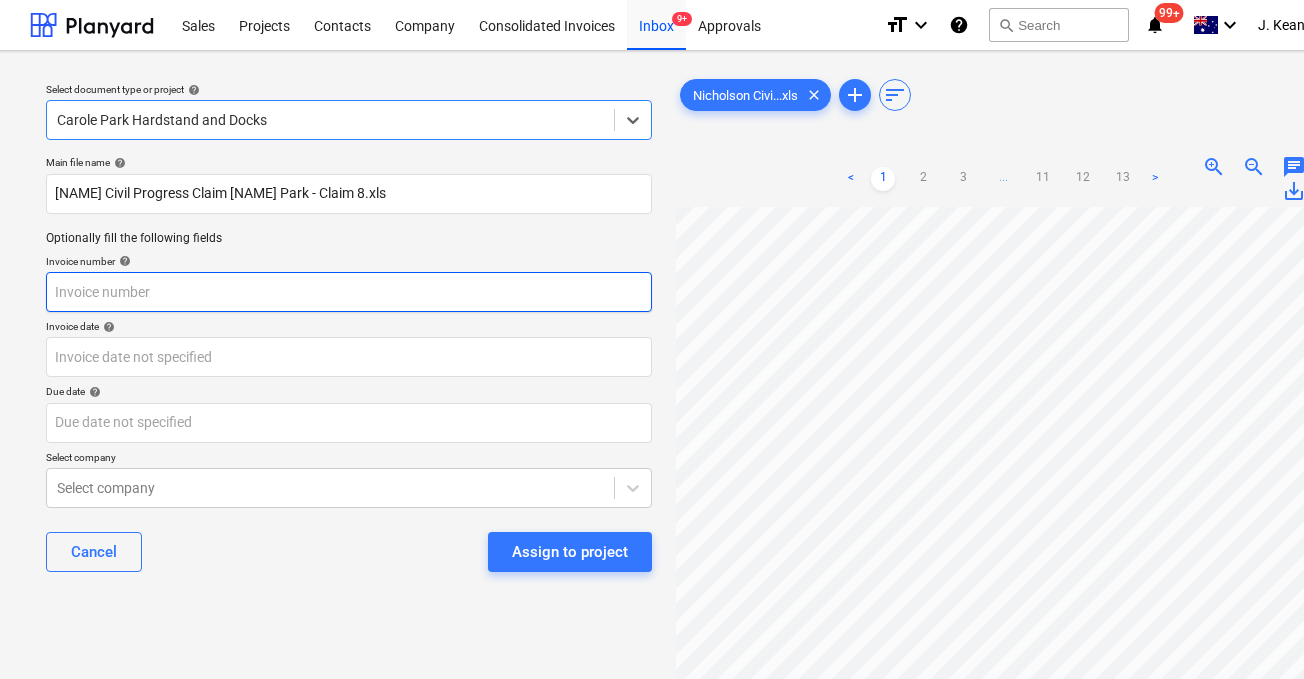 click at bounding box center [349, 292] 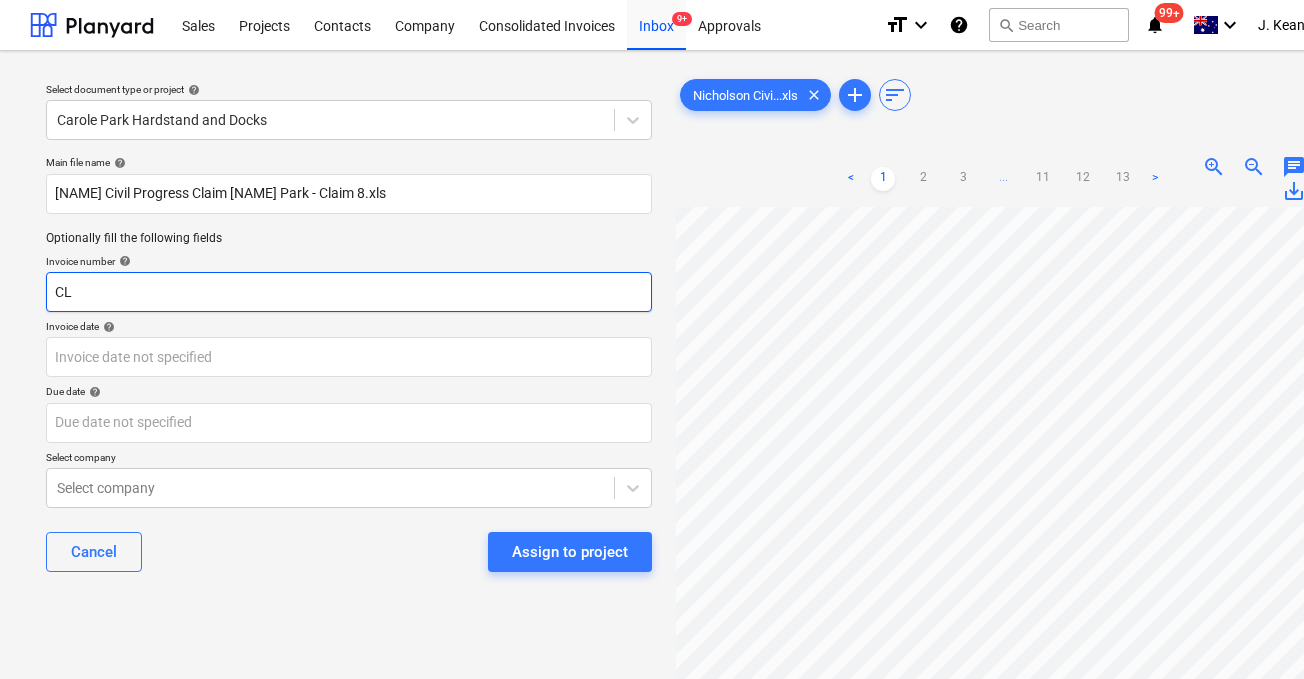 type on "C" 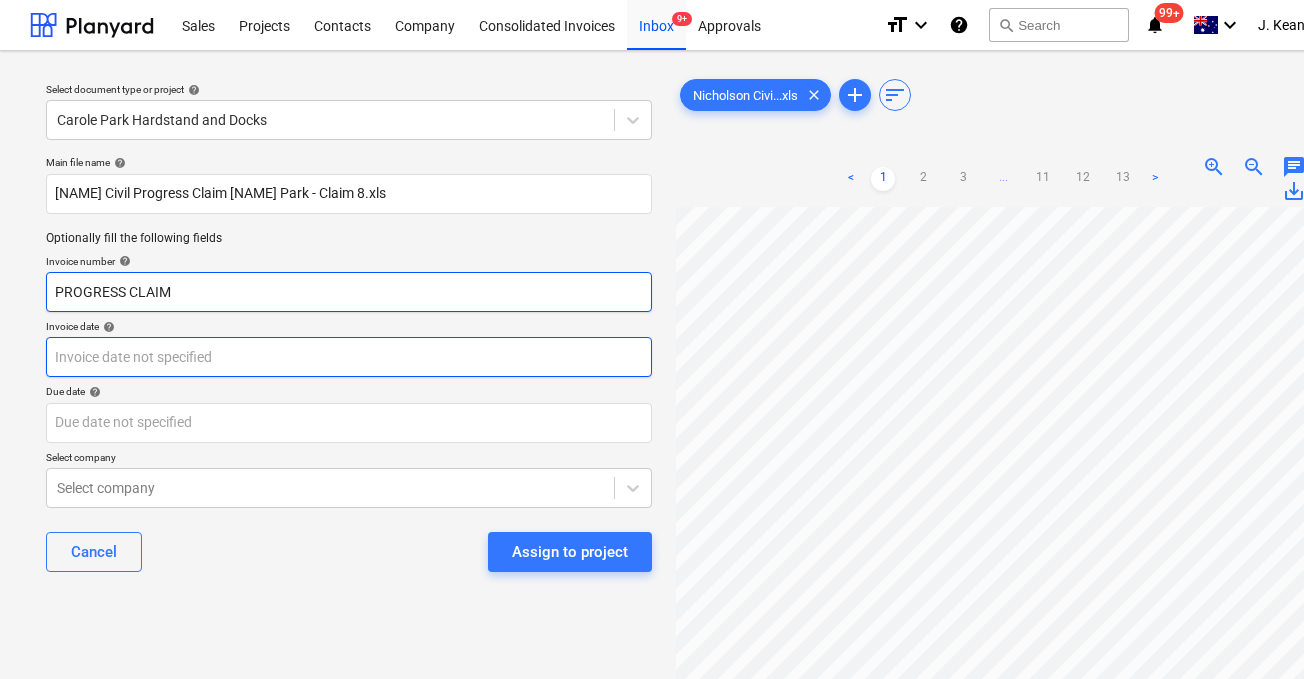 type on "PROGRESS CLAIM" 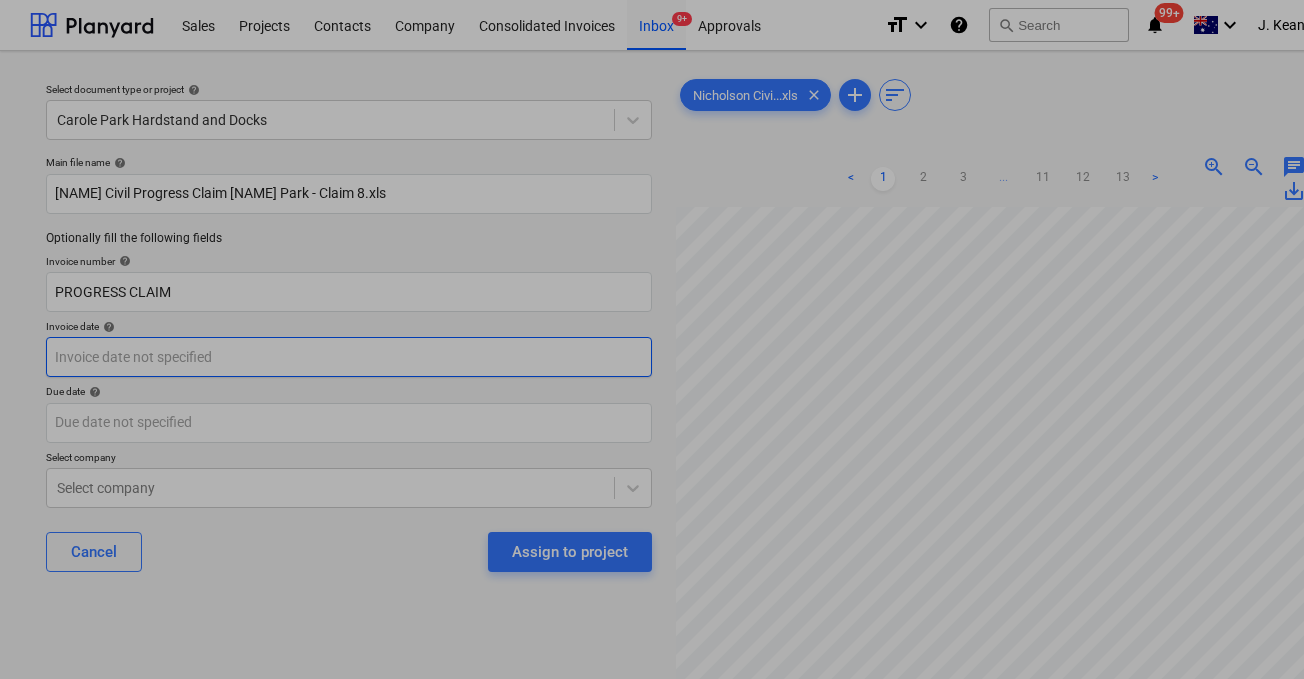 click on "Sales Projects Contacts Company Consolidated Invoices Inbox 9+ Approvals format_size keyboard_arrow_down help search Search notifications 99+ keyboard_arrow_down J. Keane keyboard_arrow_down Select document type or project help Carole Park Hardstand and Docks Main file name help Nicholson Civil Progress Claim Carole Park - Claim 8.xls Optionally fill the following fields Invoice number help PROGRESS CLAIM Invoice date help Press the down arrow key to interact with the calendar and
select a date. Press the question mark key to get the keyboard shortcuts for changing dates. Due date help Press the down arrow key to interact with the calendar and
select a date. Press the question mark key to get the keyboard shortcuts for changing dates. Select company Select company Cancel Assign to project Nicholson Civi...xls clear add sort < 1 2 3 ... 11 12 13 > zoom_in zoom_out chat 0 save_alt
Su Mo Tu We Th Fr Sa Su Mo Tu We Th Fr Sa July 2025 1 2 3 4 5 6 7 8 9 10 11 12 13 14 15 16 17 18 19 20 21 22 1" at bounding box center [652, 339] 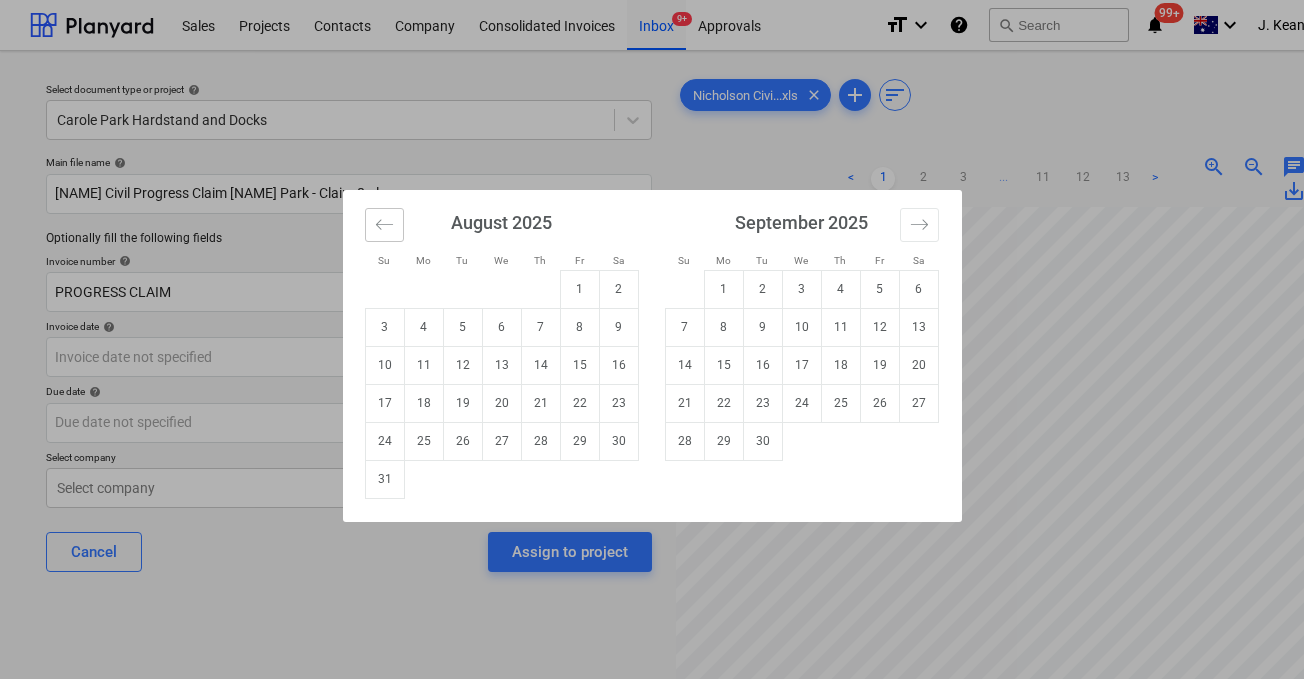 click 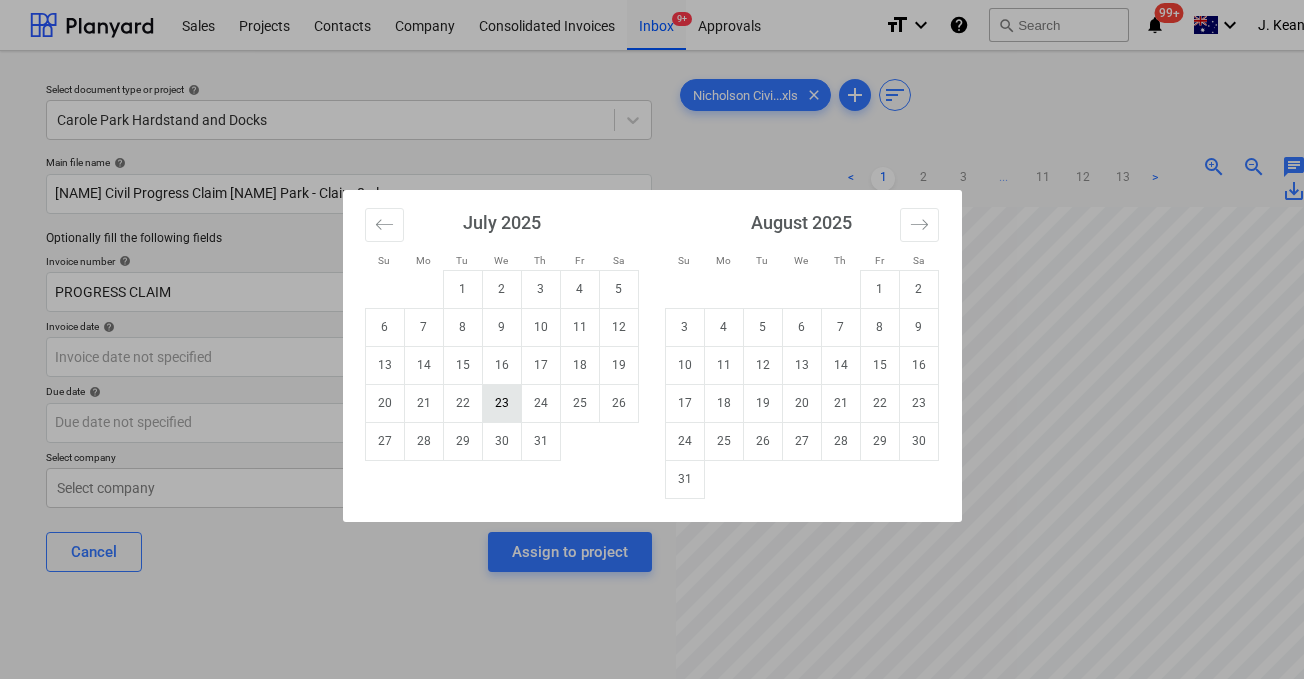 click on "23" at bounding box center [501, 403] 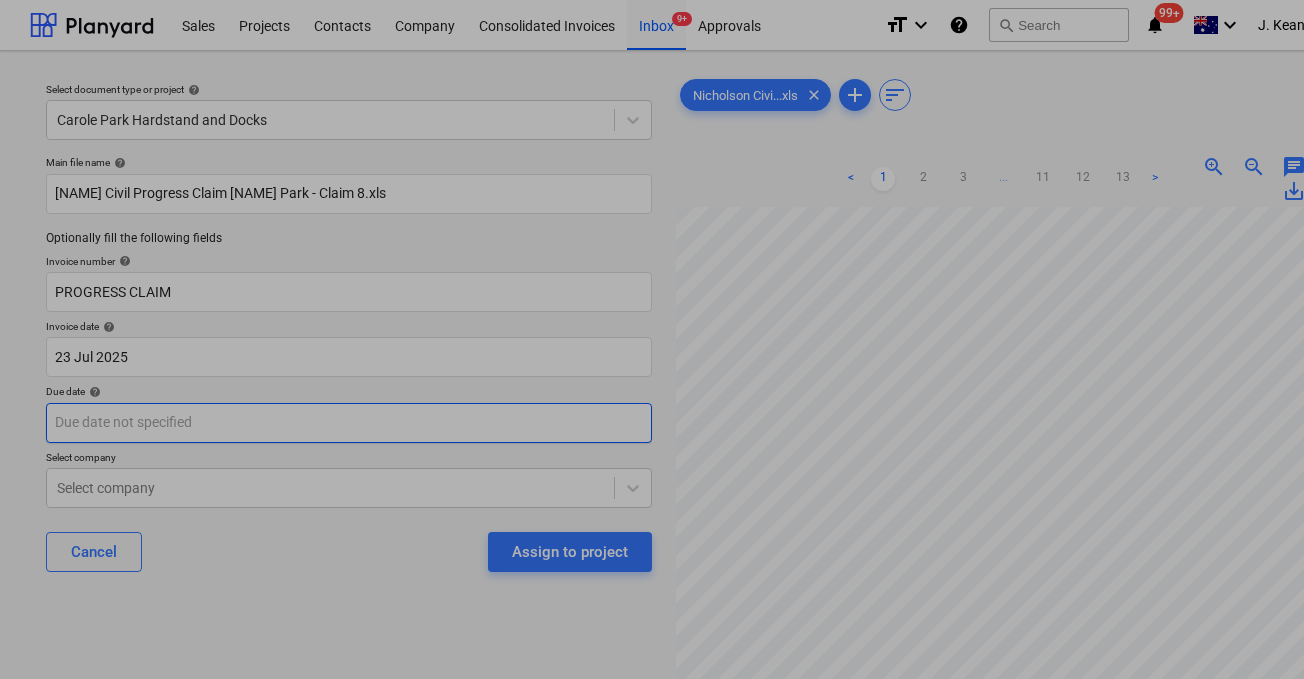 click on "Sales Projects Contacts Company Consolidated Invoices Inbox 9+ Approvals format_size keyboard_arrow_down help search Search notifications 99+ keyboard_arrow_down J. Keane keyboard_arrow_down Select document type or project help Carole Park Hardstand and Docks Main file name help Nicholson Civil Progress Claim Carole Park - Claim 8.xls Optionally fill the following fields Invoice number help PROGRESS CLAIM Invoice date help 23 Jul 2025 23.07.2025 Press the down arrow key to interact with the calendar and
select a date. Press the question mark key to get the keyboard shortcuts for changing dates. Due date help Press the down arrow key to interact with the calendar and
select a date. Press the question mark key to get the keyboard shortcuts for changing dates. Select company Select company Cancel Assign to project Nicholson Civi...xls clear add sort < 1 2 3 ... 11 12 13 > zoom_in zoom_out chat 0 save_alt
Su Mo Tu We Th Fr Sa Su Mo Tu We Th Fr Sa July 2025 1 2 3 4 5 6 7 8 9 10 11 12 13 14 15" at bounding box center [652, 339] 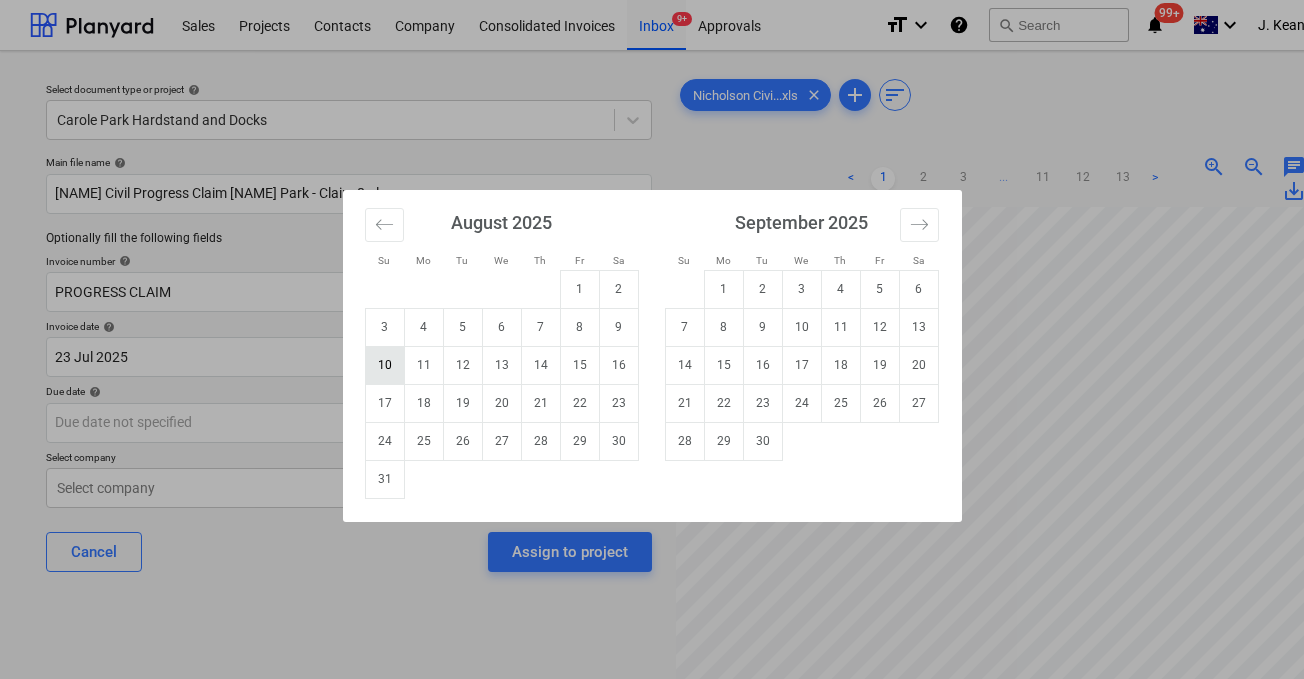 click on "10" at bounding box center (384, 365) 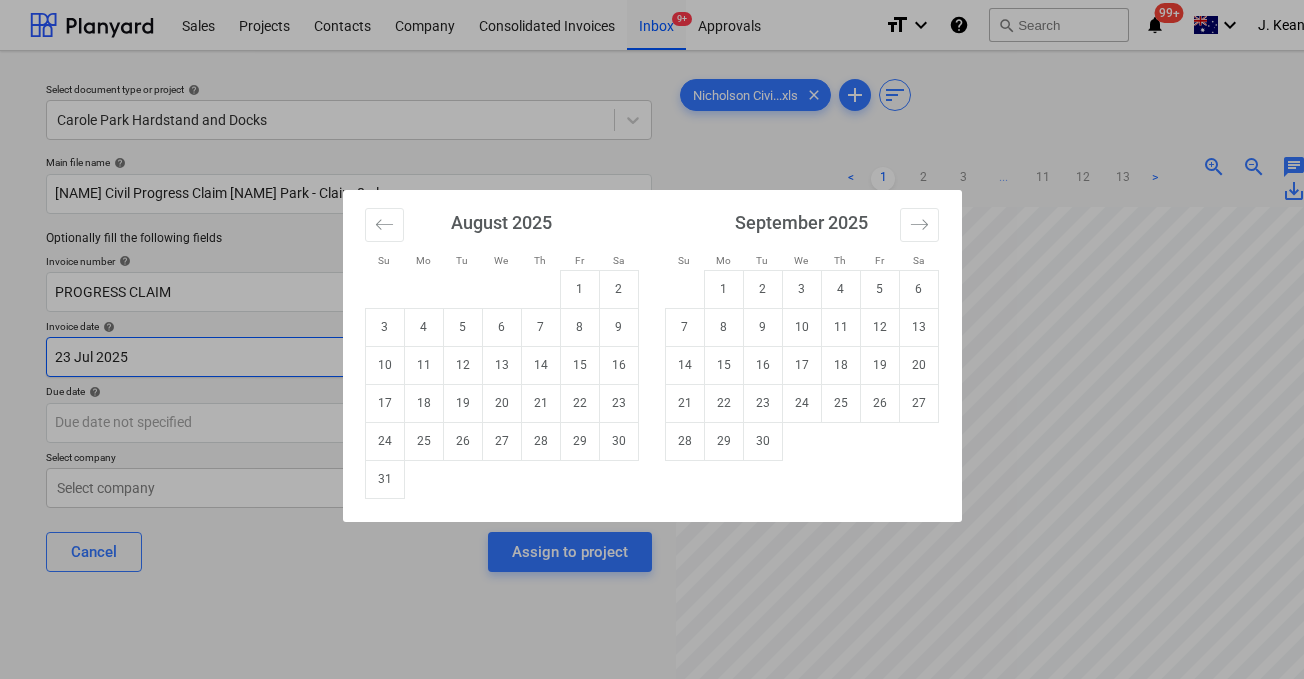 type on "10 Aug 2025" 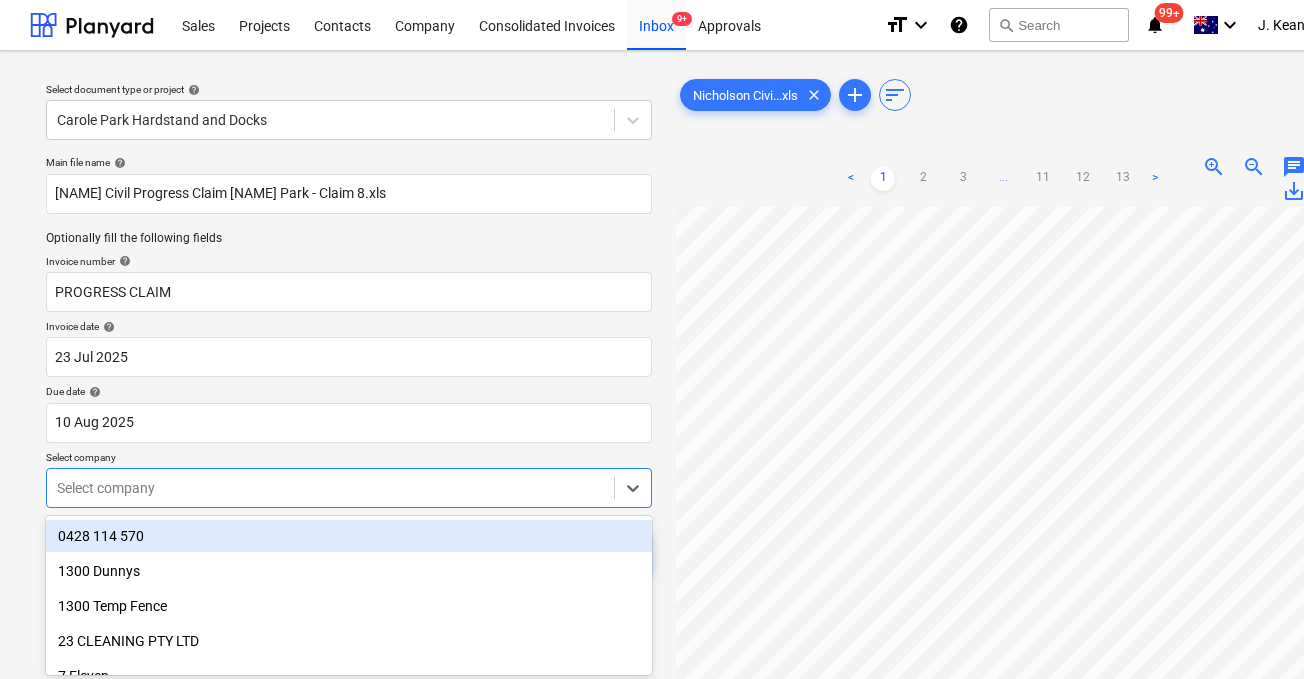 click on "Sales Projects Contacts Company Consolidated Invoices Inbox 9+ Approvals format_size keyboard_arrow_down help search Search notifications 99+ keyboard_arrow_down J. Keane keyboard_arrow_down Select document type or project help Carole Park Hardstand and Docks Main file name help Nicholson Civil Progress Claim Carole Park - Claim 8.xls Optionally fill the following fields Invoice number help PROGRESS CLAIM Invoice date help 23 Jul 2025 23.07.2025 Press the down arrow key to interact with the calendar and
select a date. Press the question mark key to get the keyboard shortcuts for changing dates. Due date help 10 Aug 2025 10.08.2025 Press the down arrow key to interact with the calendar and
select a date. Press the question mark key to get the keyboard shortcuts for changing dates. Select company Select company Cancel Assign to project Nicholson Civi...xls clear add sort < 1 2 3 ... 11 12 13 > zoom_in zoom_out chat 0 save_alt
0428 114 570   1300 Dunnys   1300 Temp Fence   7 Eleven" at bounding box center [652, 339] 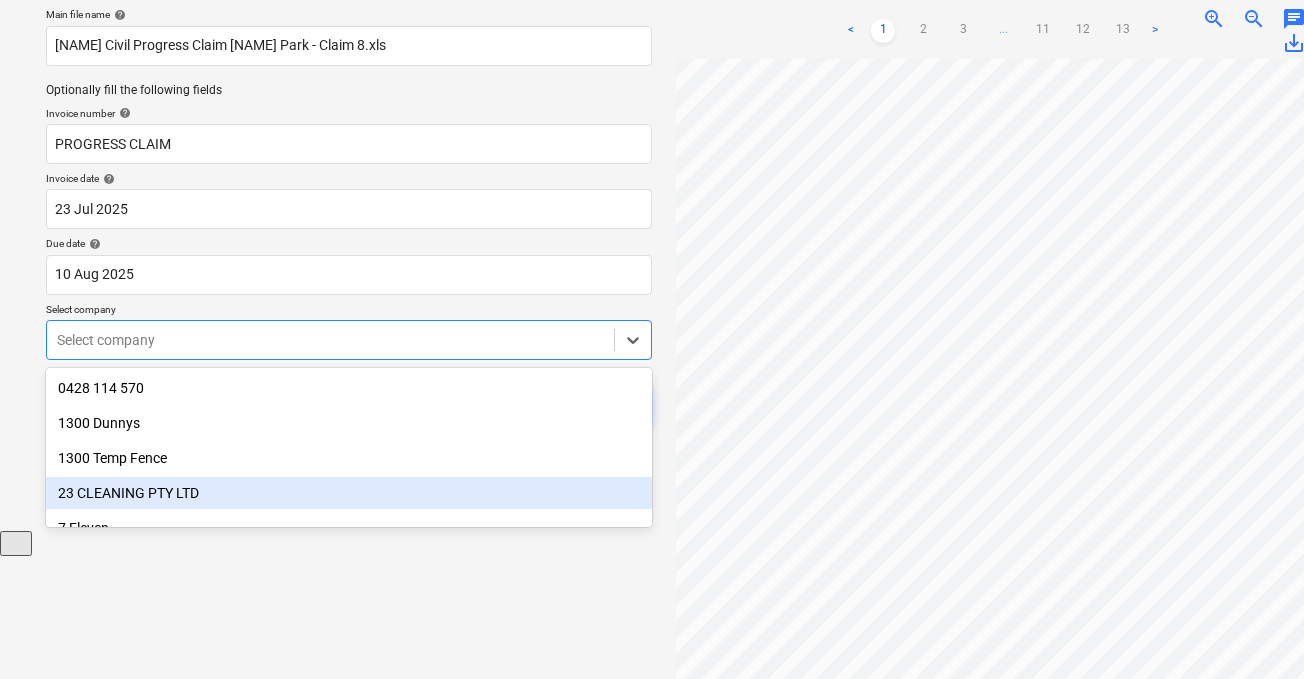 scroll, scrollTop: 149, scrollLeft: 0, axis: vertical 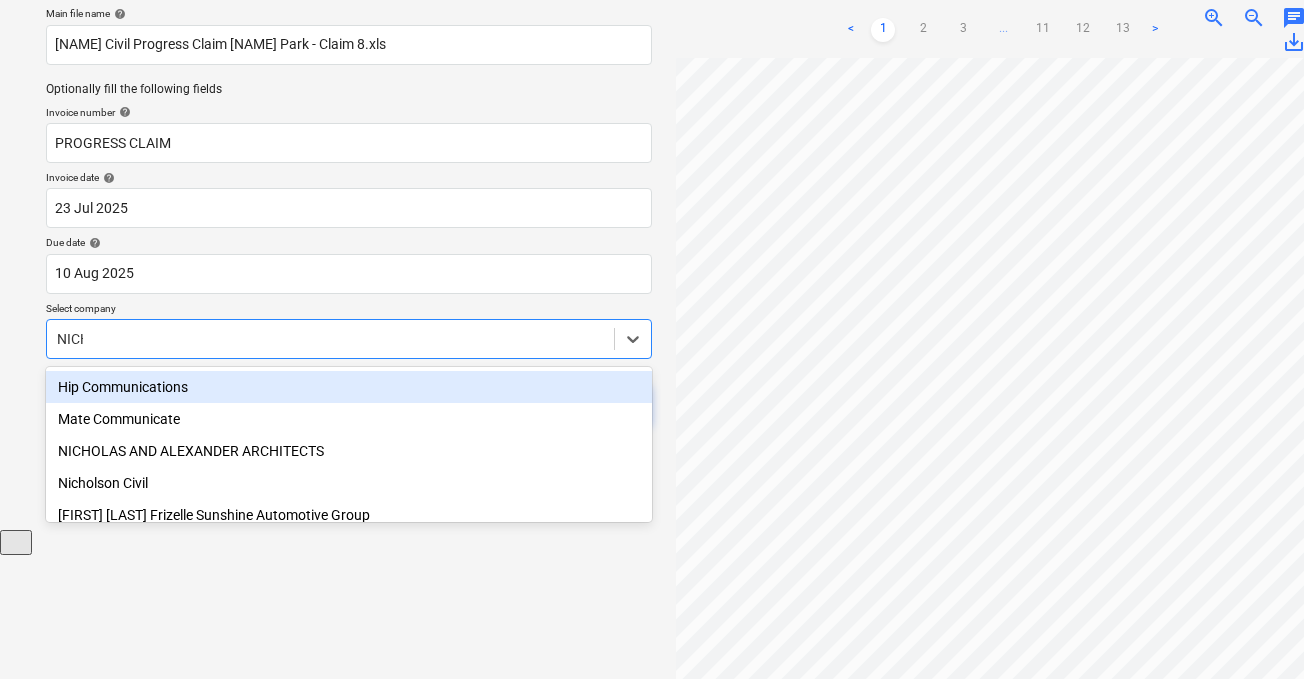 type on "NICHO" 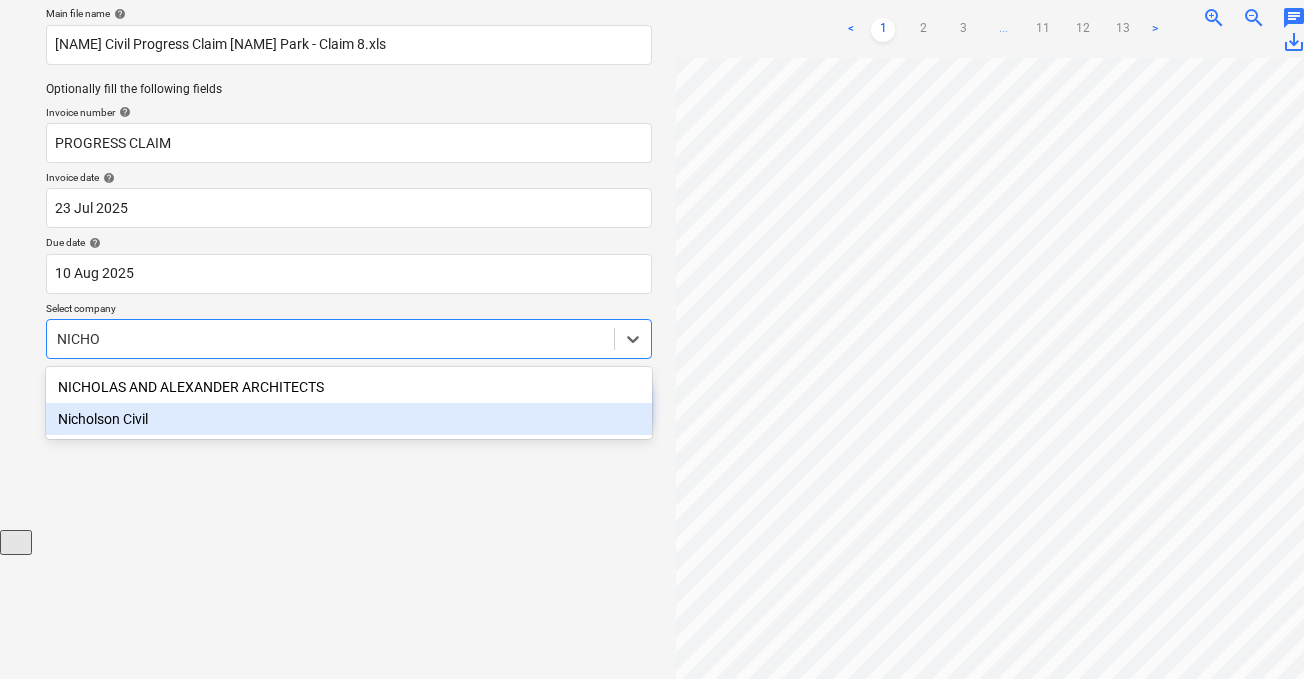click on "Nicholson Civil" at bounding box center (349, 419) 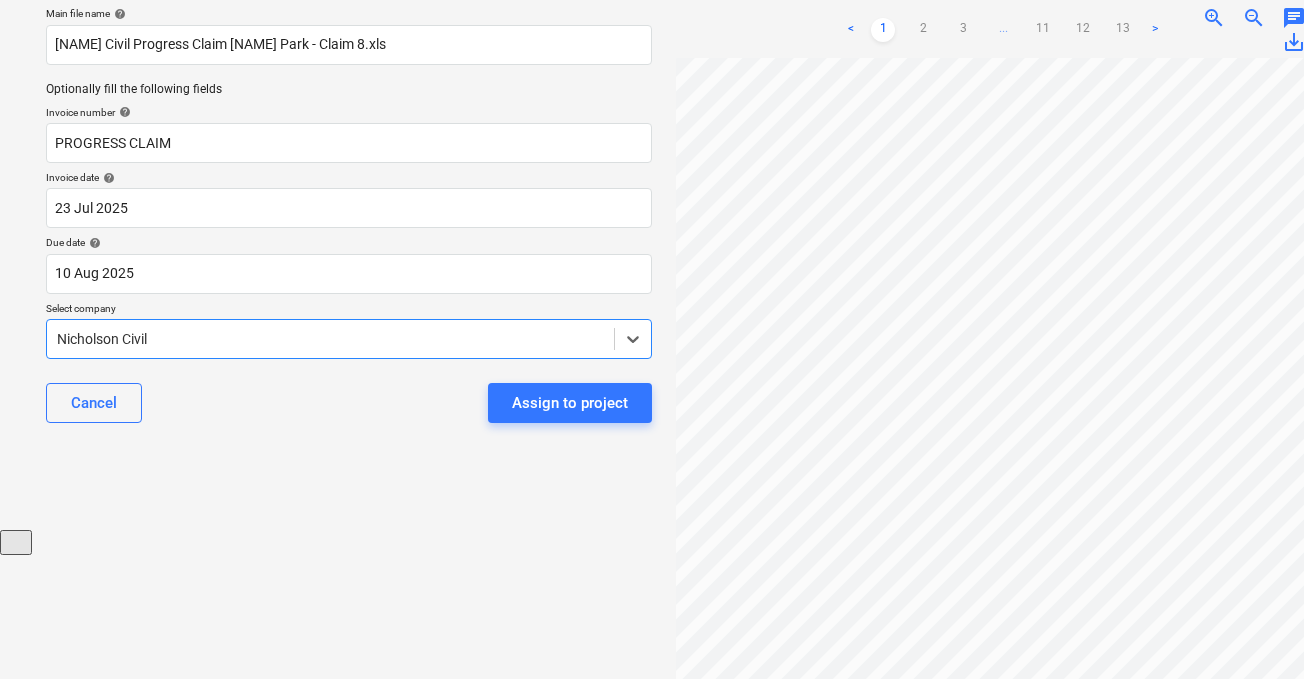 click on "Assign to project" at bounding box center (570, 403) 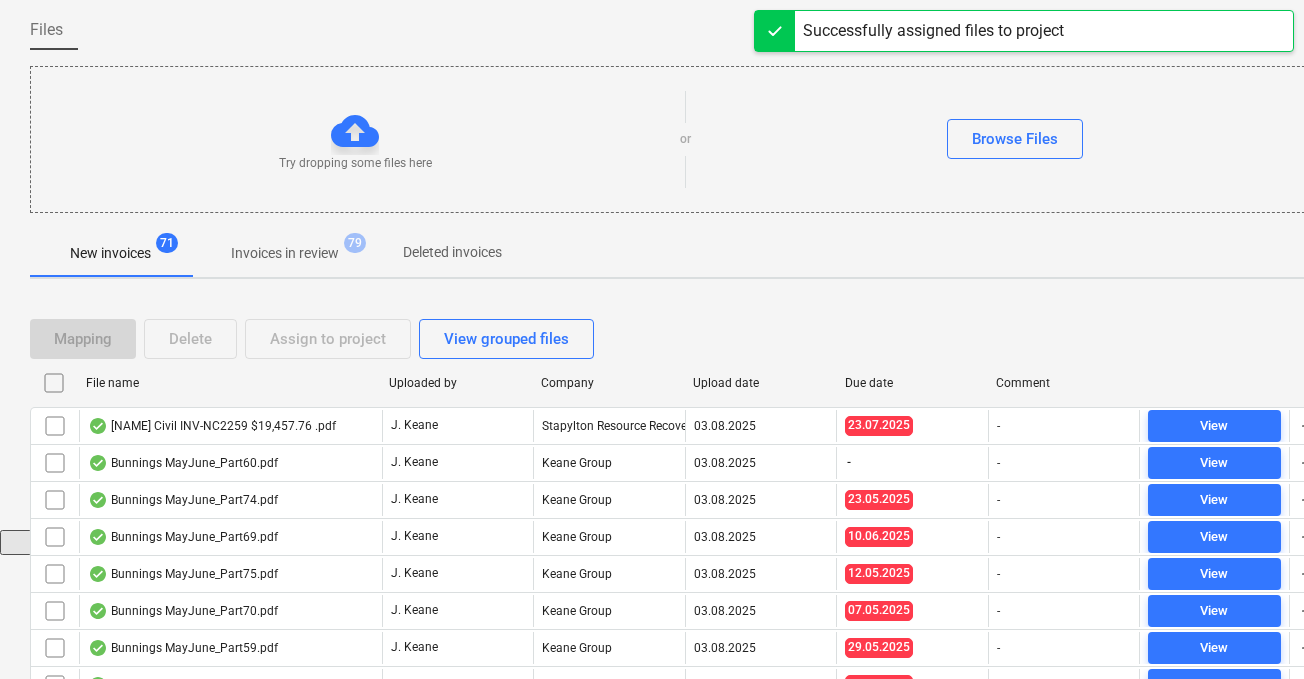 click on "Invoices in review" at bounding box center [285, 253] 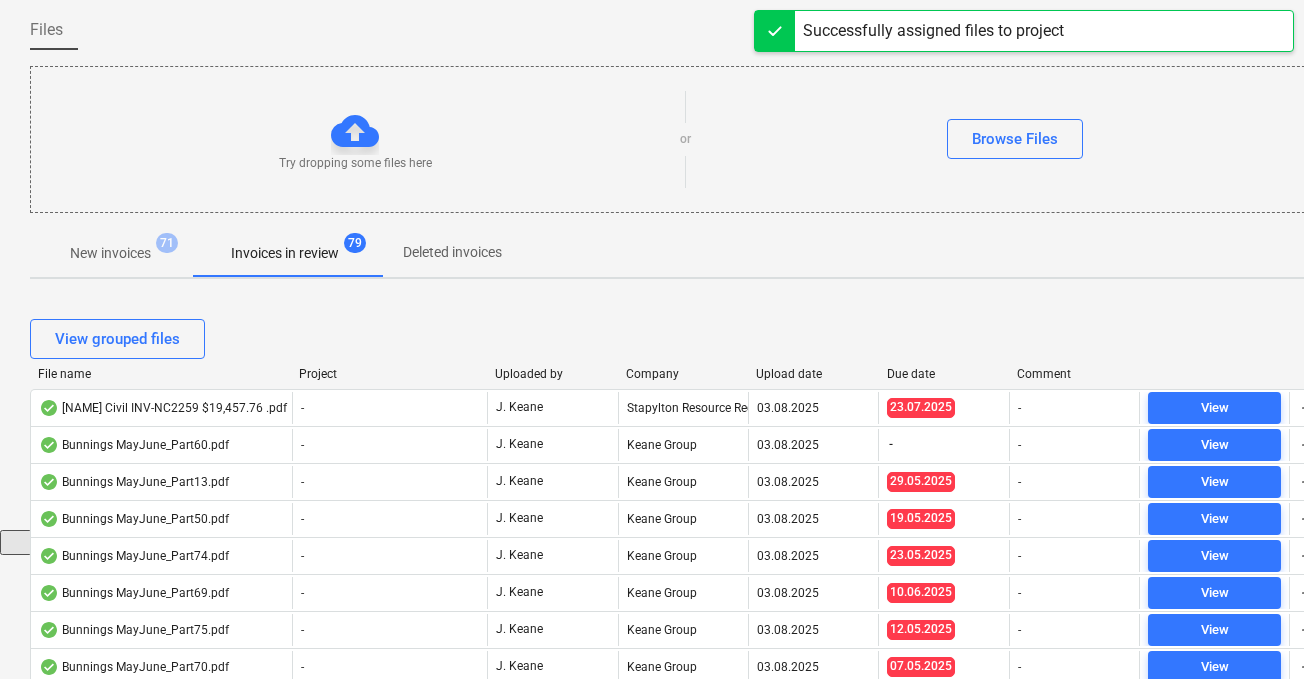 click on "Upload date" at bounding box center [813, 374] 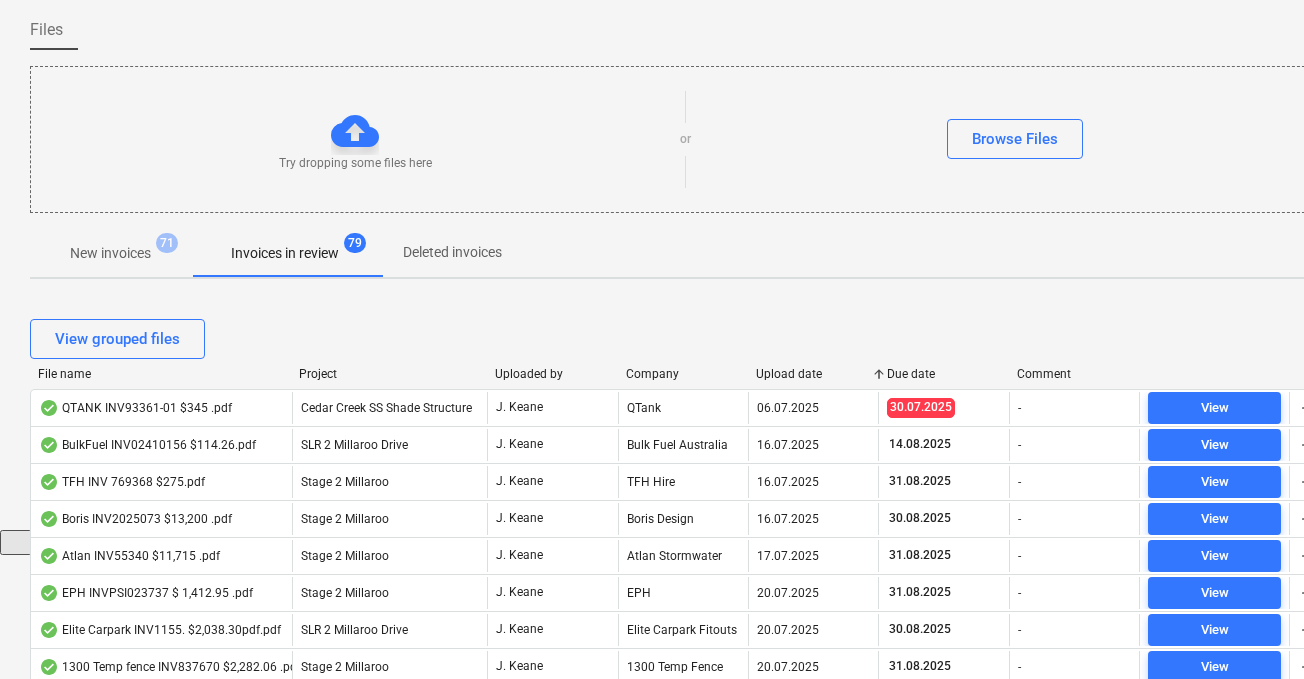 click on "Upload date" at bounding box center (813, 374) 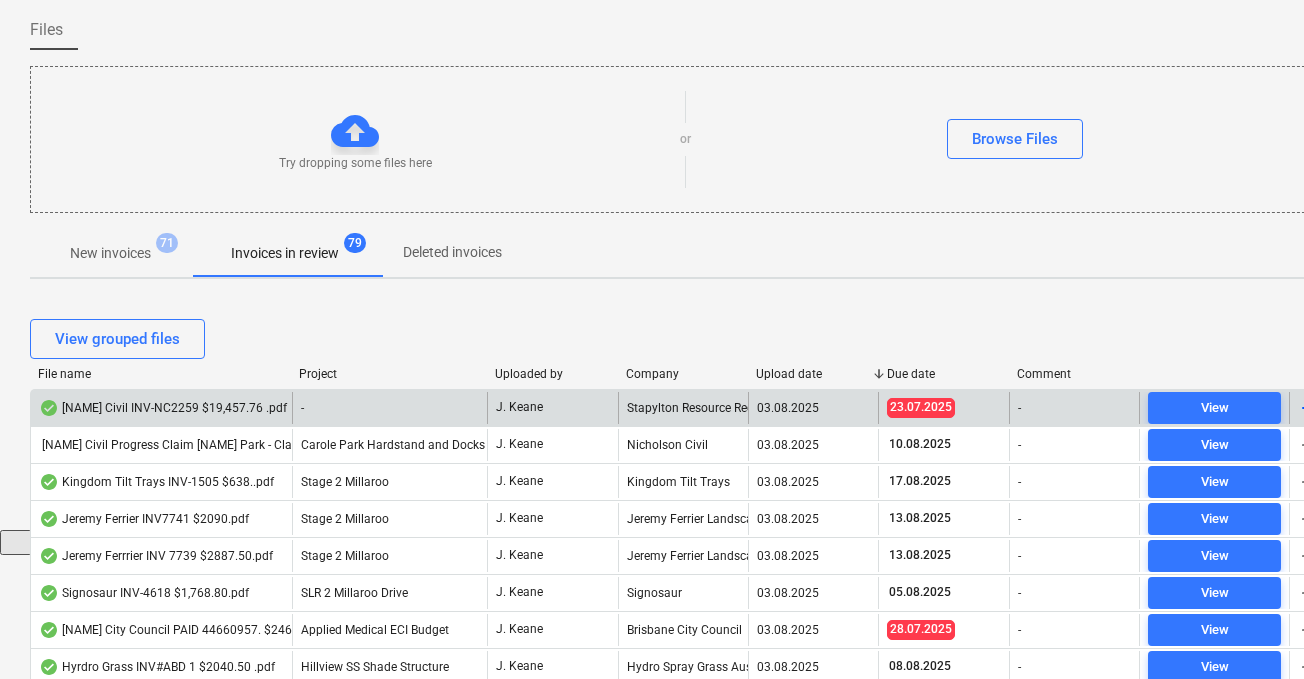 click on "[COMPANY] Civil INV-NC2259 $19,457.76 .pdf" at bounding box center [163, 408] 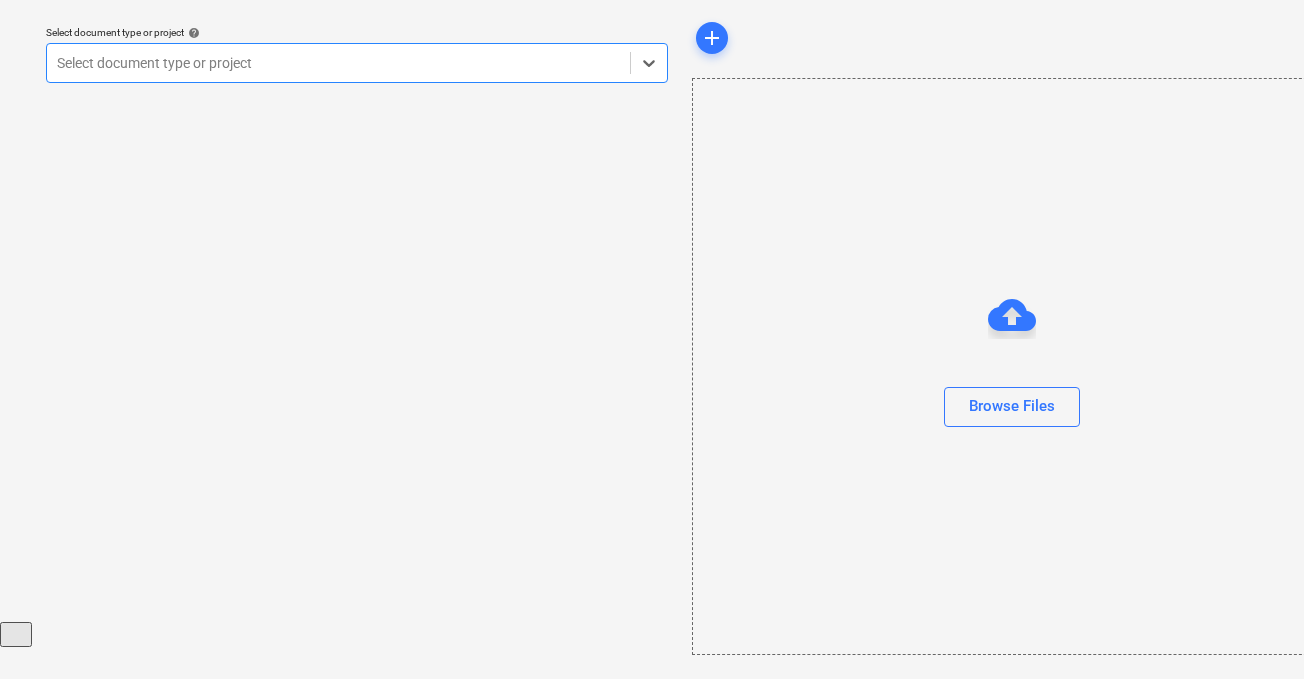scroll, scrollTop: 57, scrollLeft: 0, axis: vertical 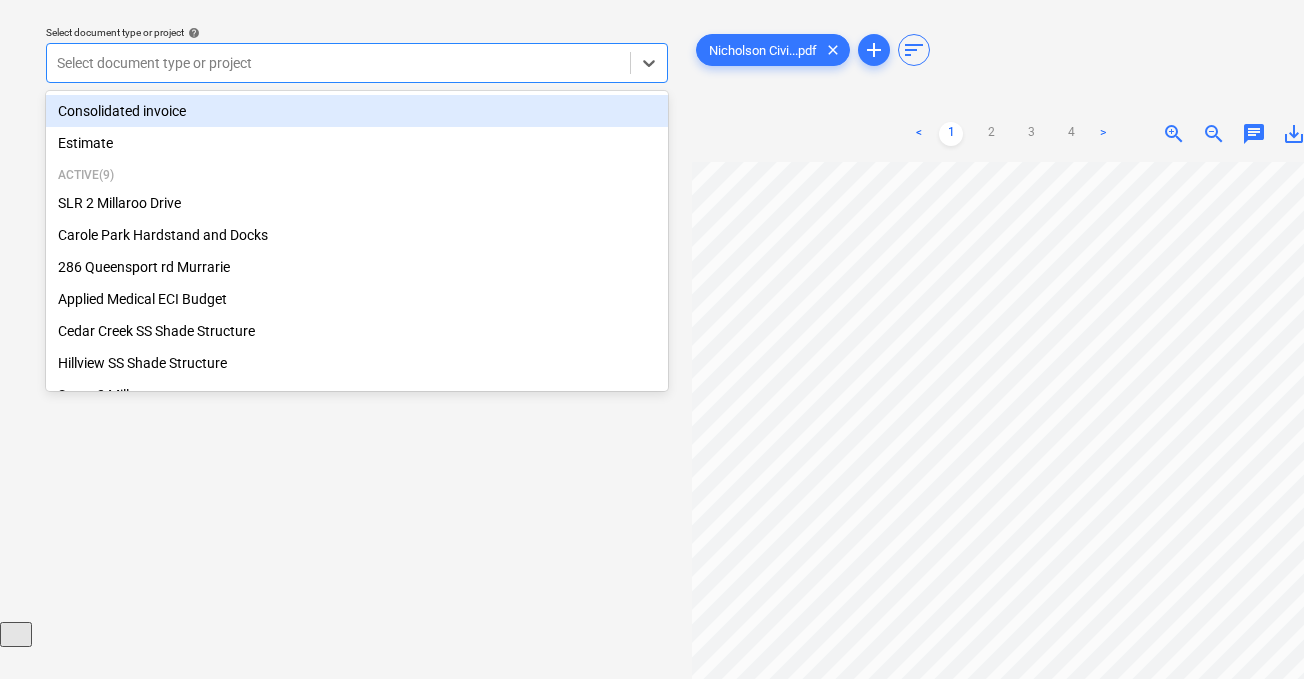 click at bounding box center (338, 63) 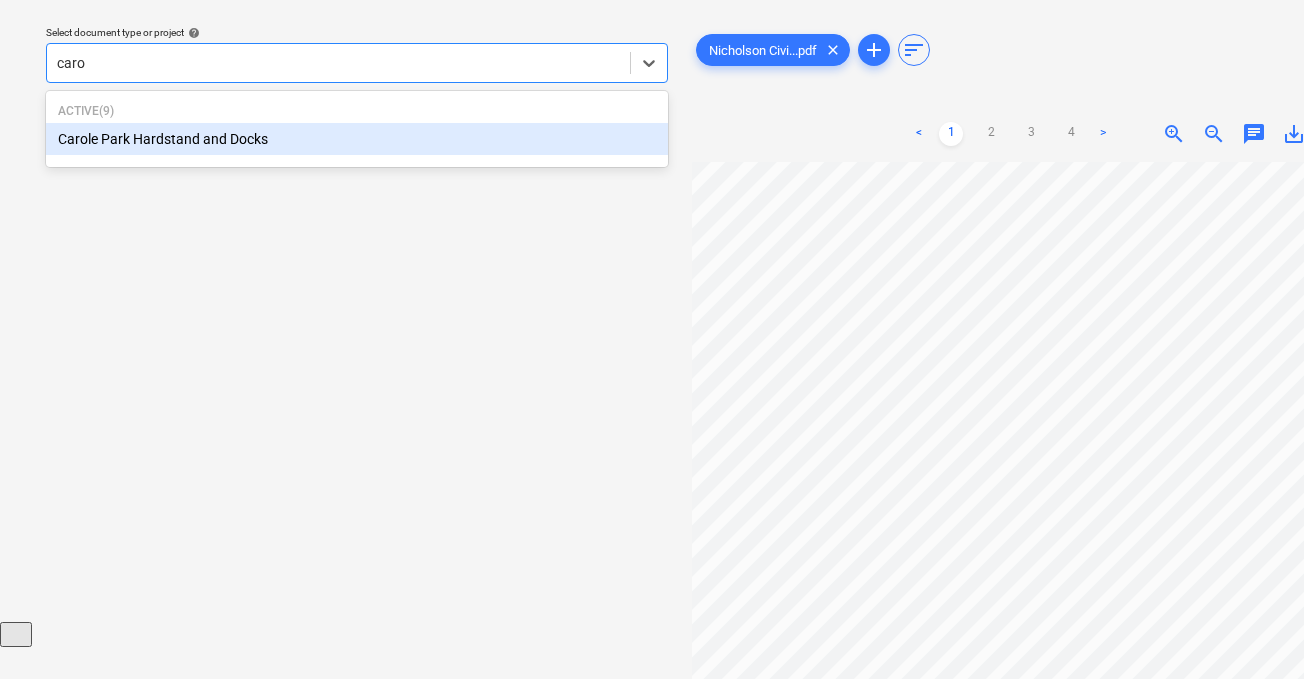 type on "carol" 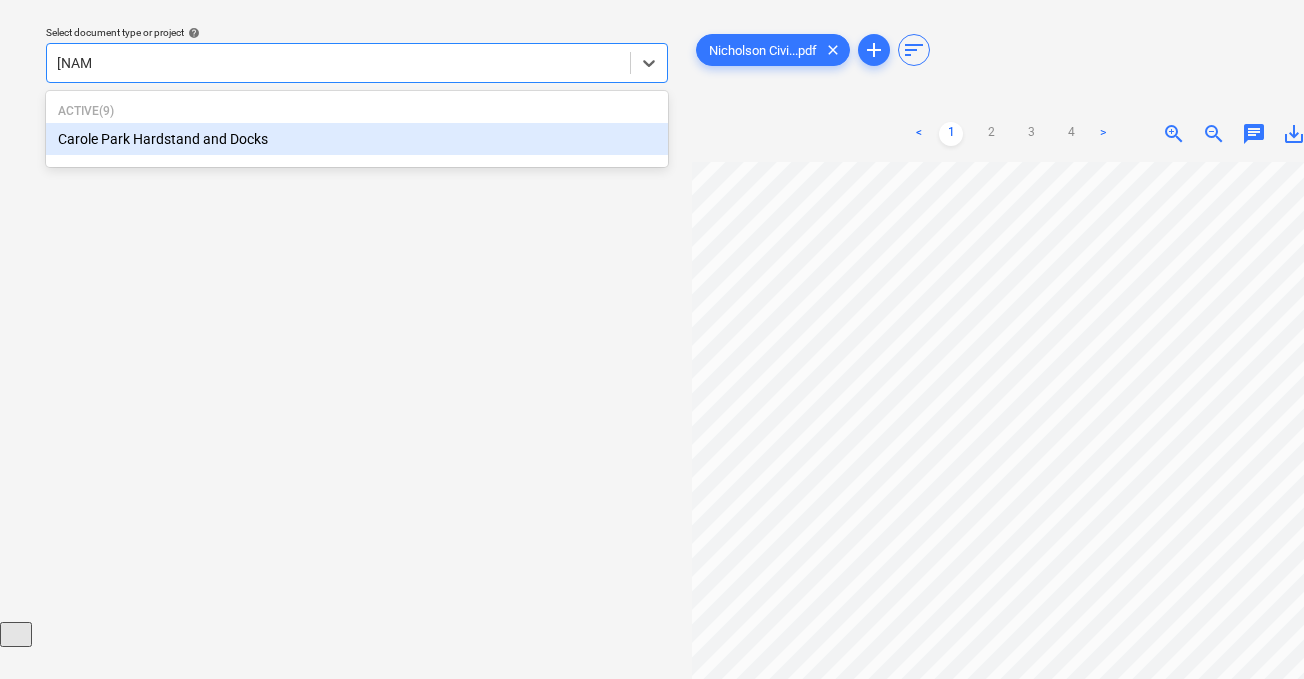click on "Carole Park Hardstand and Docks" at bounding box center (357, 139) 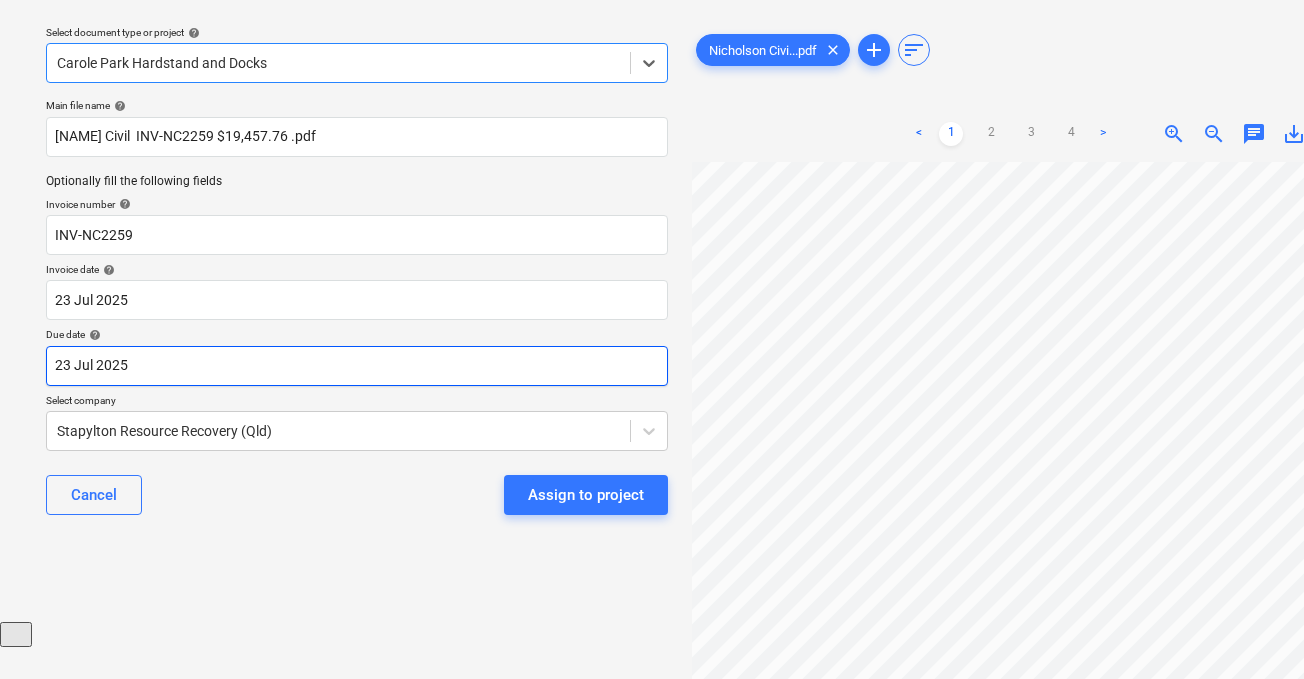 click on "Sales Projects Contacts Company Consolidated Invoices Inbox 9+ Approvals format_size keyboard_arrow_down help search Search notifications 99+ keyboard_arrow_down J. Keane keyboard_arrow_down Select document type or project help option Carole Park Hardstand and Docks, selected.   Select is focused ,type to refine list, press Down to open the menu,  Carole Park Hardstand and Docks Main file name help Nicholson Civil  INV-NC2259 $19,457.76 .pdf Optionally fill the following fields Invoice number help INV-NC2259 Invoice date help 23 Jul 2025 23.07.2025 Press the down arrow key to interact with the calendar and
select a date. Press the question mark key to get the keyboard shortcuts for changing dates. Due date help 23 Jul 2025 23.07.2025 Press the down arrow key to interact with the calendar and
select a date. Press the question mark key to get the keyboard shortcuts for changing dates. Select company Stapylton Resource Recovery (Qld)   Cancel Assign to project Nicholson Civi...pdf clear add sort < 1 2" at bounding box center [652, 282] 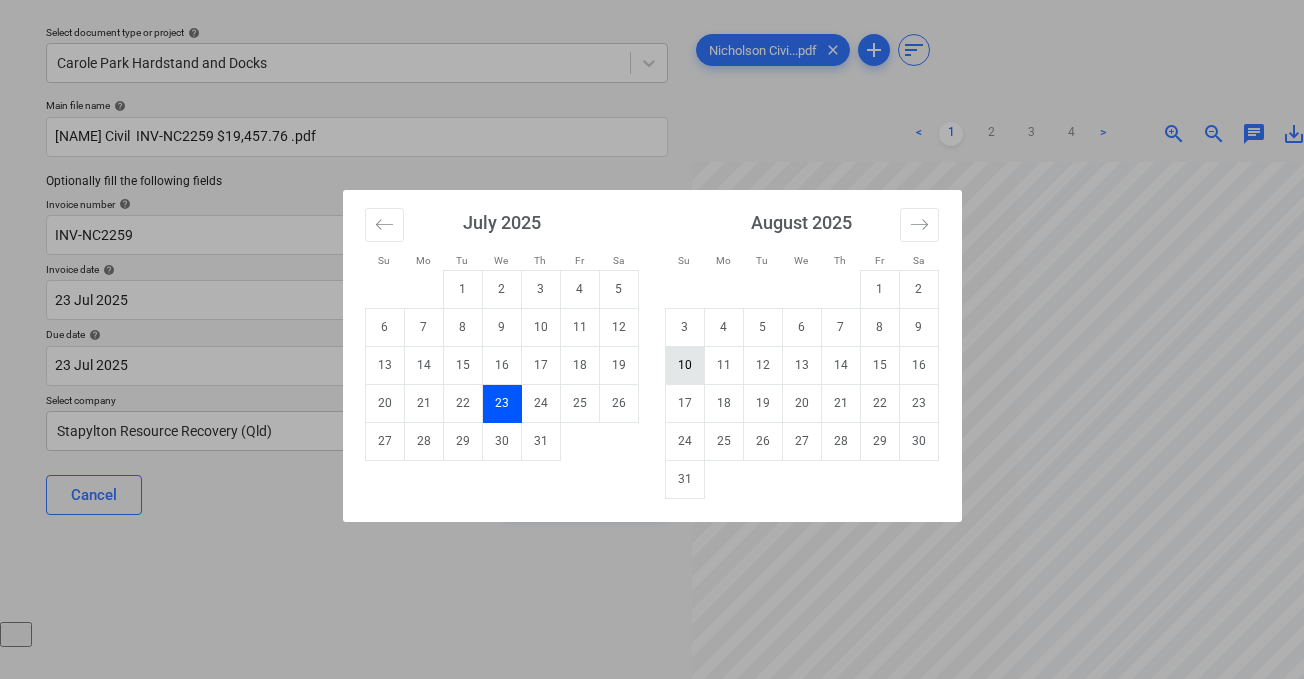 click on "10" at bounding box center (684, 365) 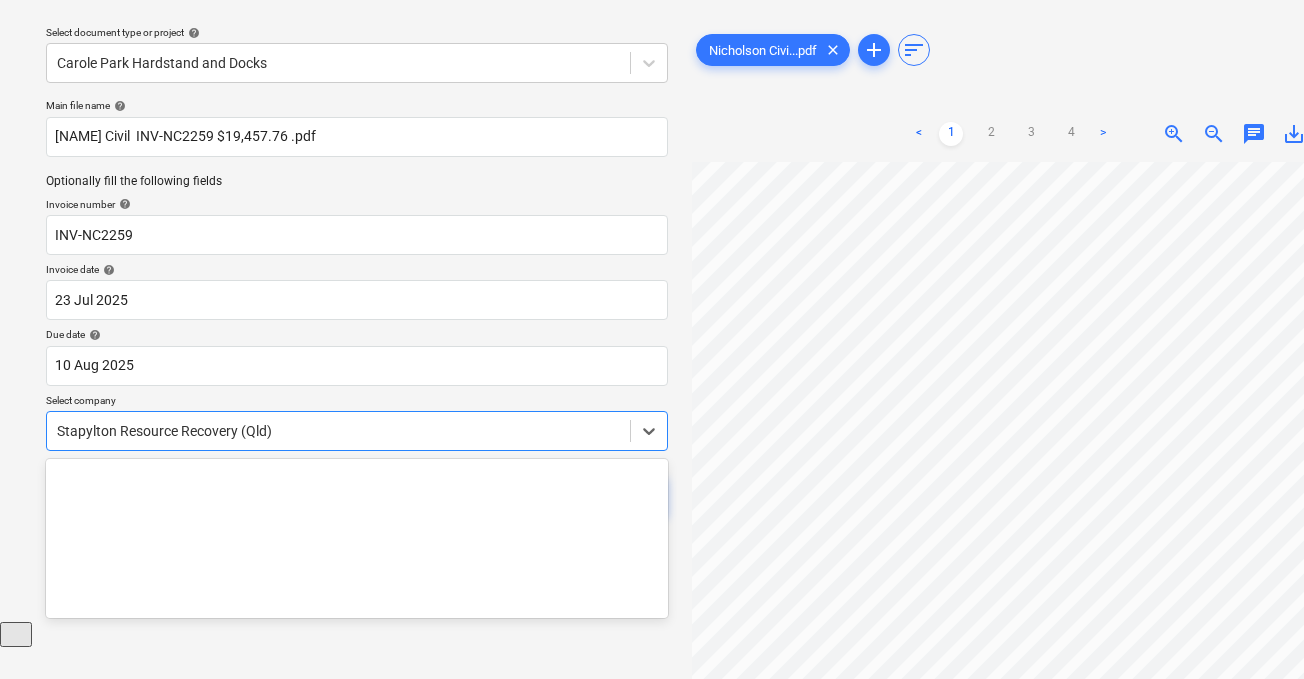 click on "Sales Projects Contacts Company Consolidated Invoices Inbox 9+ Approvals format_size keyboard_arrow_down help search Search notifications 99+ keyboard_arrow_down J. Keane keyboard_arrow_down Select document type or project help Carole Park Hardstand and Docks Main file name help Nicholson Civil  INV-NC2259 $19,457.76 .pdf Optionally fill the following fields Invoice number help INV-NC2259 Invoice date help 23 Jul 2025 23.07.2025 Press the down arrow key to interact with the calendar and
select a date. Press the question mark key to get the keyboard shortcuts for changing dates. Due date help 10 Aug 2025 10.08.2025 Press the down arrow key to interact with the calendar and
select a date. Press the question mark key to get the keyboard shortcuts for changing dates. Select company Stapylton Resource Recovery (Qld)   Cancel Assign to project Nicholson Civi...pdf clear add sort < 1 2 3 4 > zoom_in zoom_out chat 0 save_alt
St Coco Cafe   Stapylton Landfill   Stapylton Resource Recovery (Qld)" at bounding box center [652, 282] 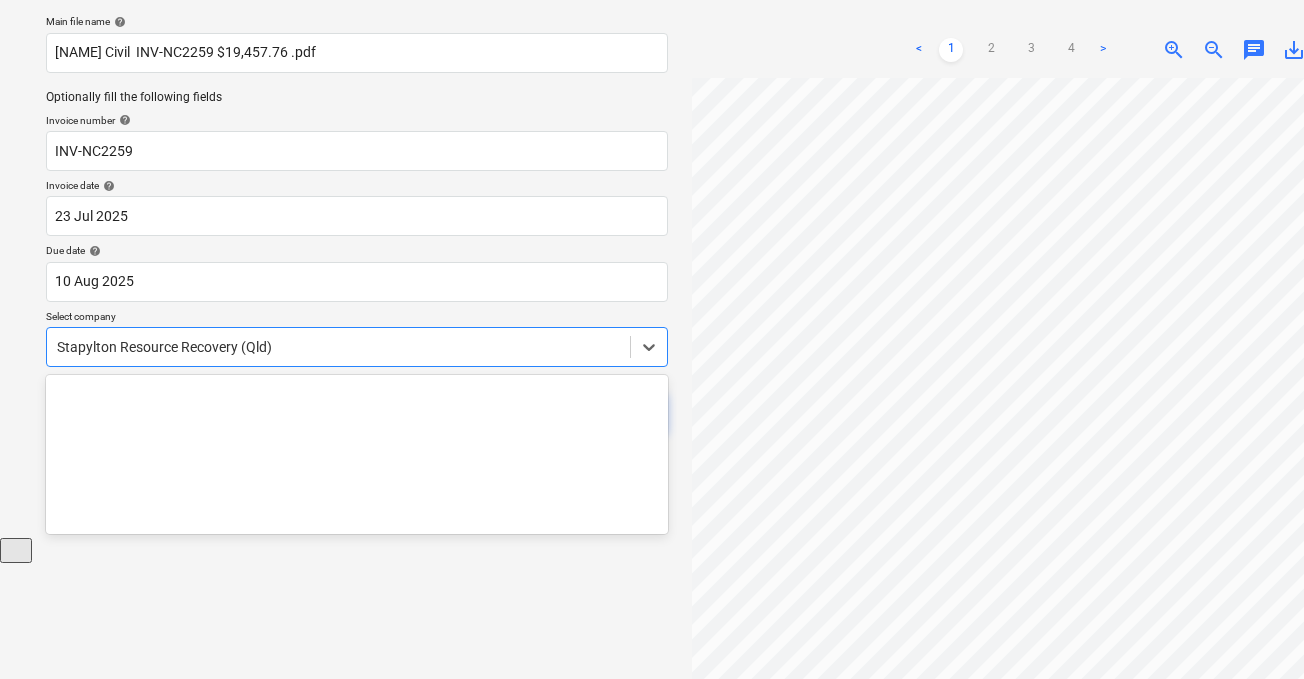 scroll, scrollTop: 25935, scrollLeft: 0, axis: vertical 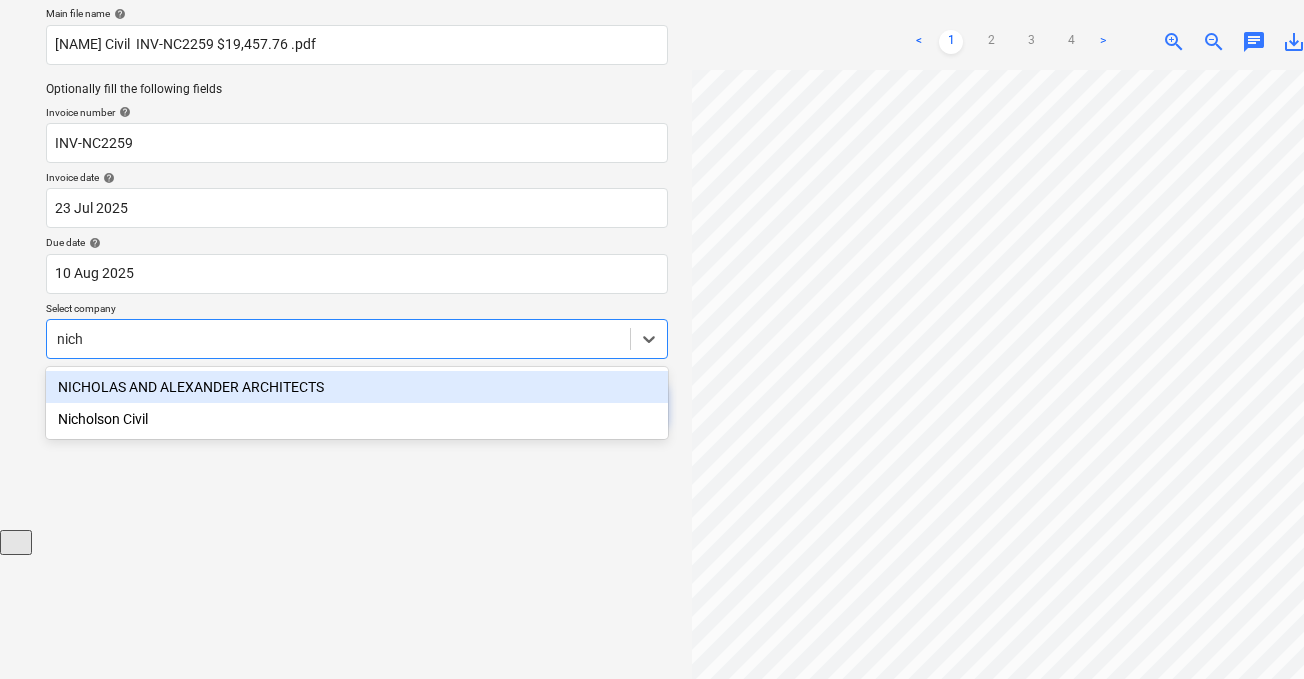 type on "nicho" 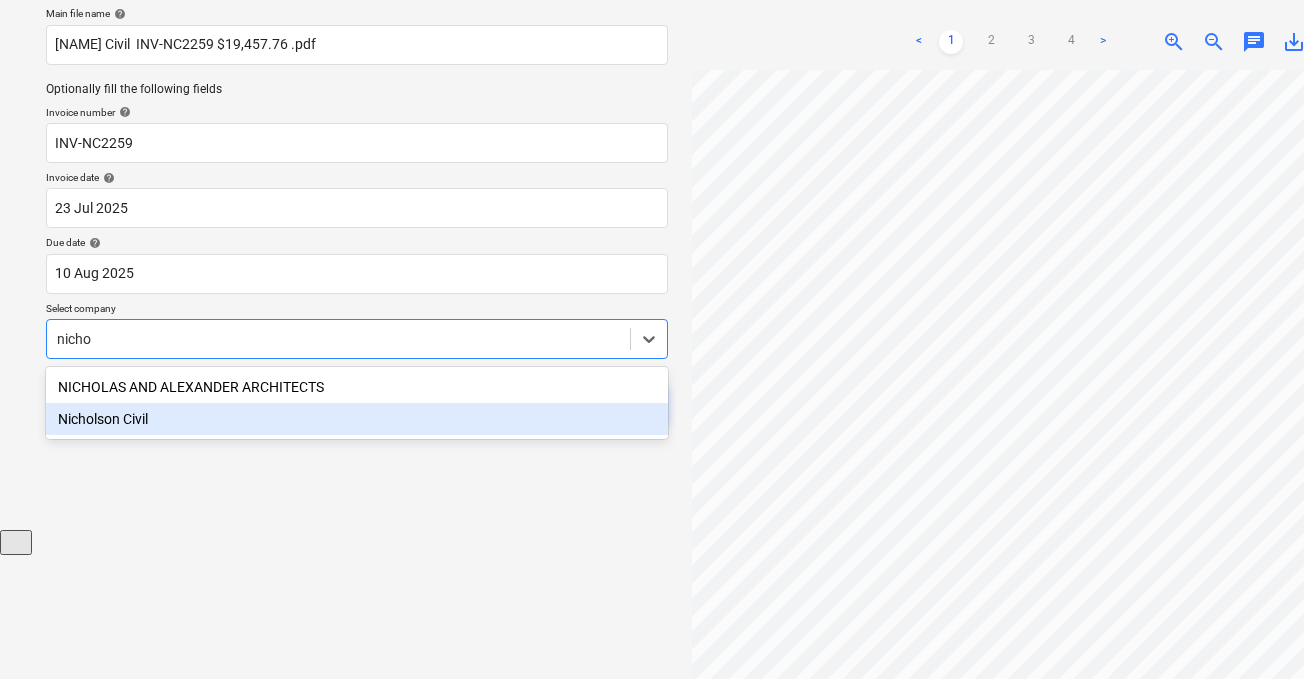 click on "Nicholson Civil" at bounding box center [357, 419] 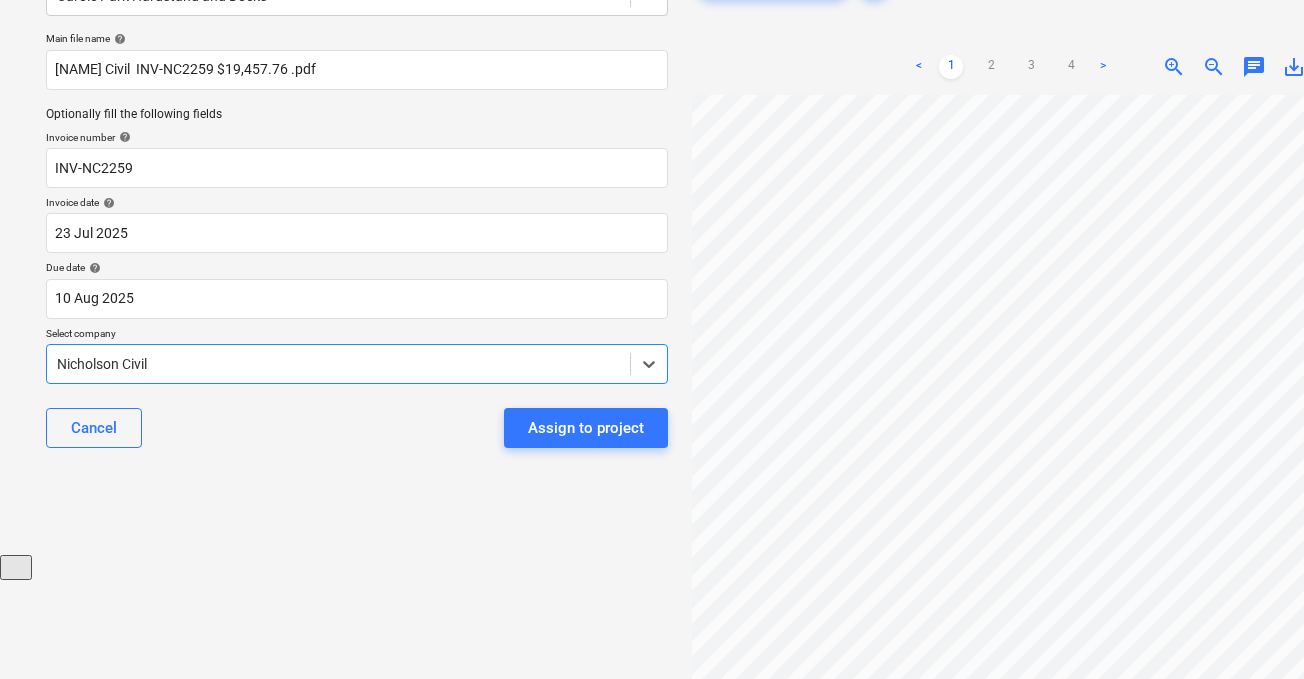 scroll, scrollTop: 121, scrollLeft: 0, axis: vertical 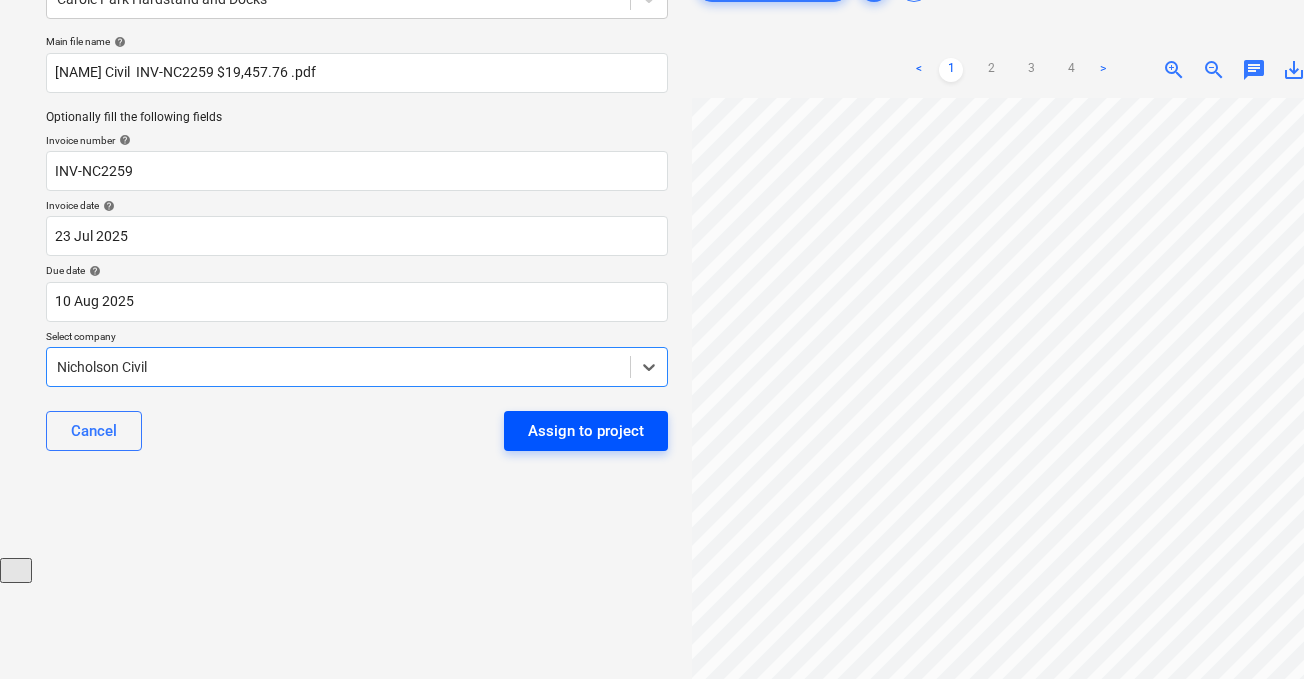 click on "Assign to project" at bounding box center (586, 431) 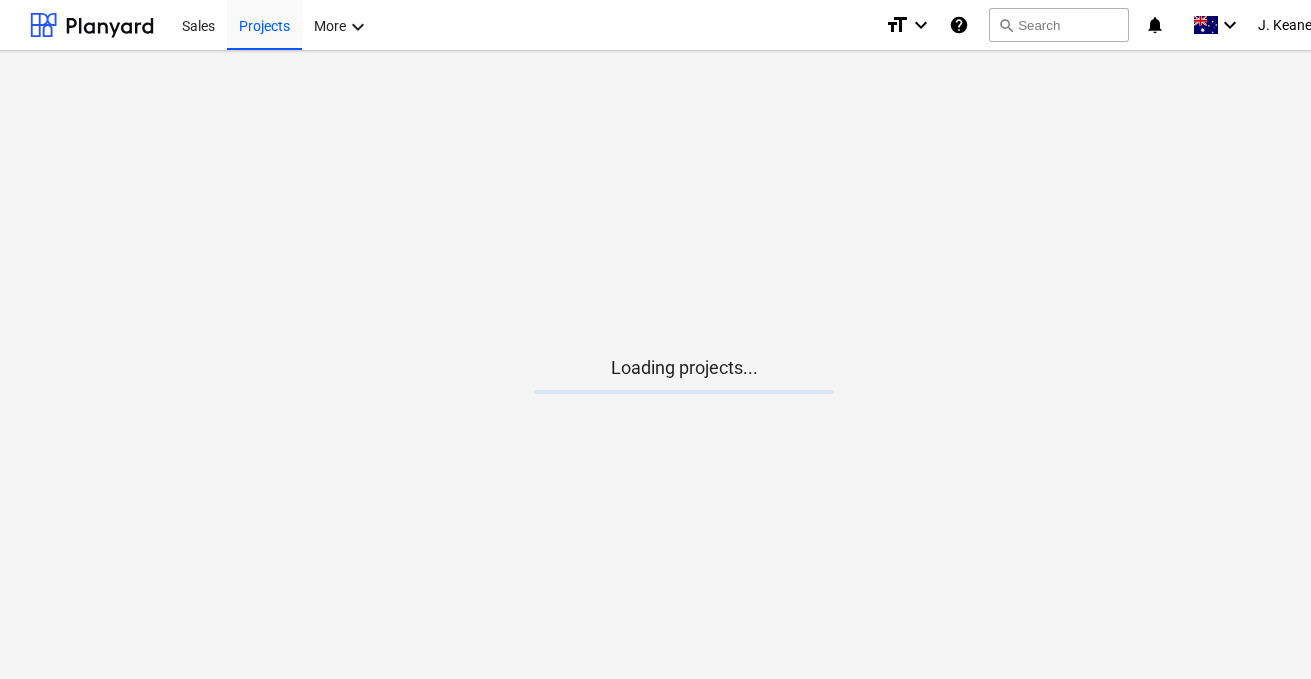 scroll, scrollTop: 0, scrollLeft: 0, axis: both 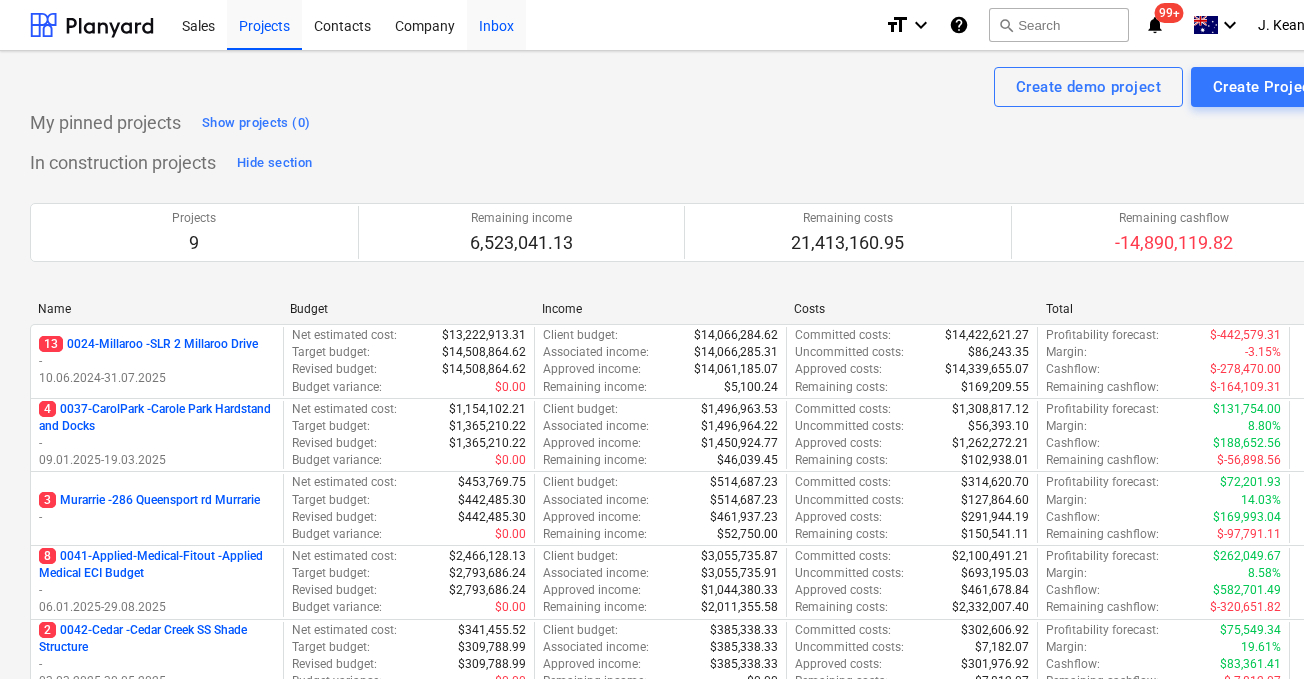 click on "Inbox" at bounding box center [496, 24] 